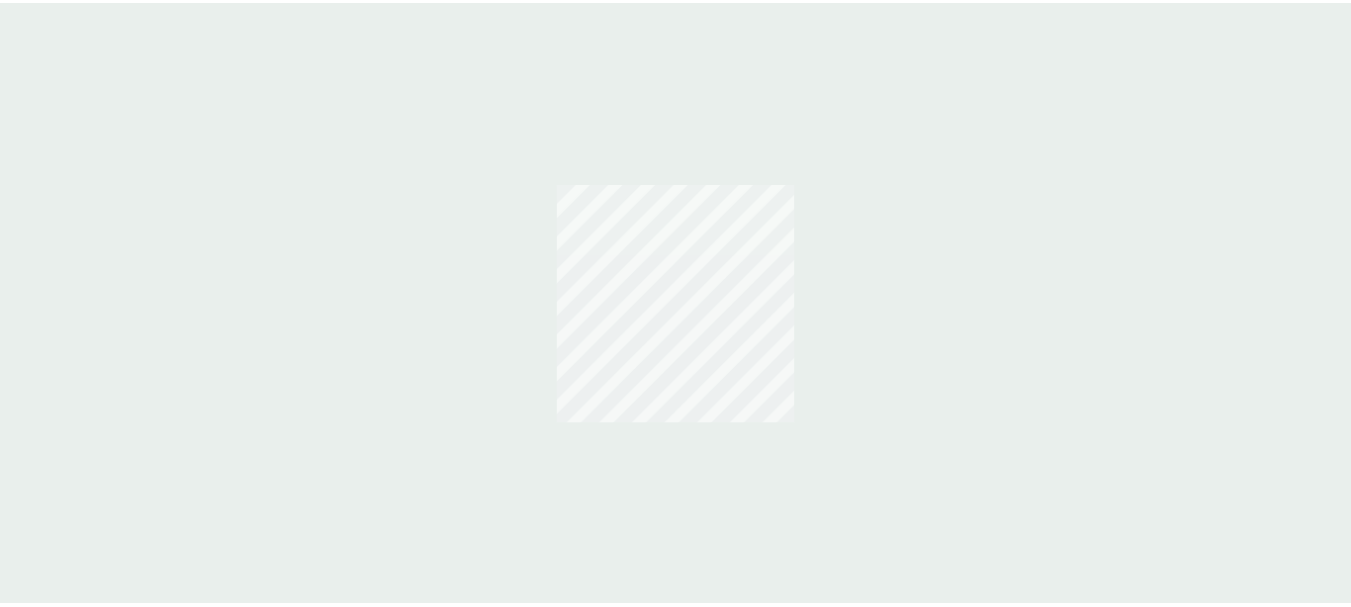 scroll, scrollTop: 0, scrollLeft: 0, axis: both 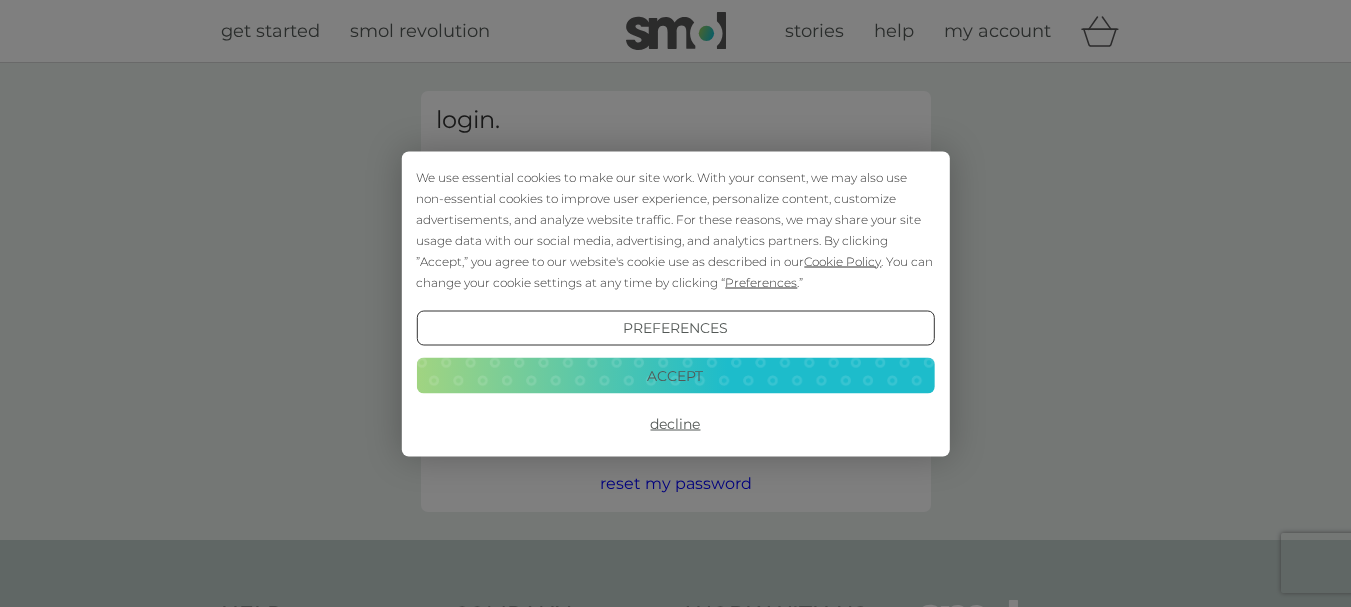 click on "Decline" at bounding box center [675, 424] 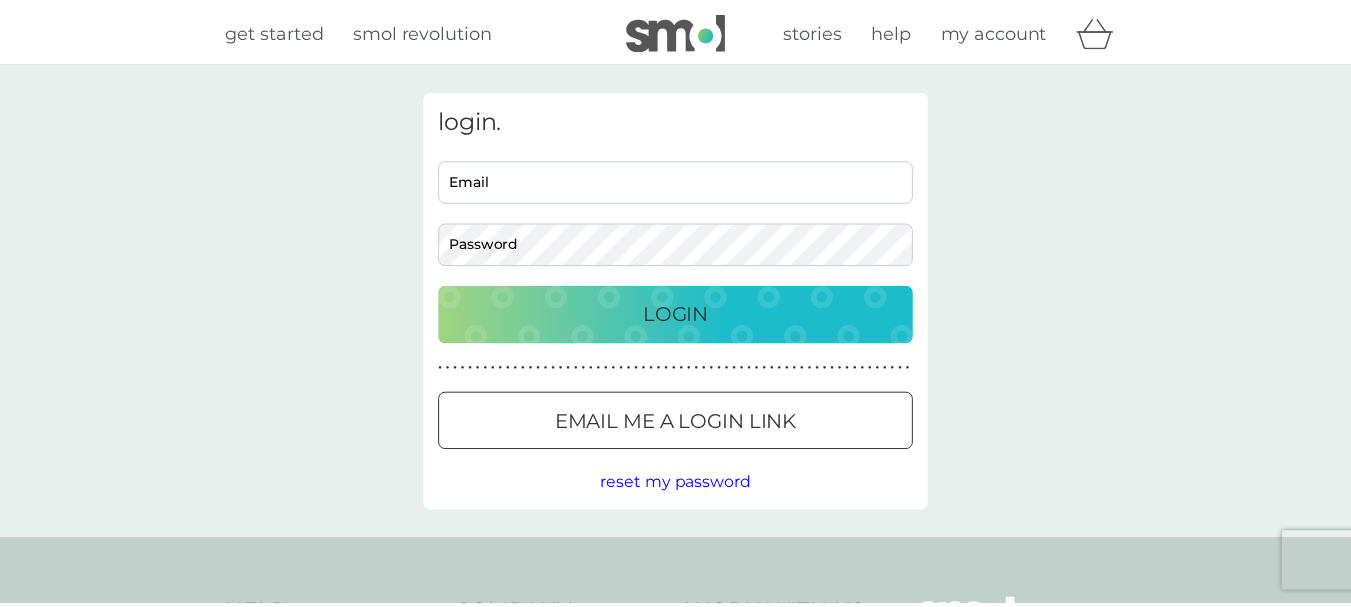scroll, scrollTop: 0, scrollLeft: 0, axis: both 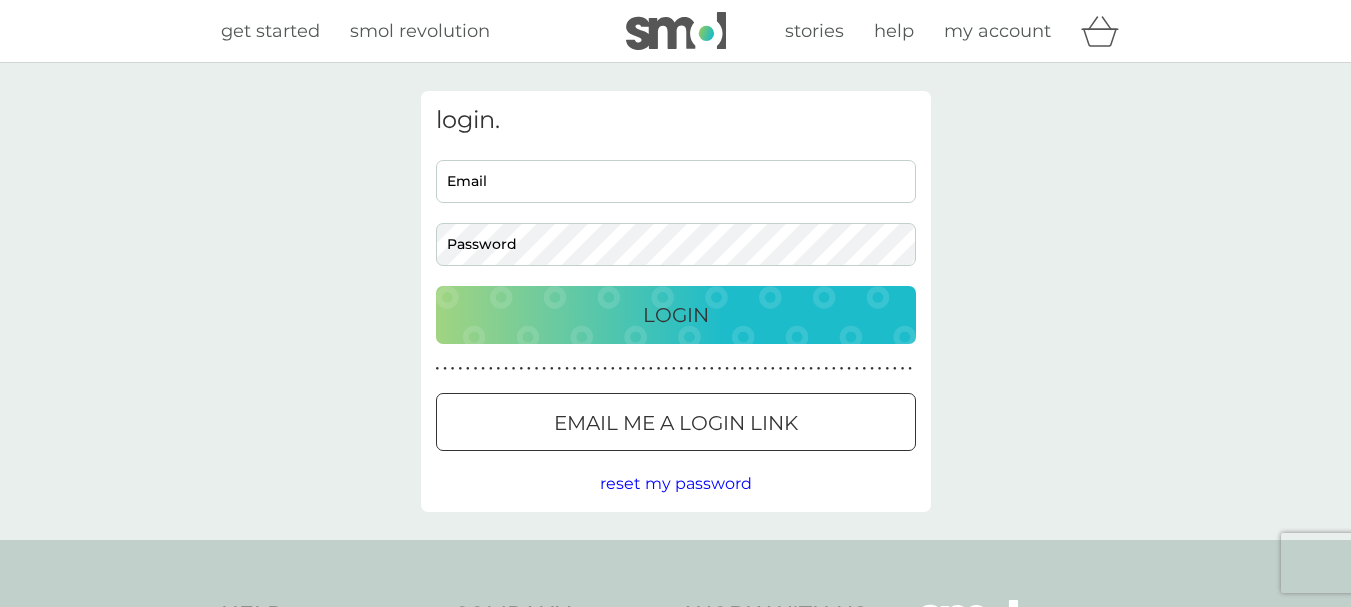 click on "Email" at bounding box center (676, 181) 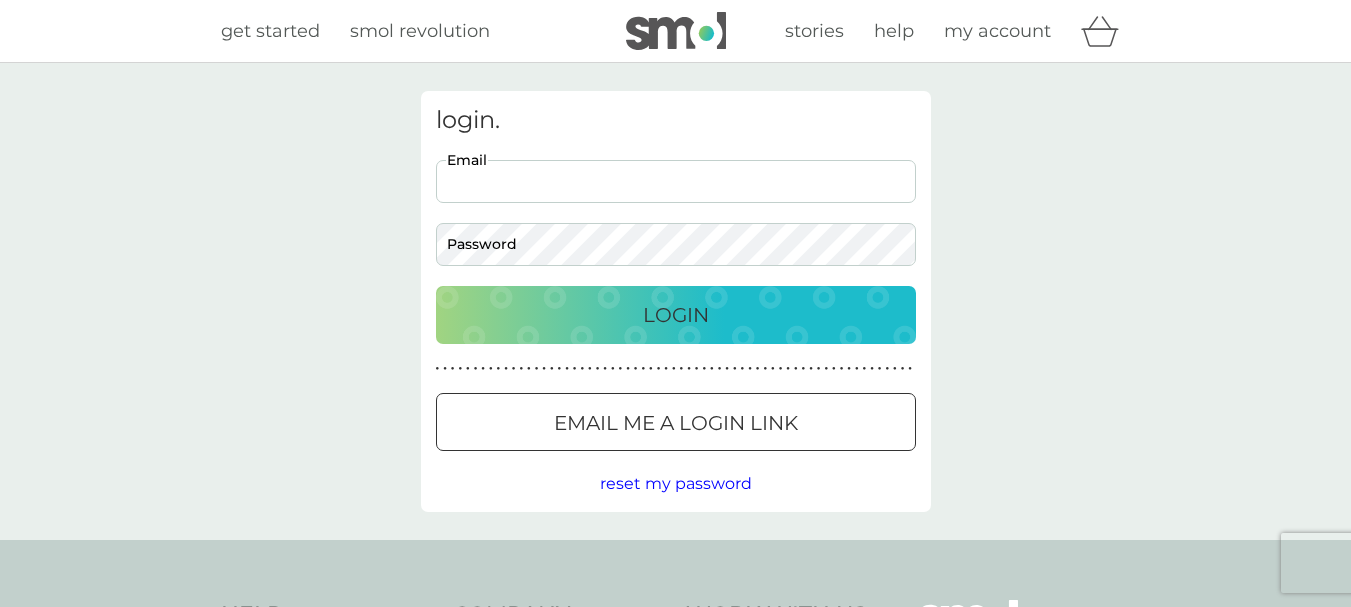 scroll, scrollTop: 0, scrollLeft: 0, axis: both 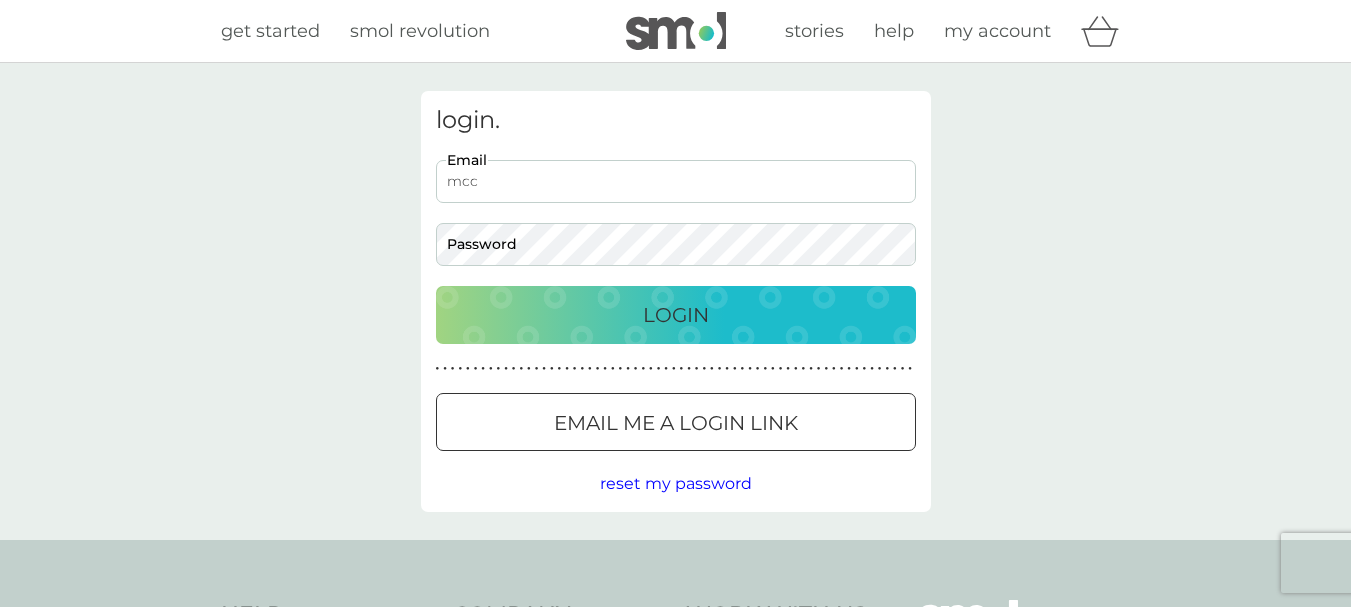 type on "mccallhonor@gmail.com" 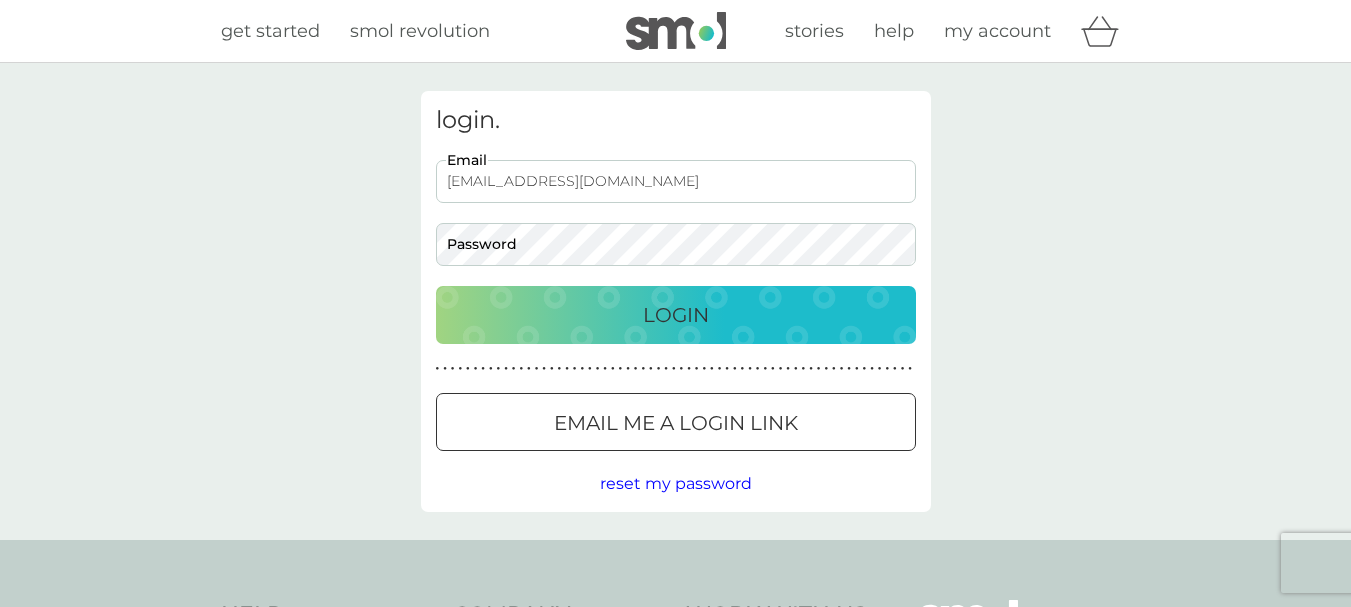 click on "reset my password" at bounding box center (676, 483) 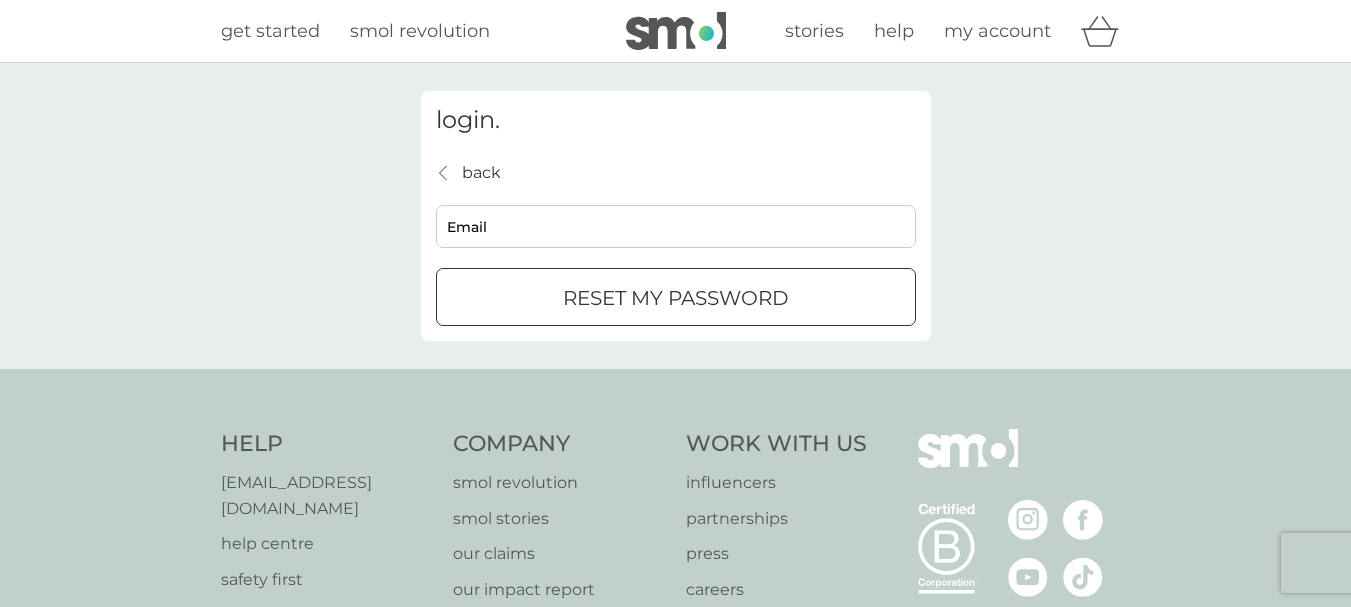 click on "Email" at bounding box center [676, 226] 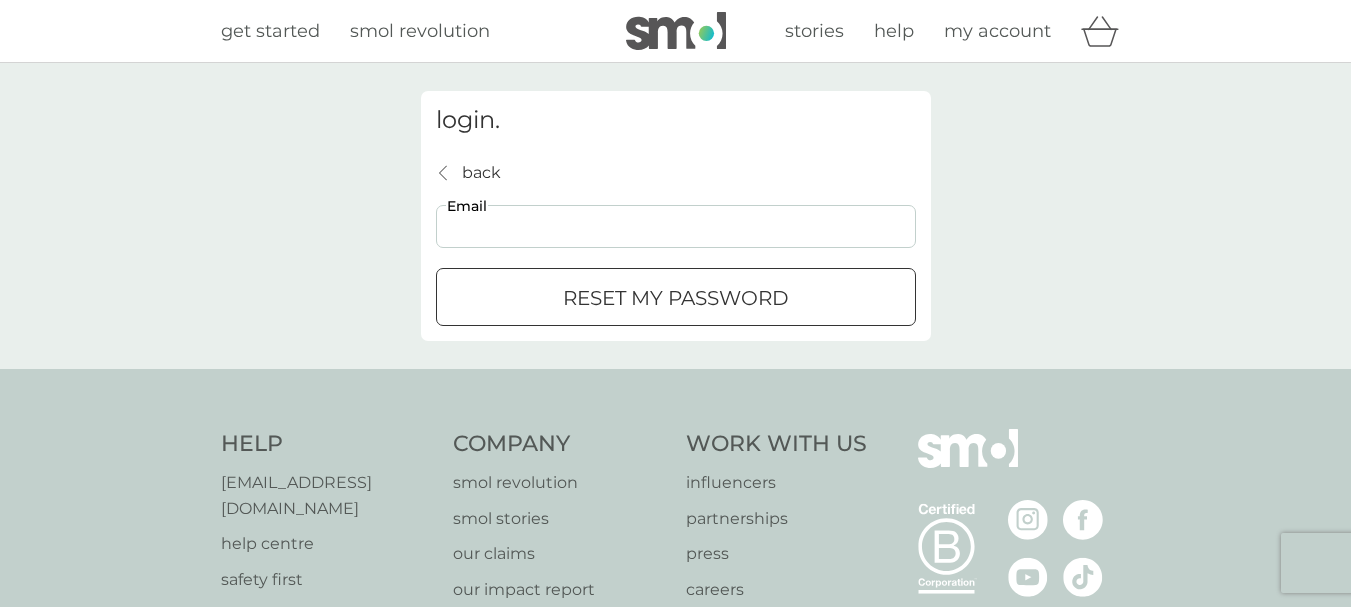 type on "mccallhonor@gmail.com" 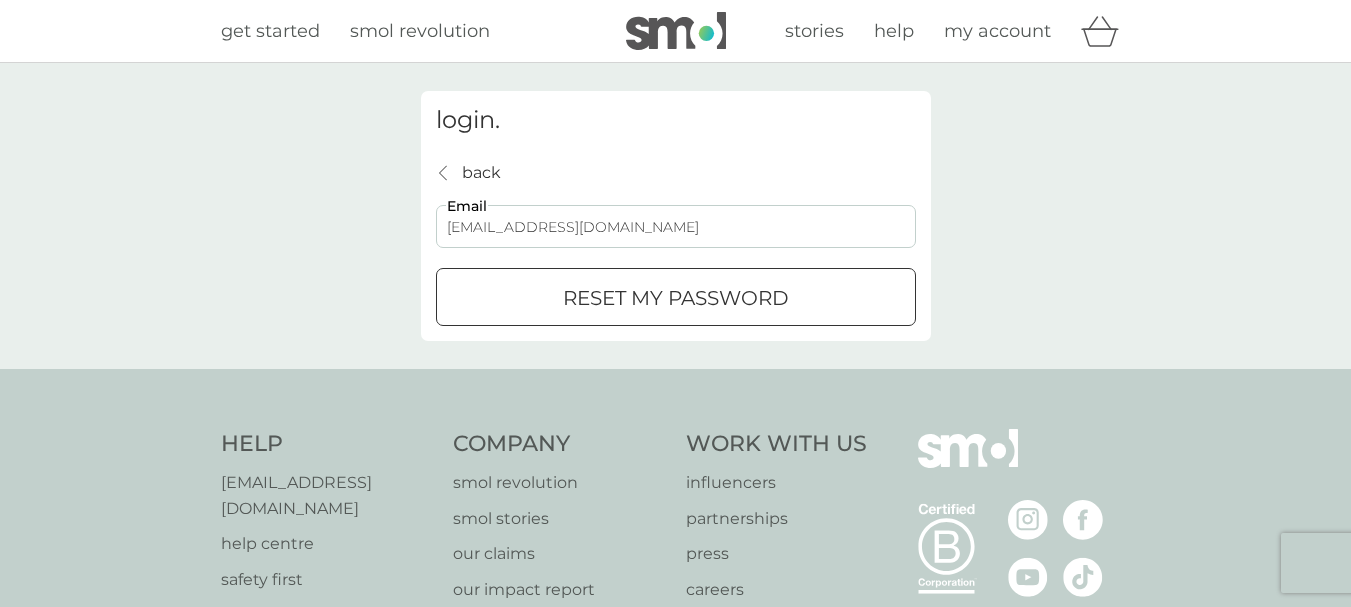 click on "reset my password" at bounding box center (676, 298) 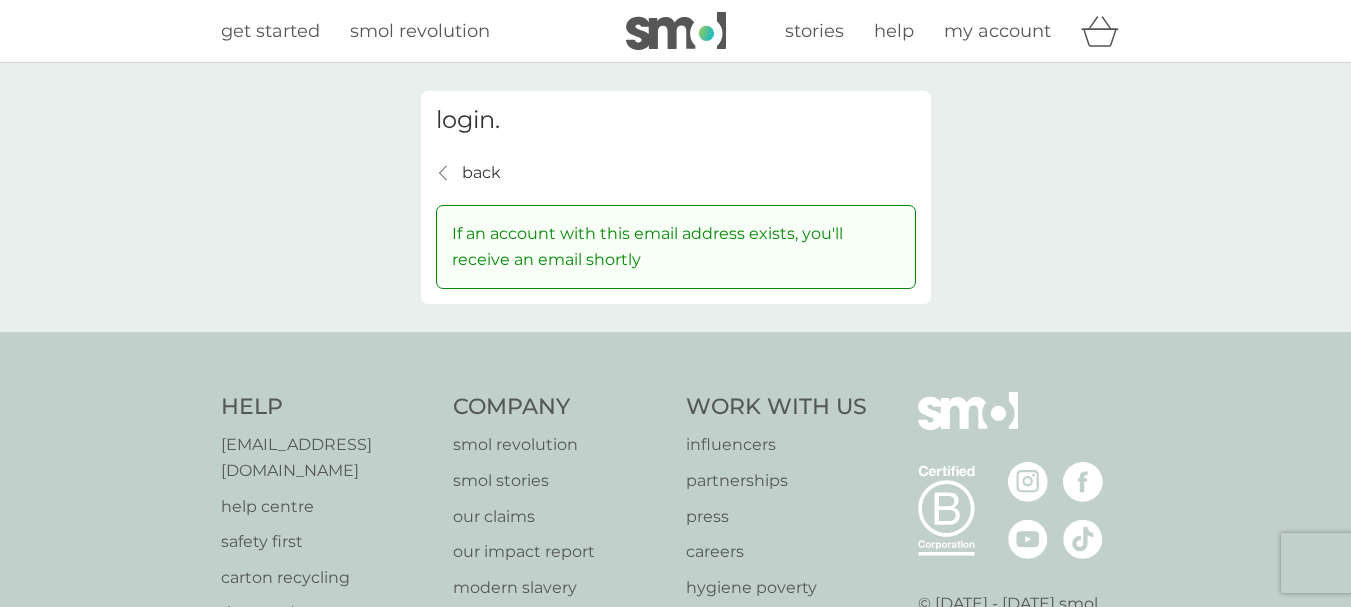 click on "my account" at bounding box center (997, 31) 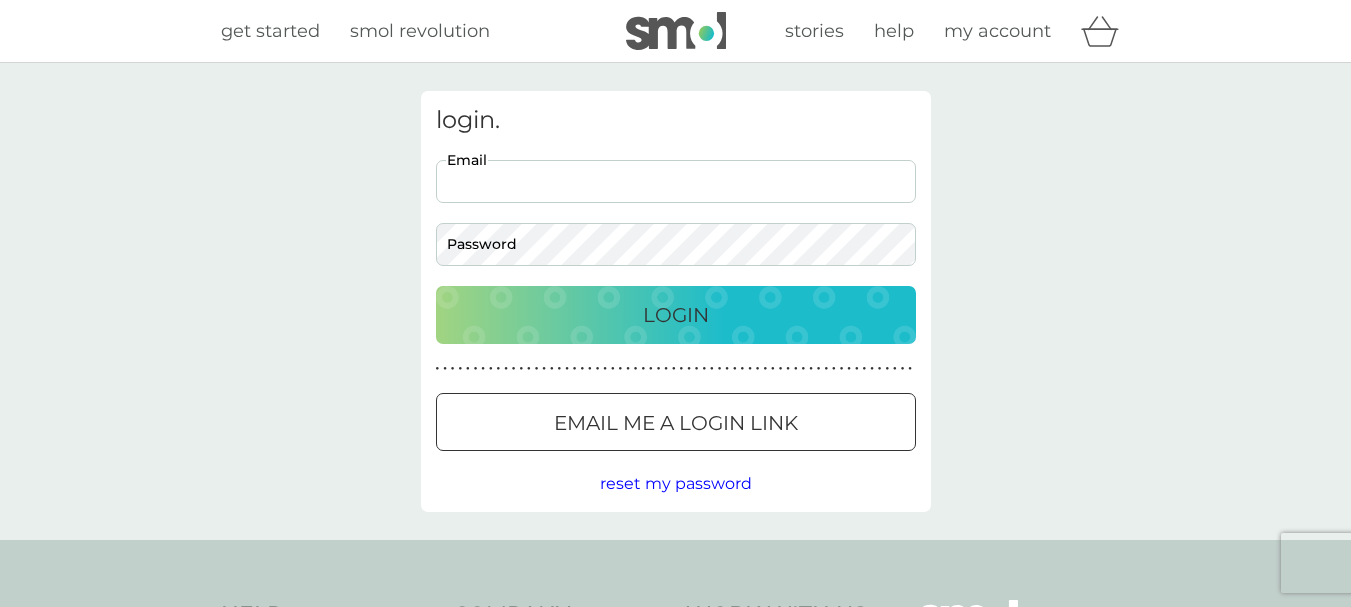 click on "Email" at bounding box center [676, 181] 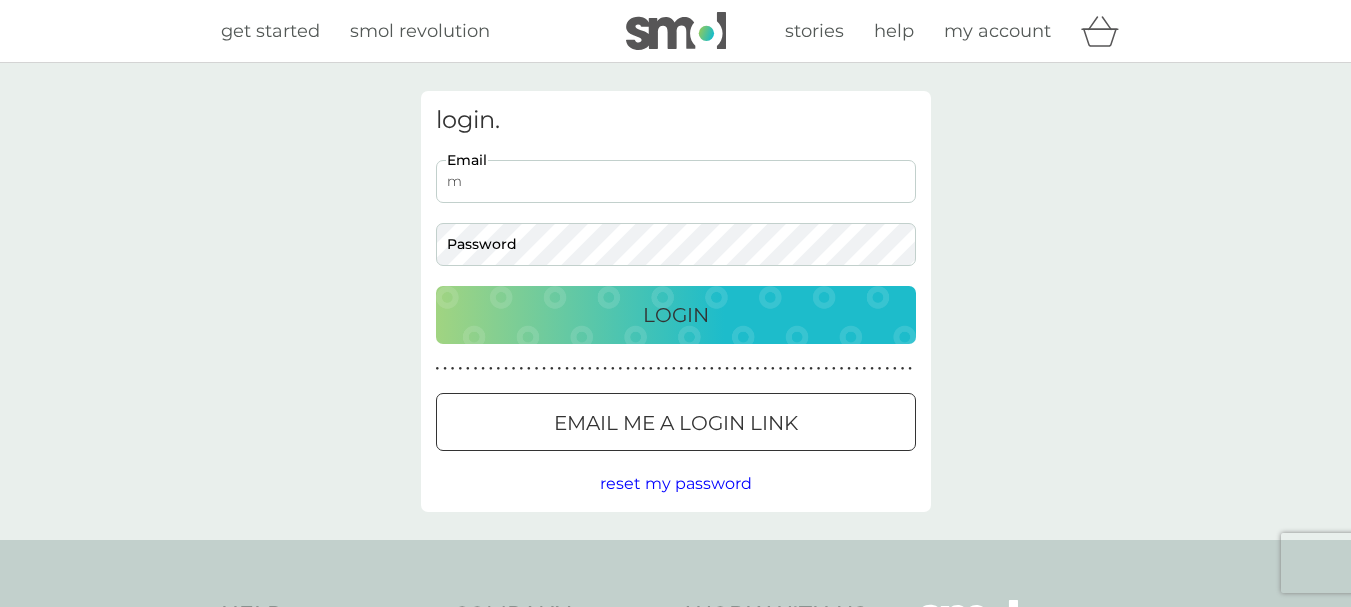 type on "mccallhonor@gmail.com" 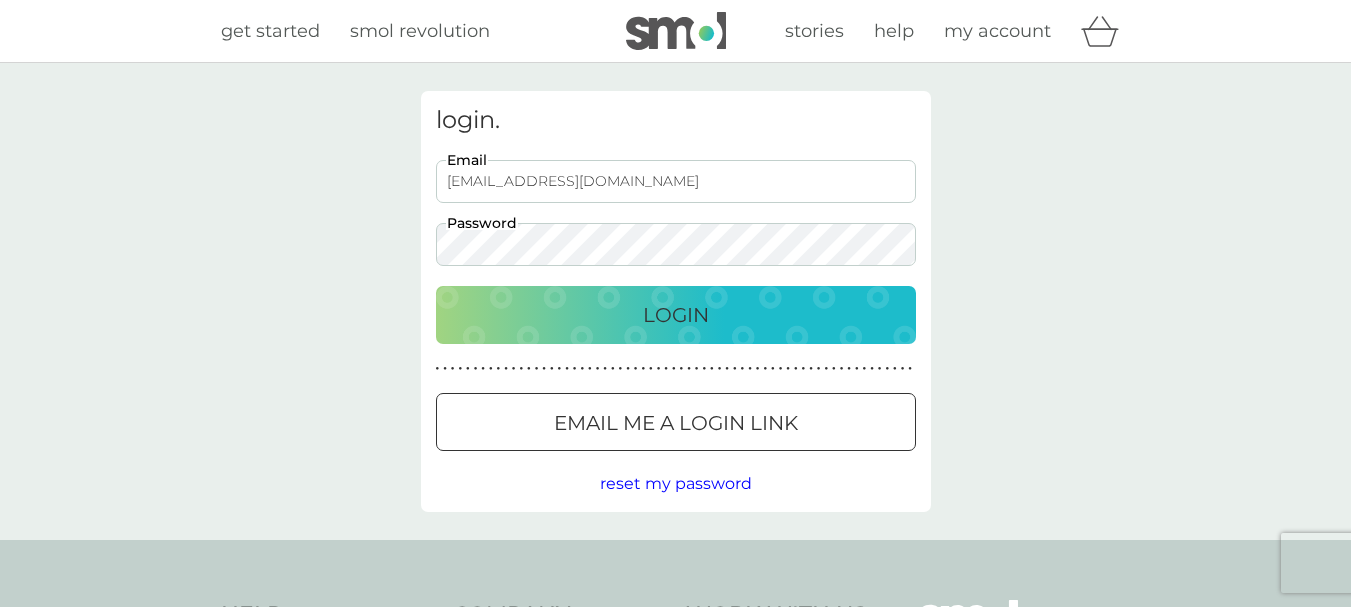 click on "Login" at bounding box center (676, 315) 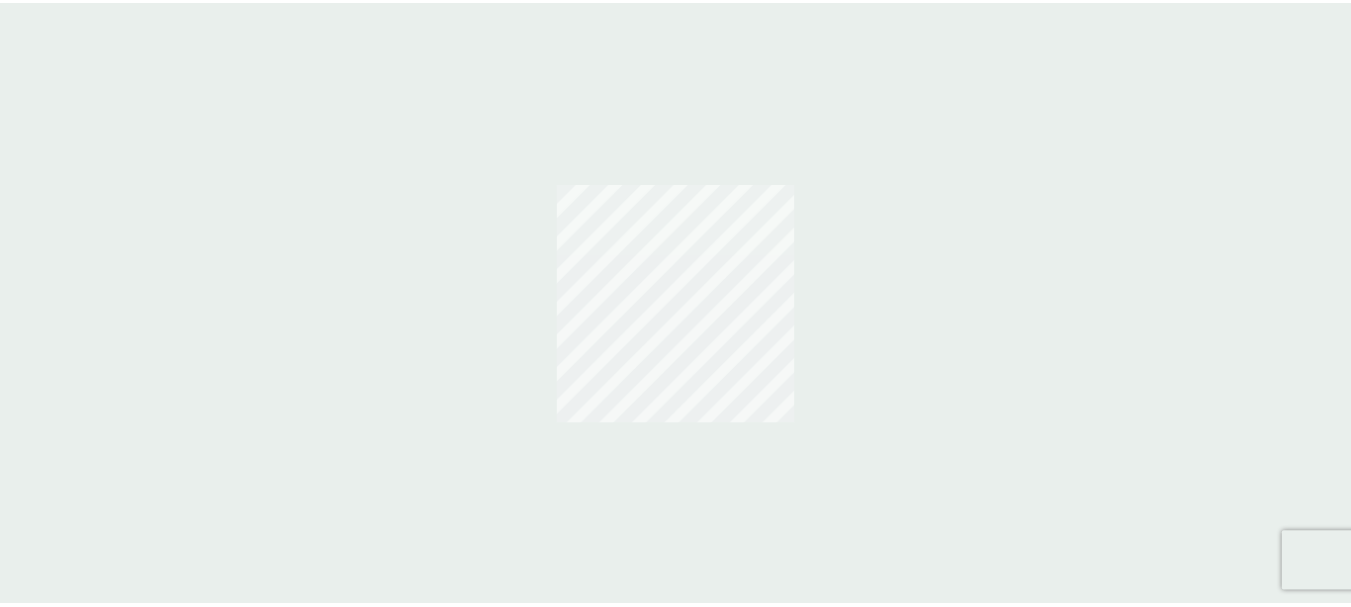 scroll, scrollTop: 0, scrollLeft: 0, axis: both 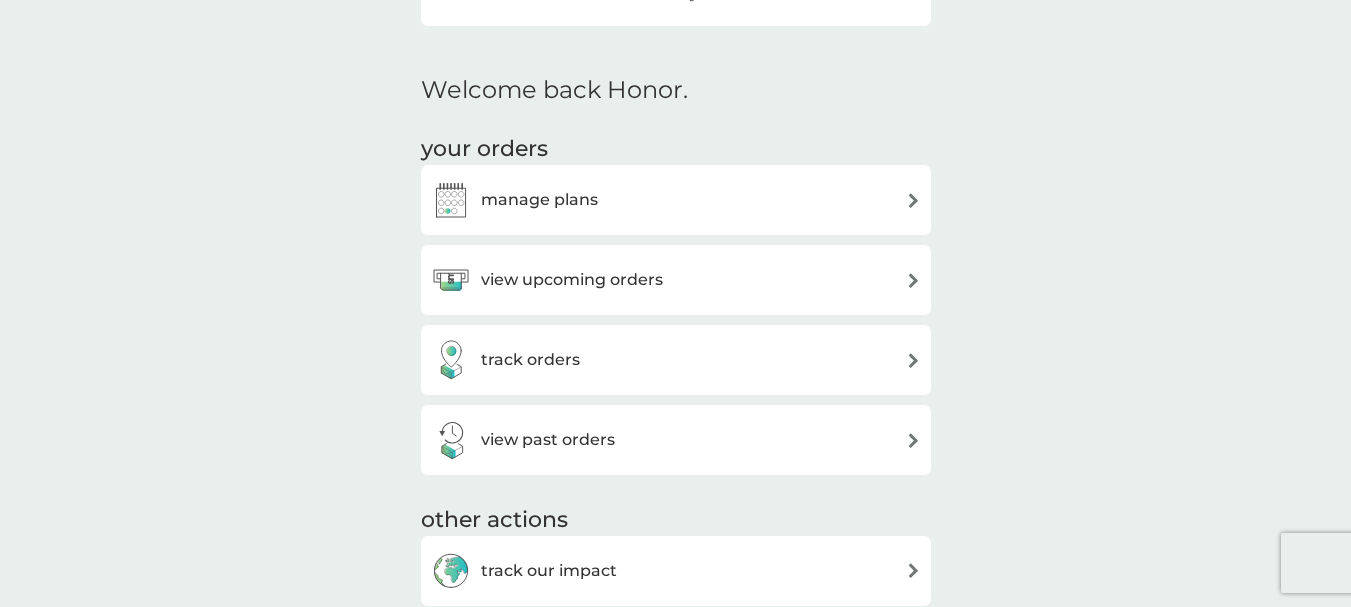 click on "view upcoming orders" at bounding box center [676, 280] 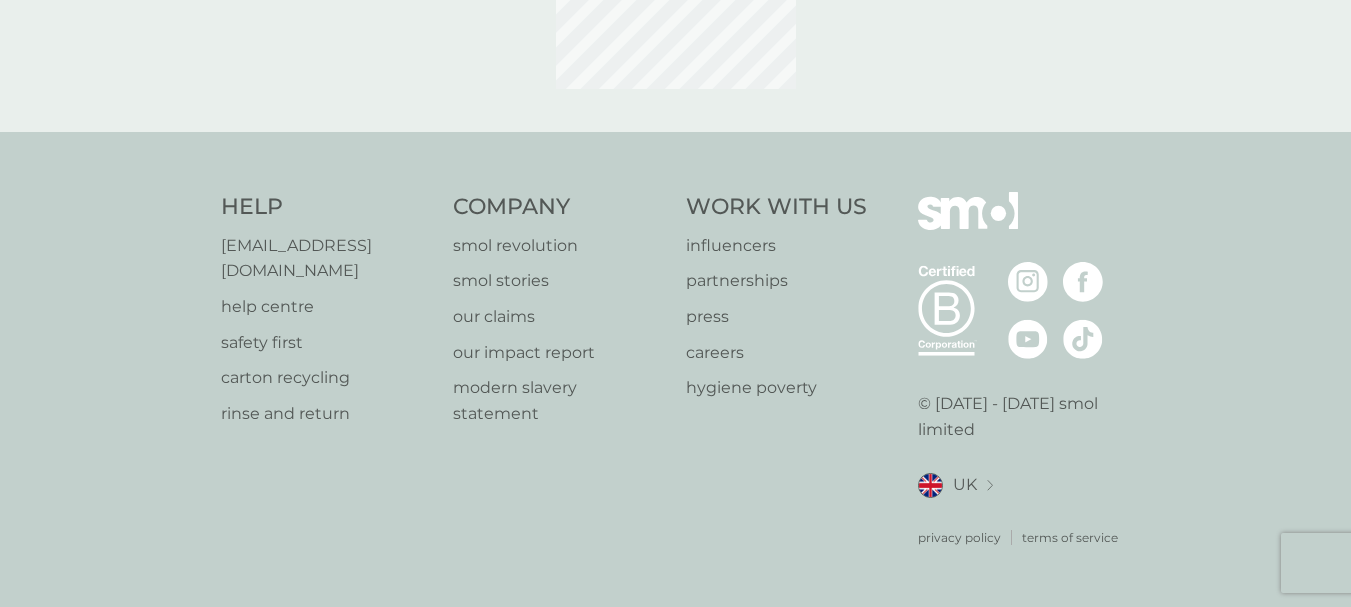 scroll, scrollTop: 0, scrollLeft: 0, axis: both 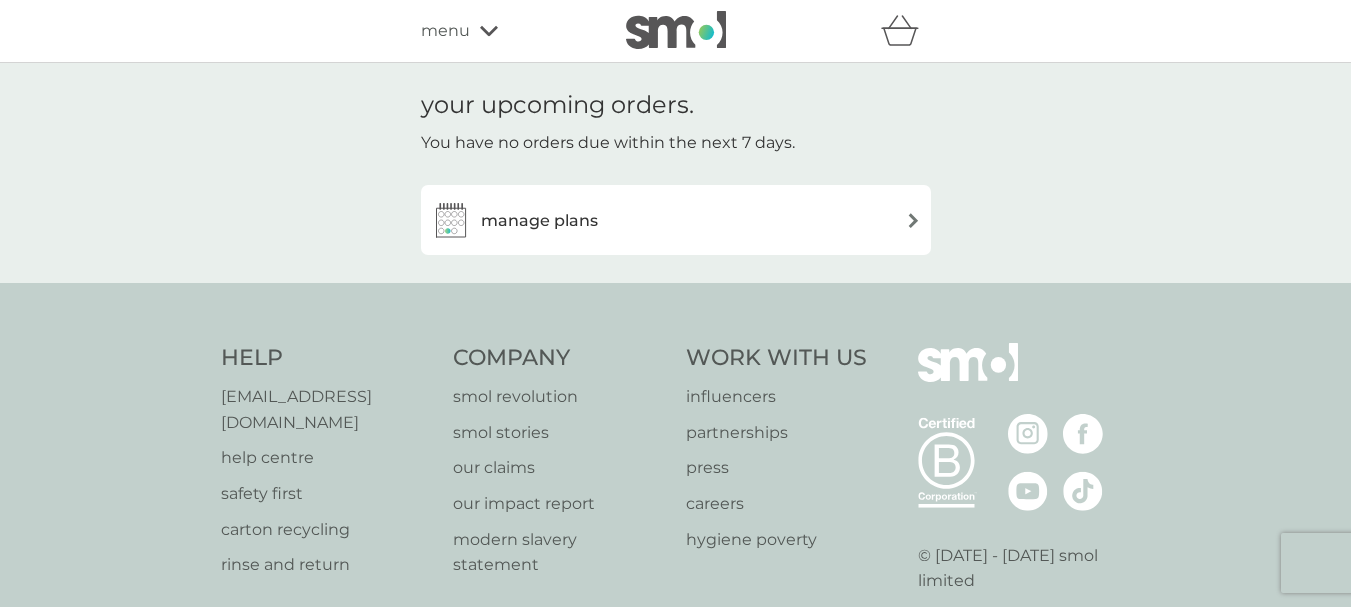 click on "manage plans" at bounding box center (676, 220) 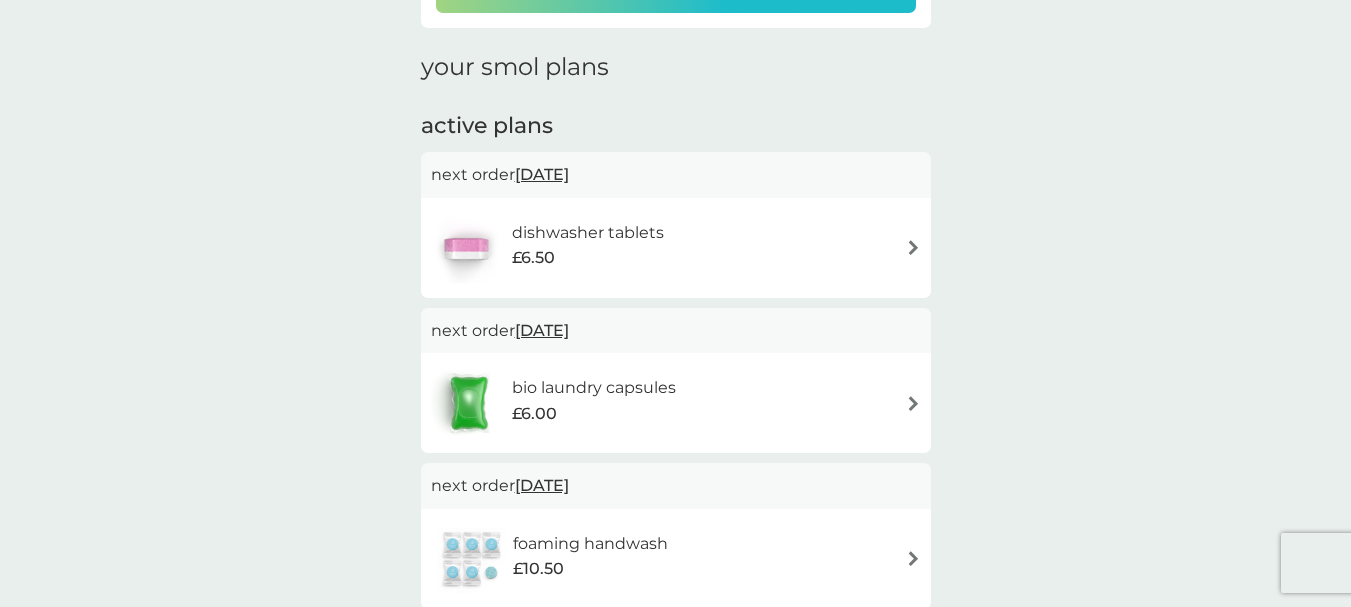 scroll, scrollTop: 300, scrollLeft: 0, axis: vertical 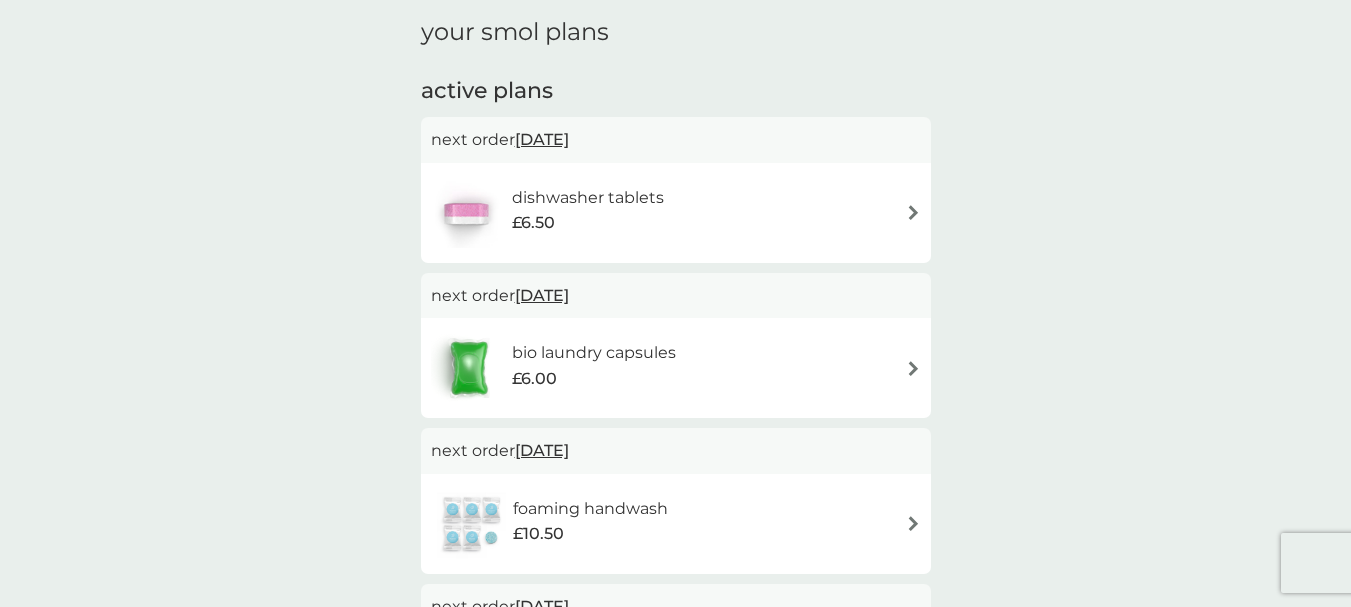 click on "dishwasher tablets £6.50" at bounding box center [676, 213] 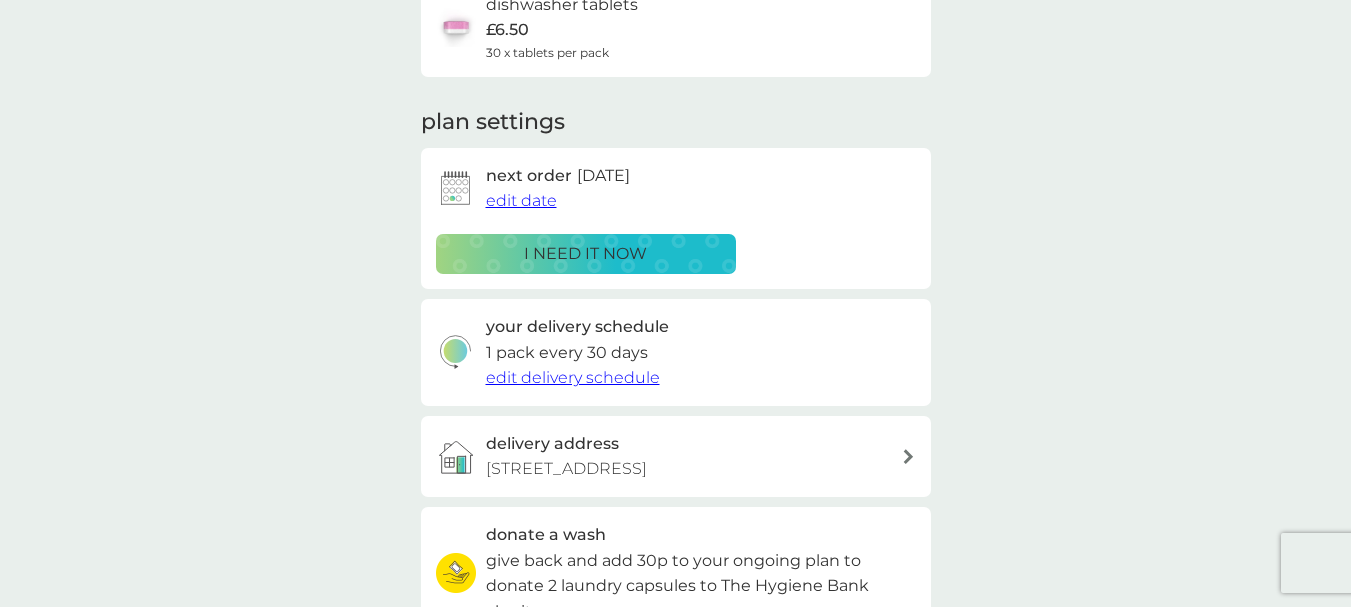 scroll, scrollTop: 200, scrollLeft: 0, axis: vertical 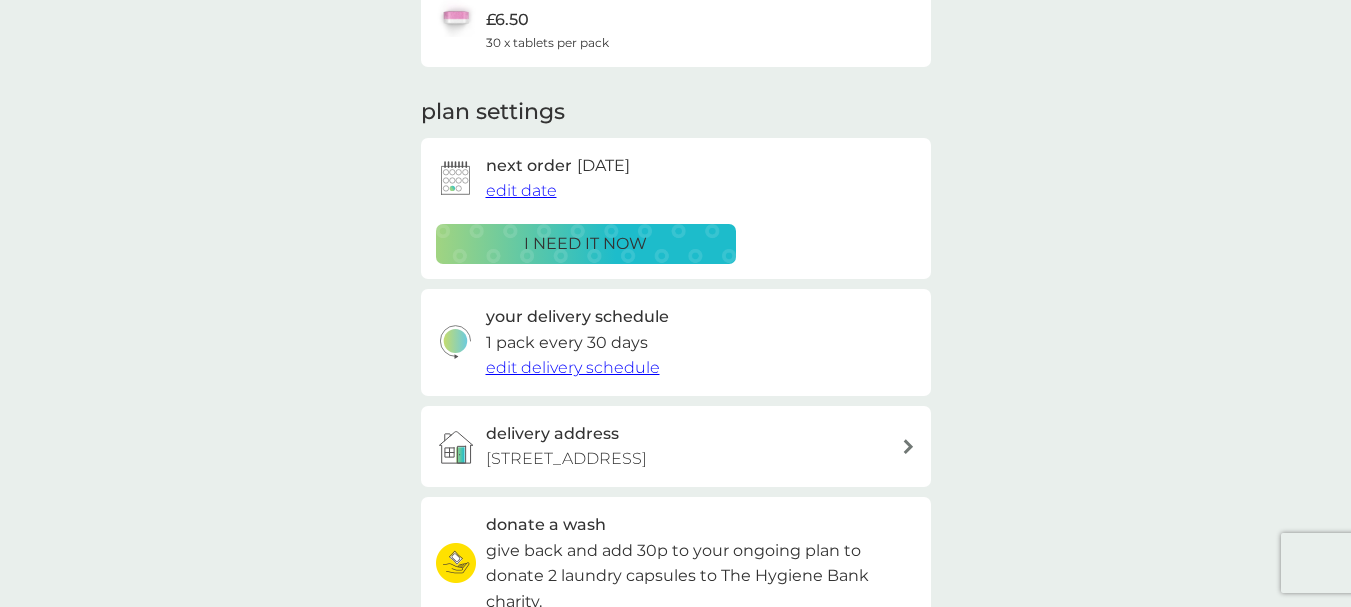 click on "edit delivery schedule" at bounding box center (573, 367) 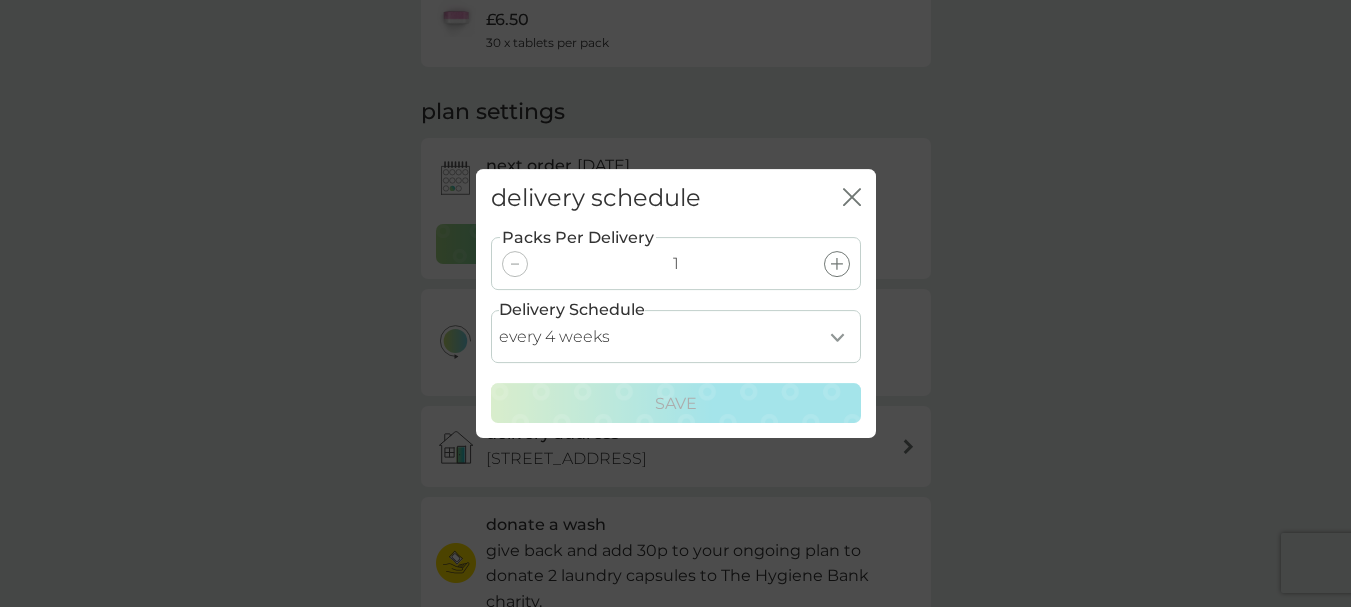 click on "every 1 week every 2 weeks every 3 weeks every 4 weeks every 5 weeks every 6 weeks every 7 weeks every 8 weeks every 9 weeks every 10 weeks every 11 weeks every 12 weeks every 13 weeks every 14 weeks every 15 weeks every 16 weeks every 17 weeks" at bounding box center [676, 336] 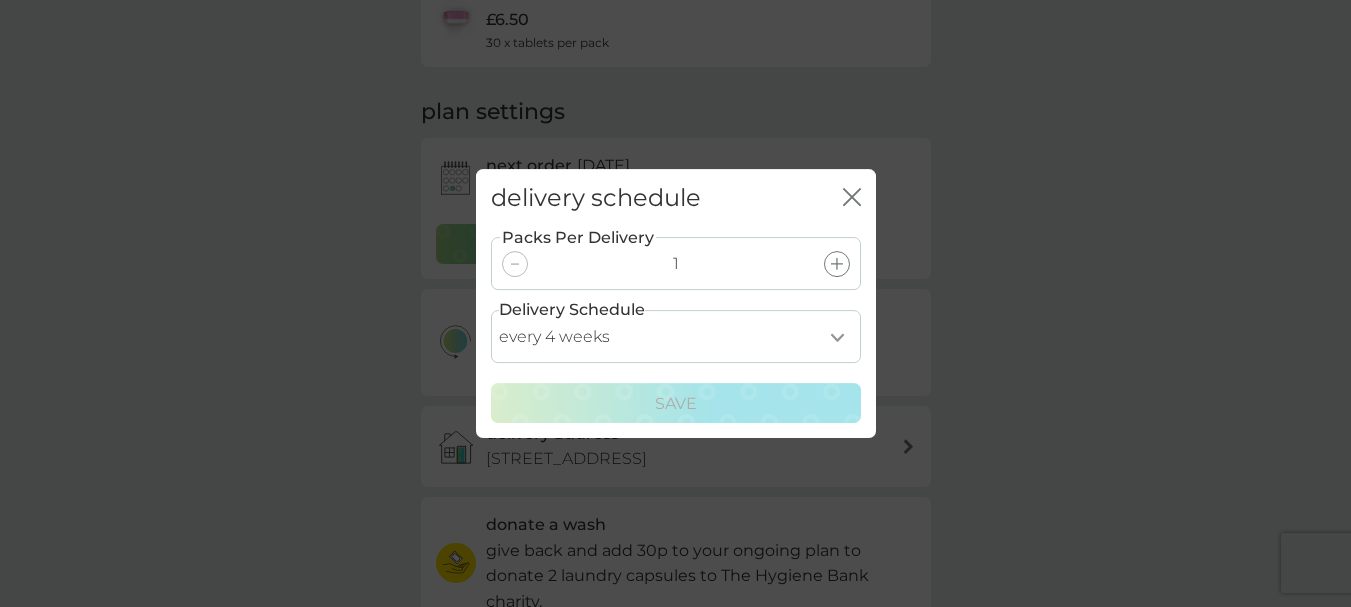 select on "84" 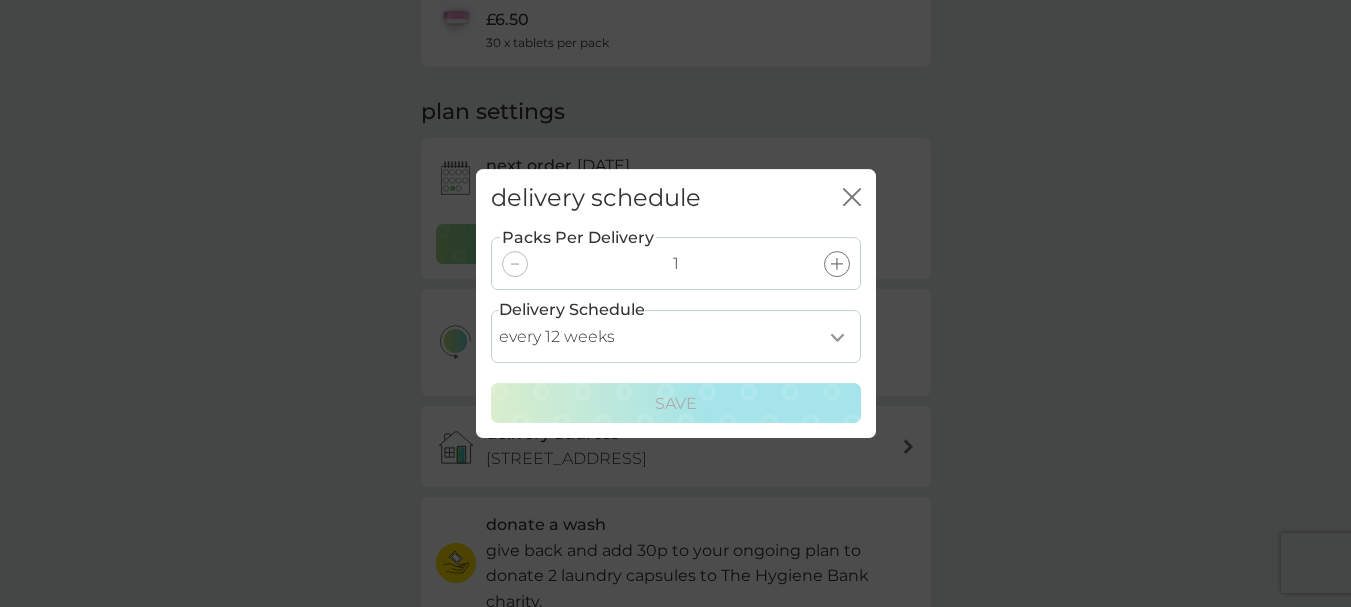 click on "every 1 week every 2 weeks every 3 weeks every 4 weeks every 5 weeks every 6 weeks every 7 weeks every 8 weeks every 9 weeks every 10 weeks every 11 weeks every 12 weeks every 13 weeks every 14 weeks every 15 weeks every 16 weeks every 17 weeks" at bounding box center (676, 336) 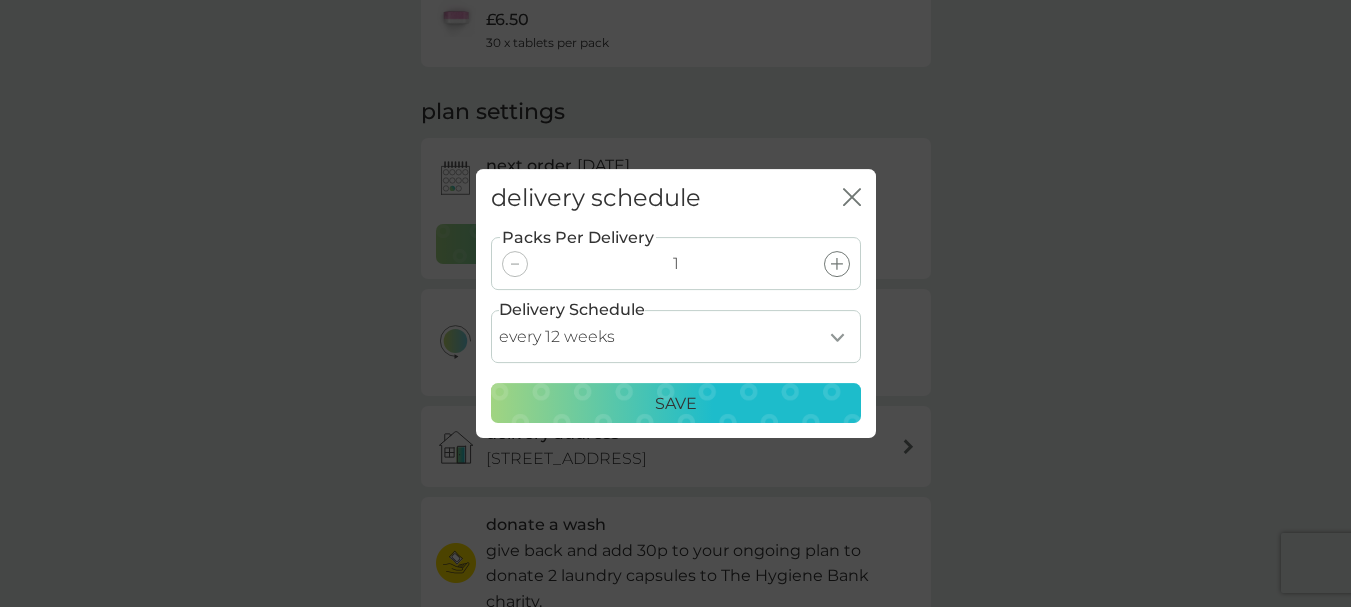click on "Save" at bounding box center (676, 404) 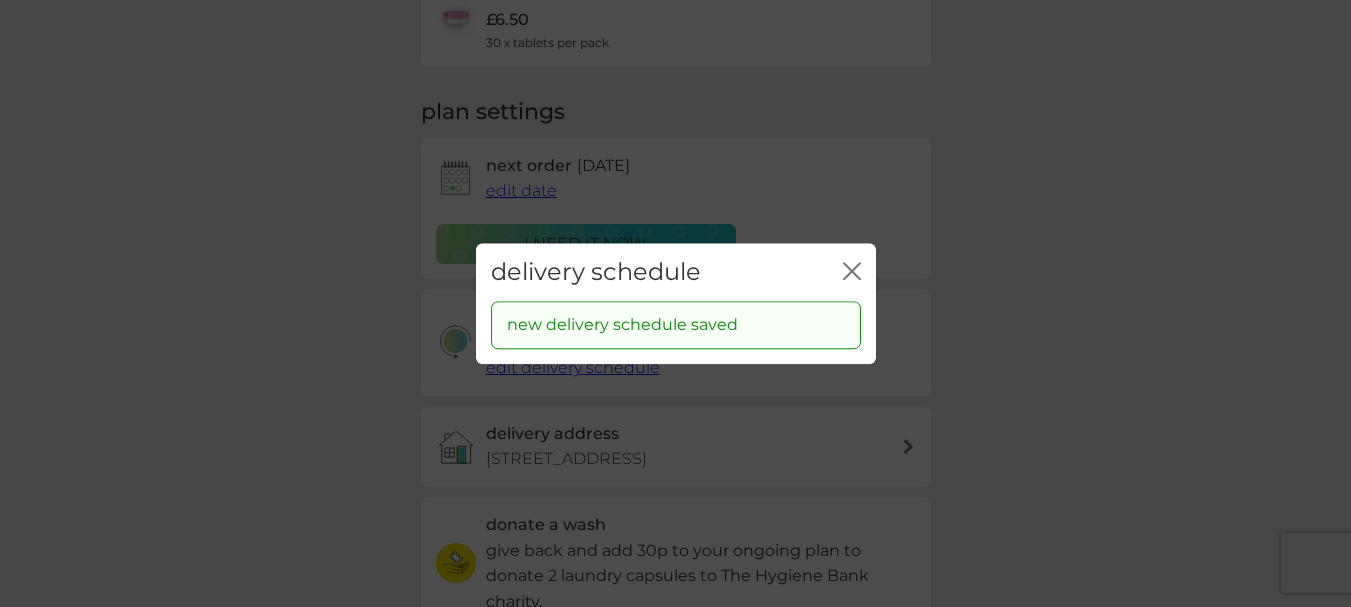 click 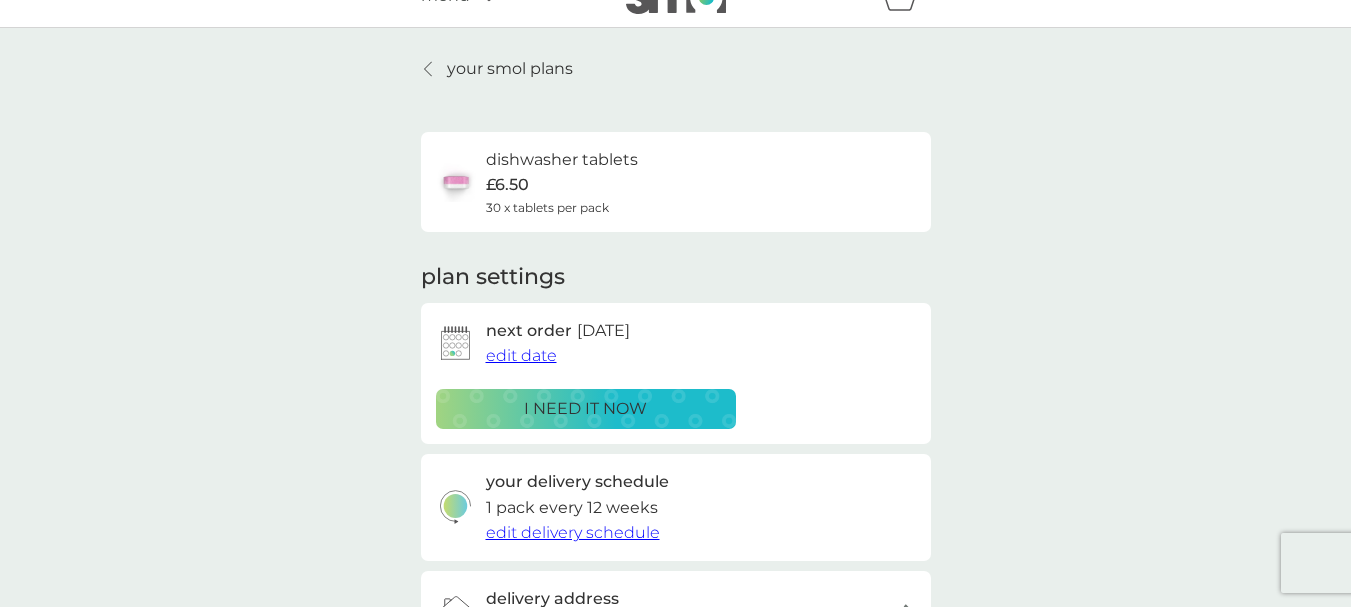 scroll, scrollTop: 0, scrollLeft: 0, axis: both 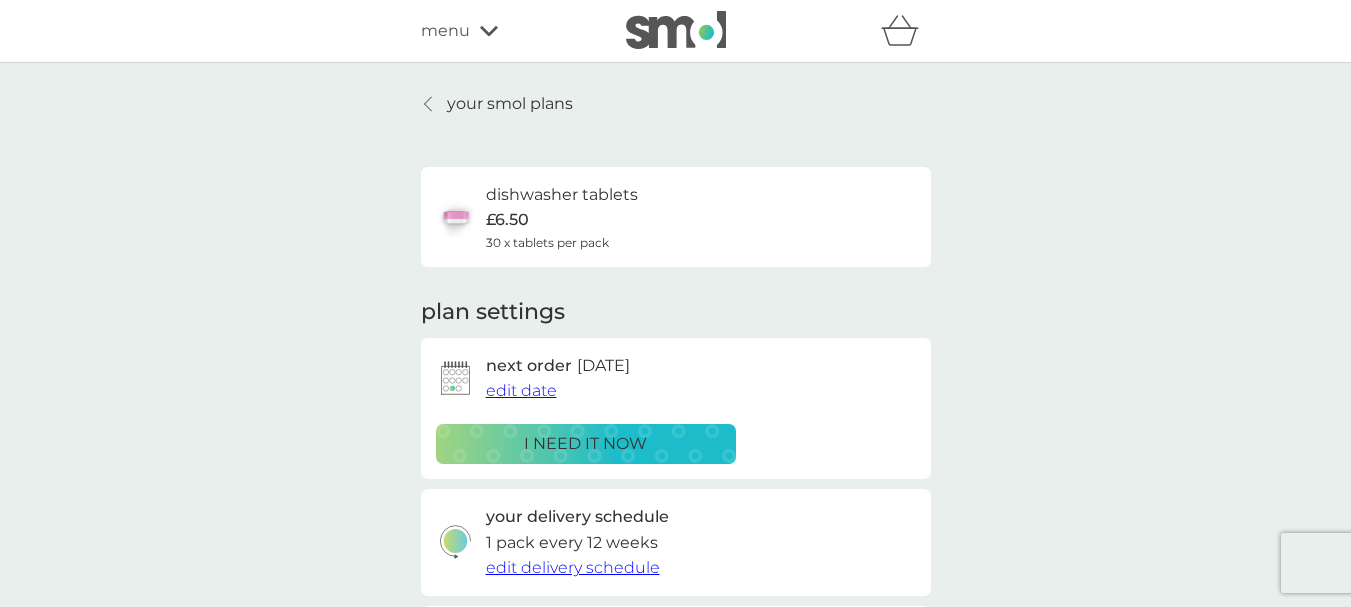 click 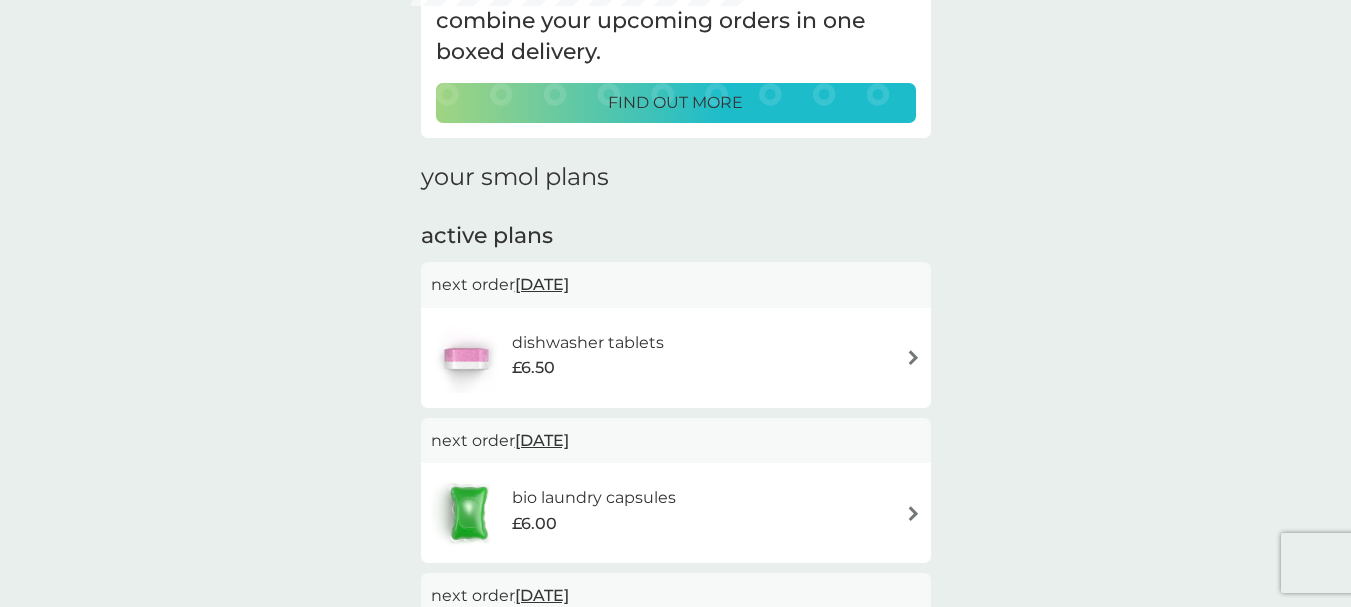 scroll, scrollTop: 200, scrollLeft: 0, axis: vertical 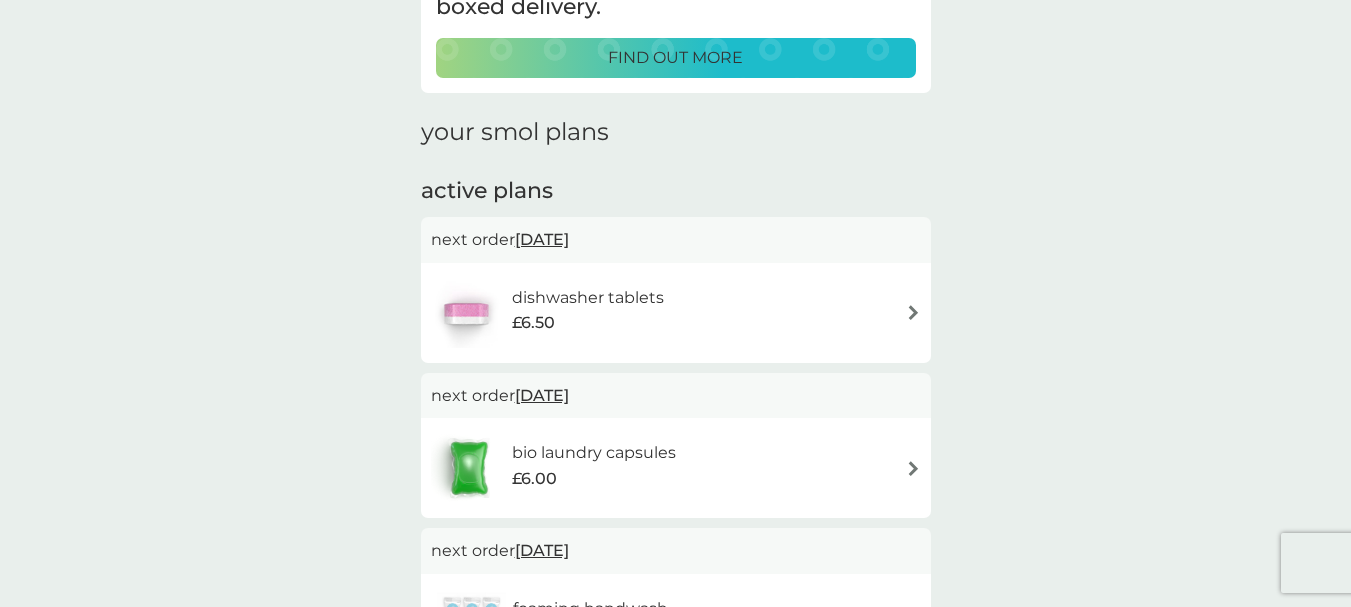 click on "dishwasher tablets £6.50" at bounding box center [598, 313] 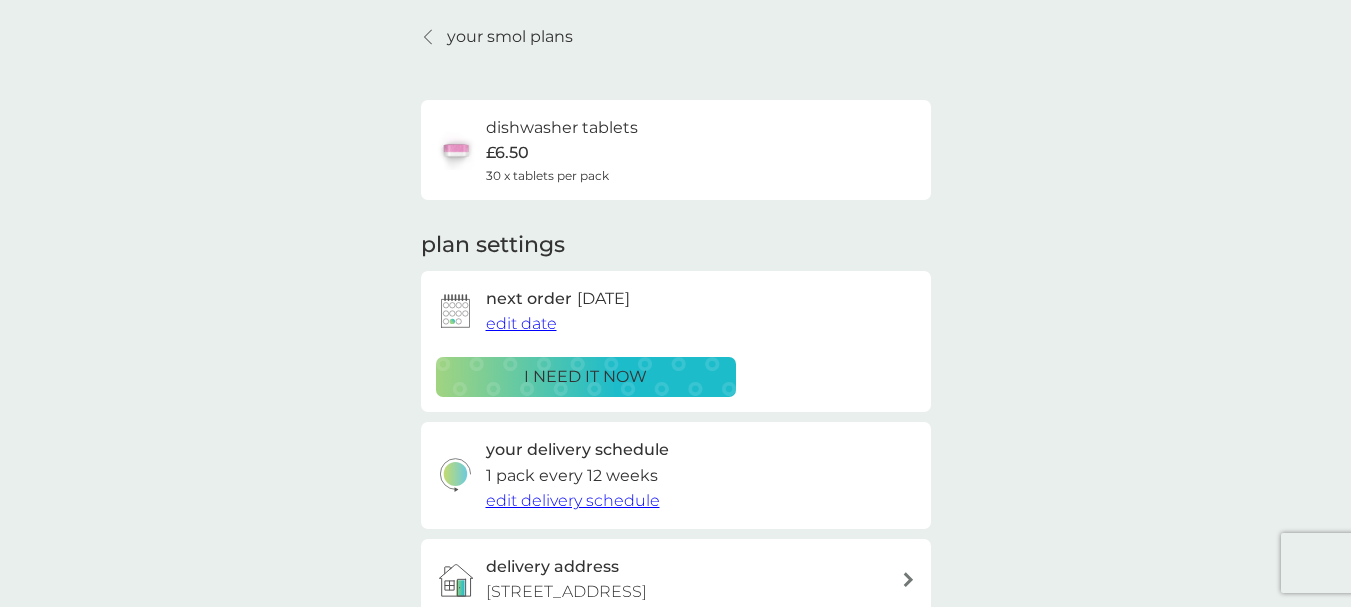 scroll, scrollTop: 100, scrollLeft: 0, axis: vertical 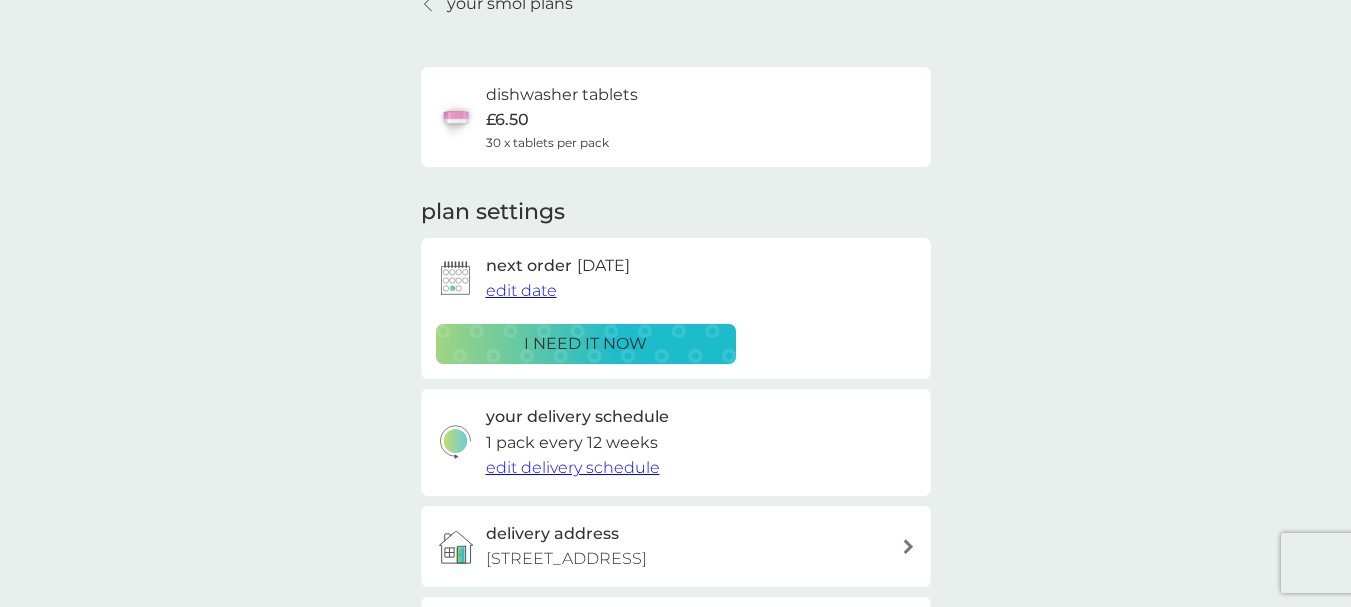 click on "edit date" at bounding box center [521, 290] 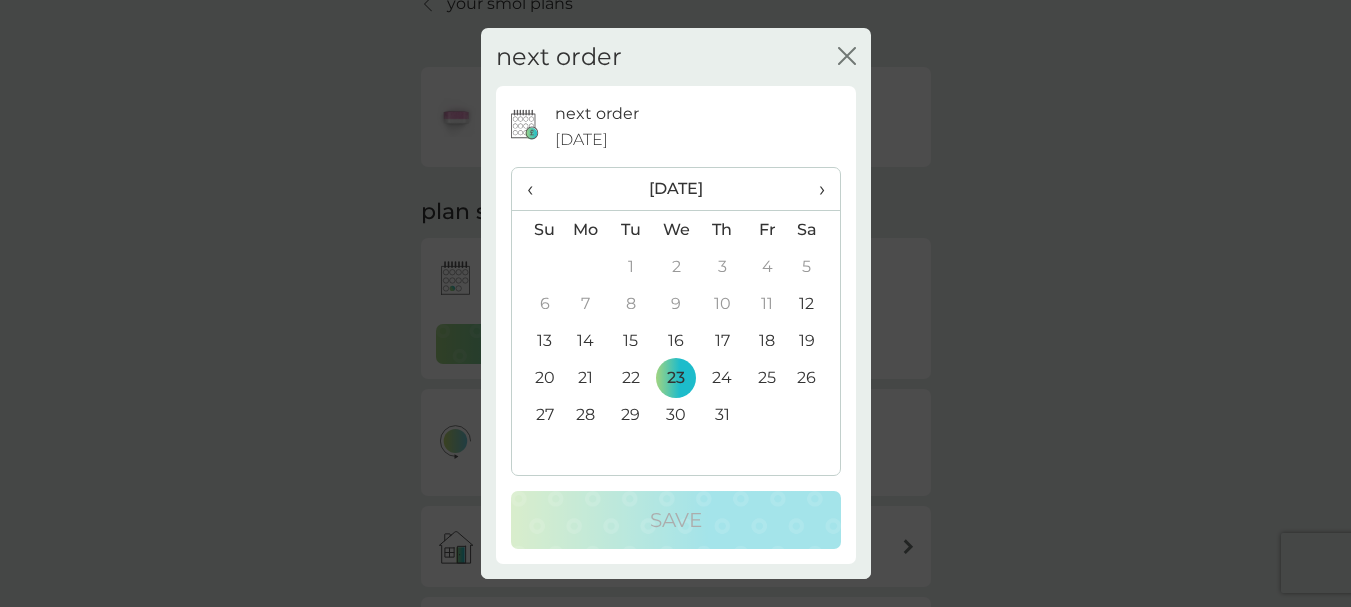 click on "›" at bounding box center [814, 189] 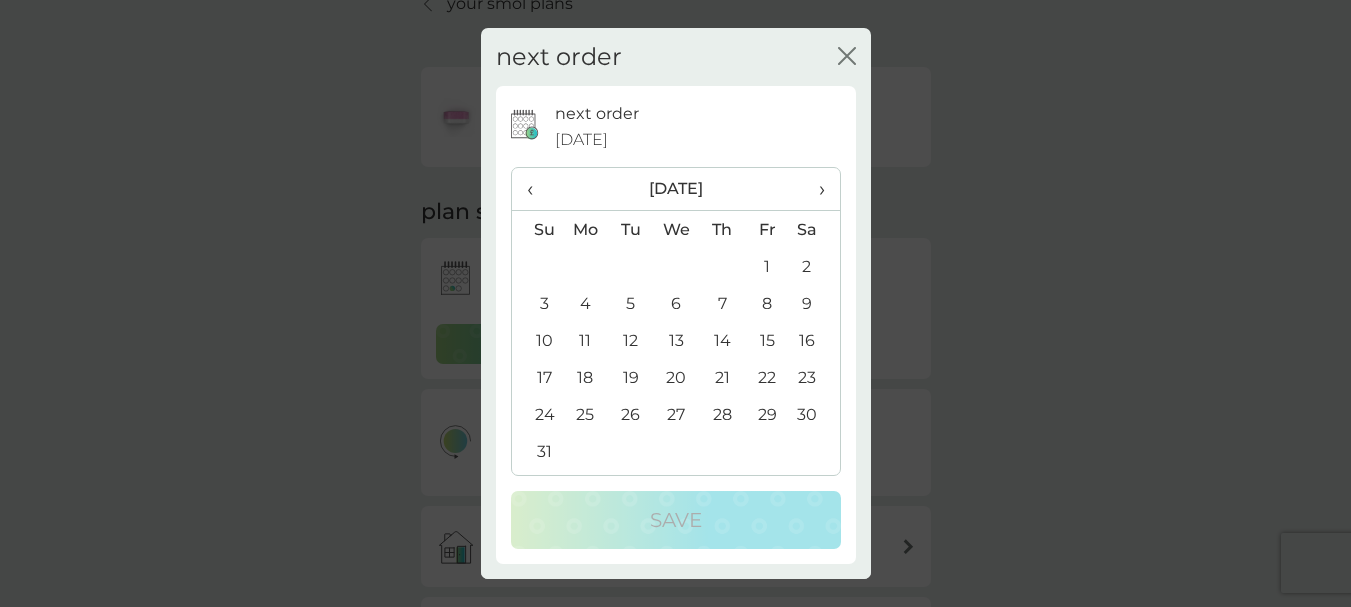 click on "›" at bounding box center (814, 189) 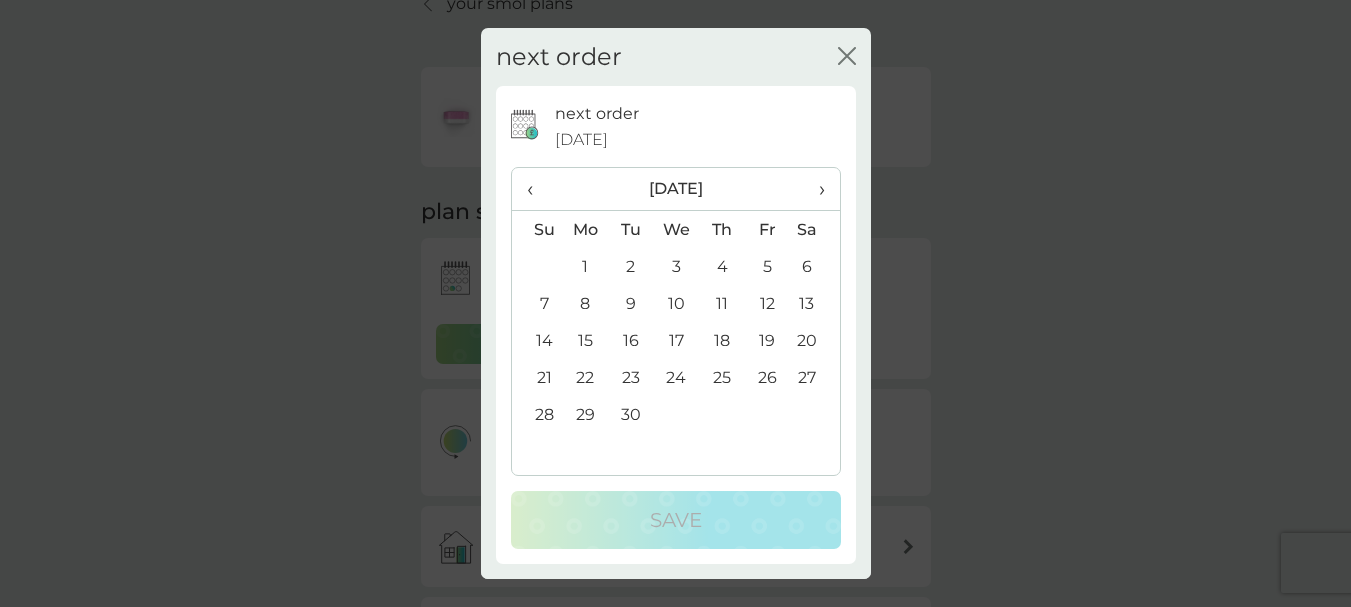 click on "23" at bounding box center [630, 377] 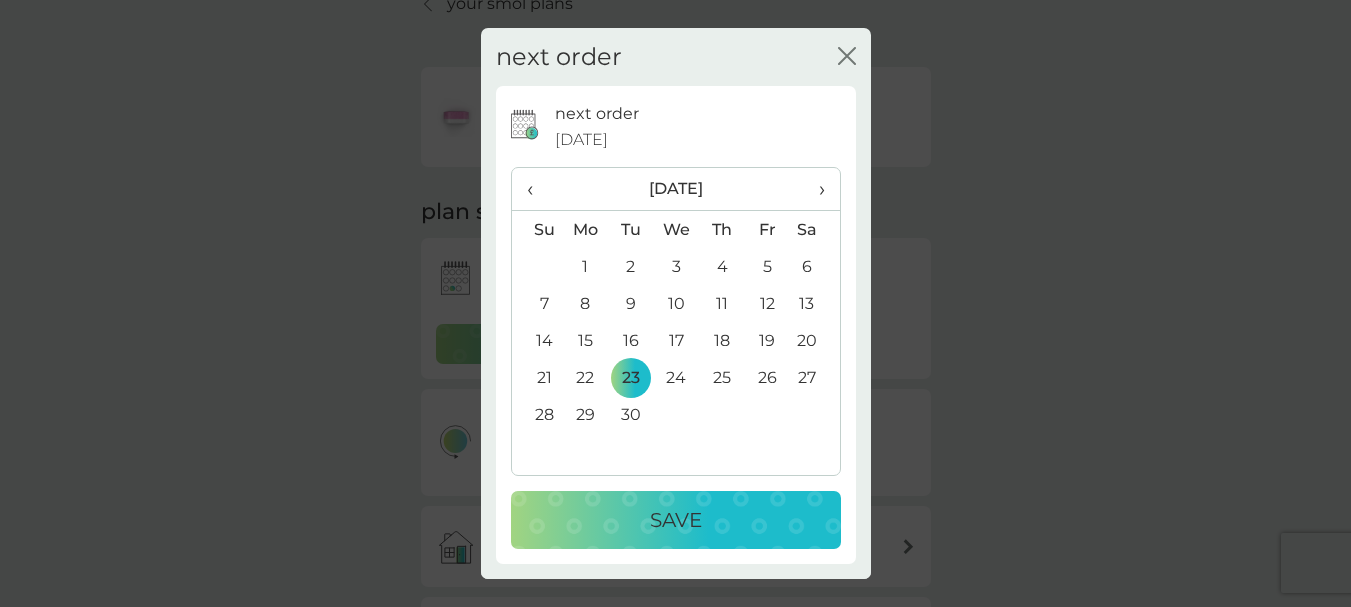 click on "Save" at bounding box center (676, 520) 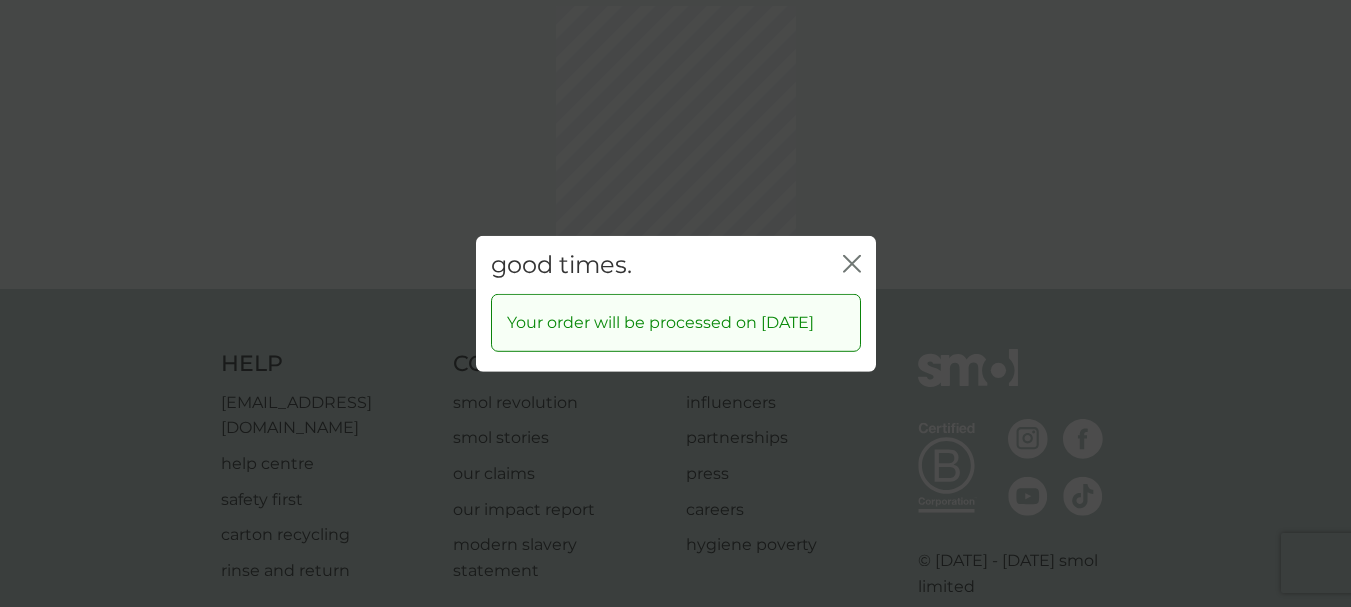 click on "good times. close Your order will be processed on 23 Sep 2025" at bounding box center (675, 303) 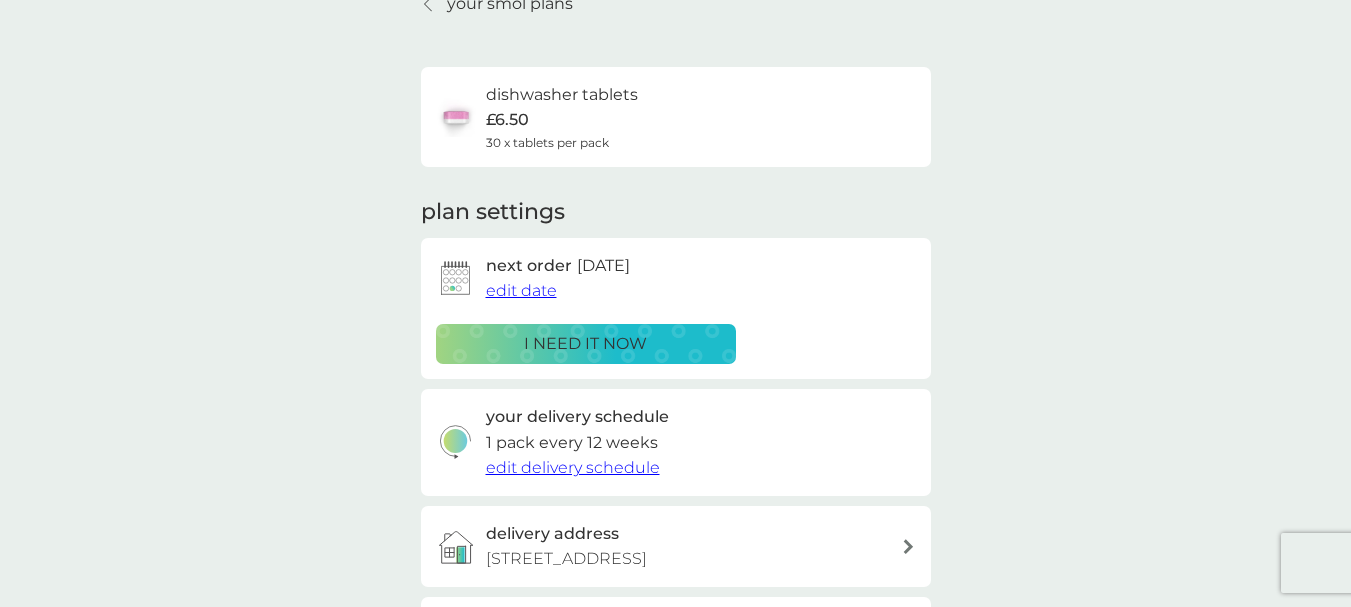 click on "dishwasher tablets £6.50 30 x tablets per pack" at bounding box center (676, 117) 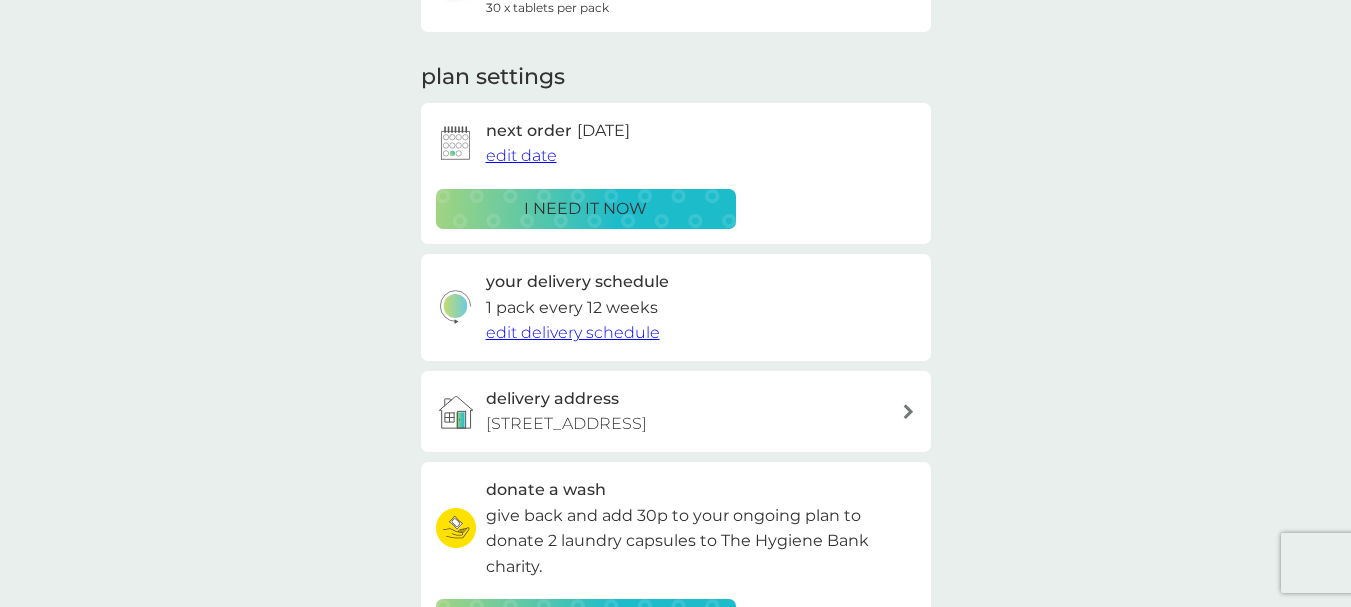 scroll, scrollTop: 200, scrollLeft: 0, axis: vertical 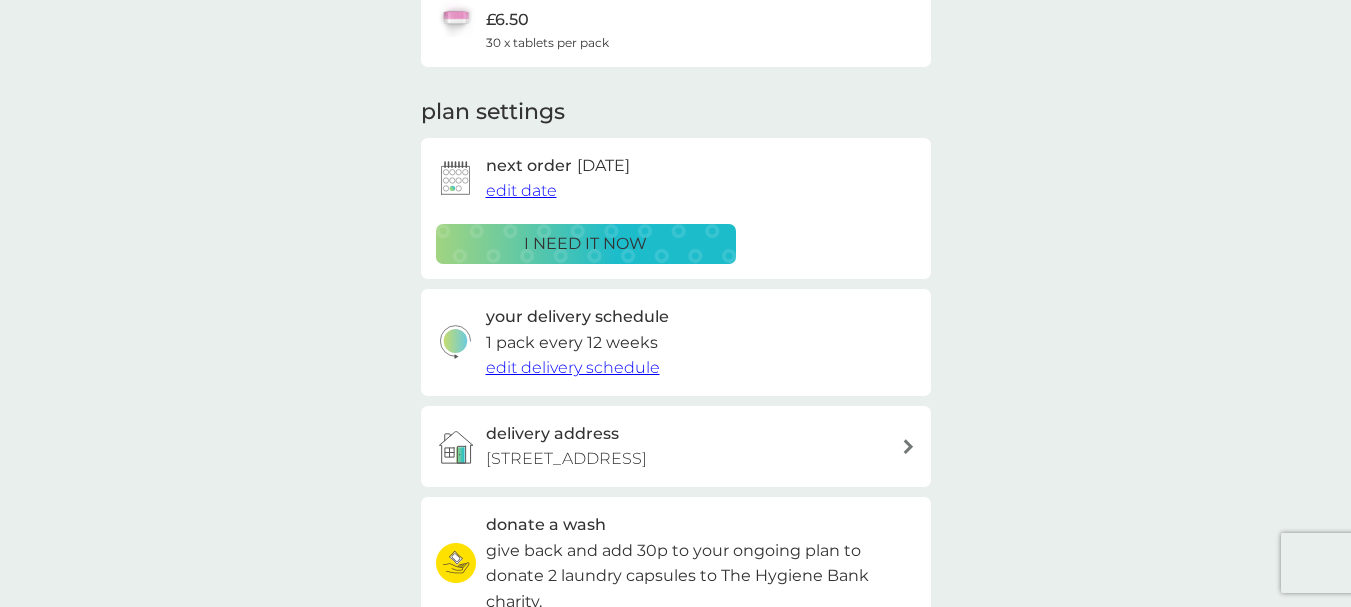 click on "edit delivery schedule" at bounding box center [573, 367] 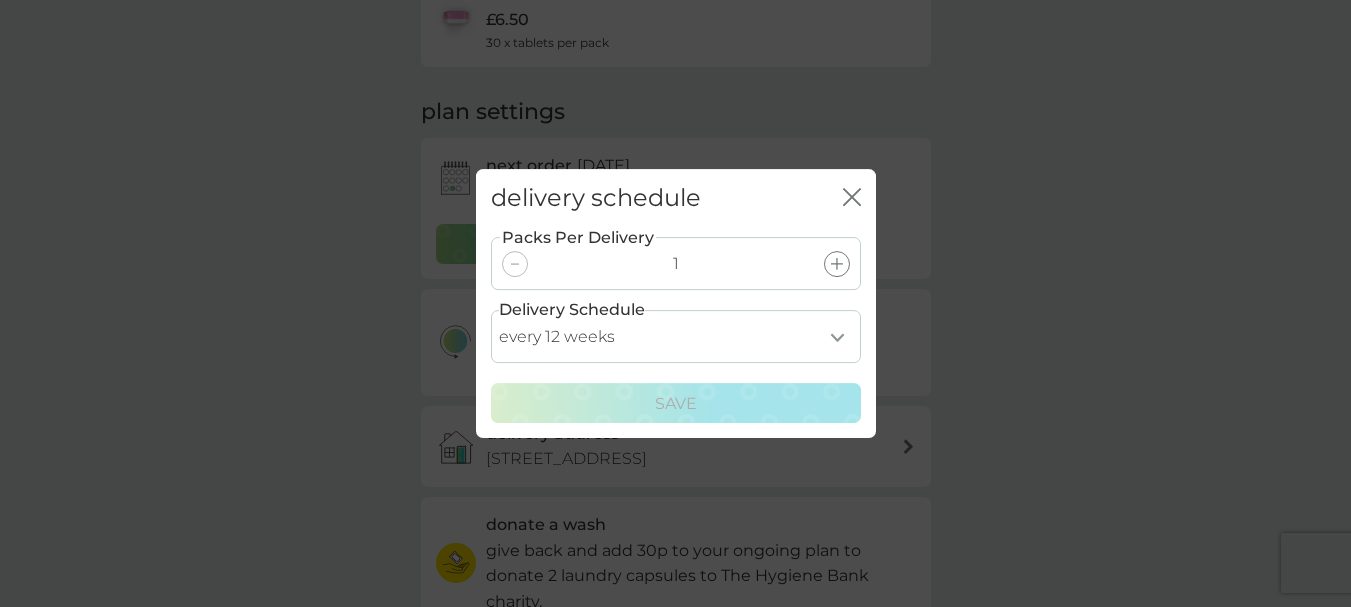 click on "every 1 week every 2 weeks every 3 weeks every 4 weeks every 5 weeks every 6 weeks every 7 weeks every 8 weeks every 9 weeks every 10 weeks every 11 weeks every 12 weeks every 13 weeks every 14 weeks every 15 weeks every 16 weeks every 17 weeks" at bounding box center (676, 336) 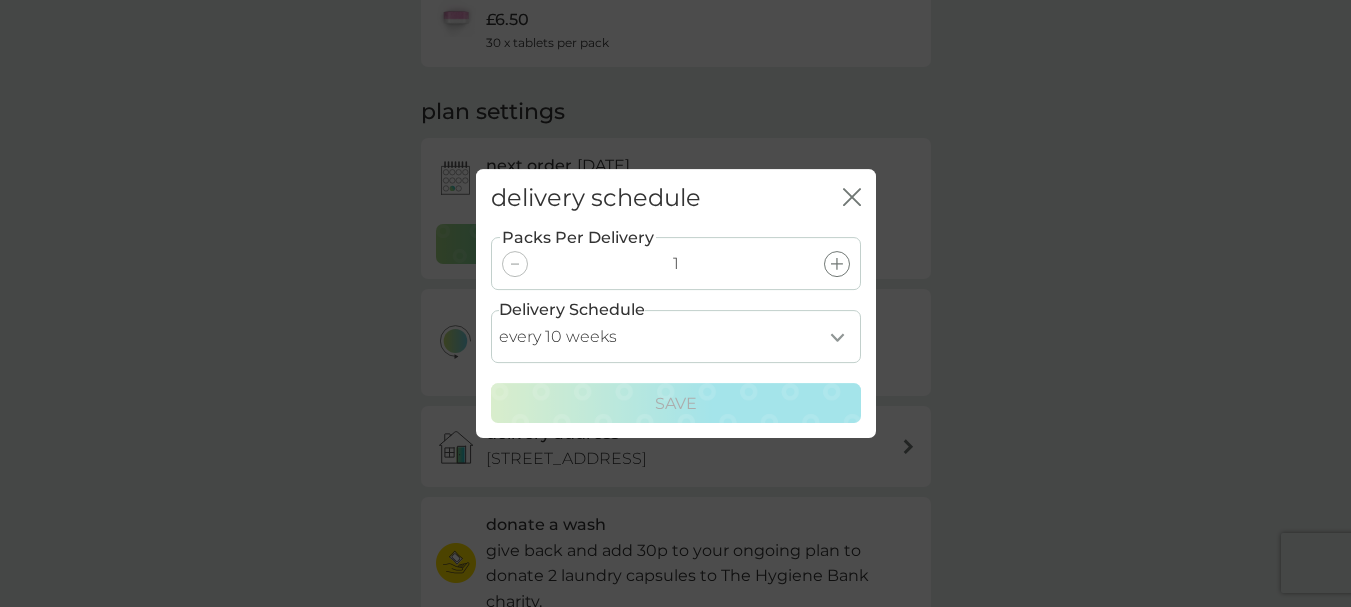 click on "every 1 week every 2 weeks every 3 weeks every 4 weeks every 5 weeks every 6 weeks every 7 weeks every 8 weeks every 9 weeks every 10 weeks every 11 weeks every 12 weeks every 13 weeks every 14 weeks every 15 weeks every 16 weeks every 17 weeks" at bounding box center [676, 336] 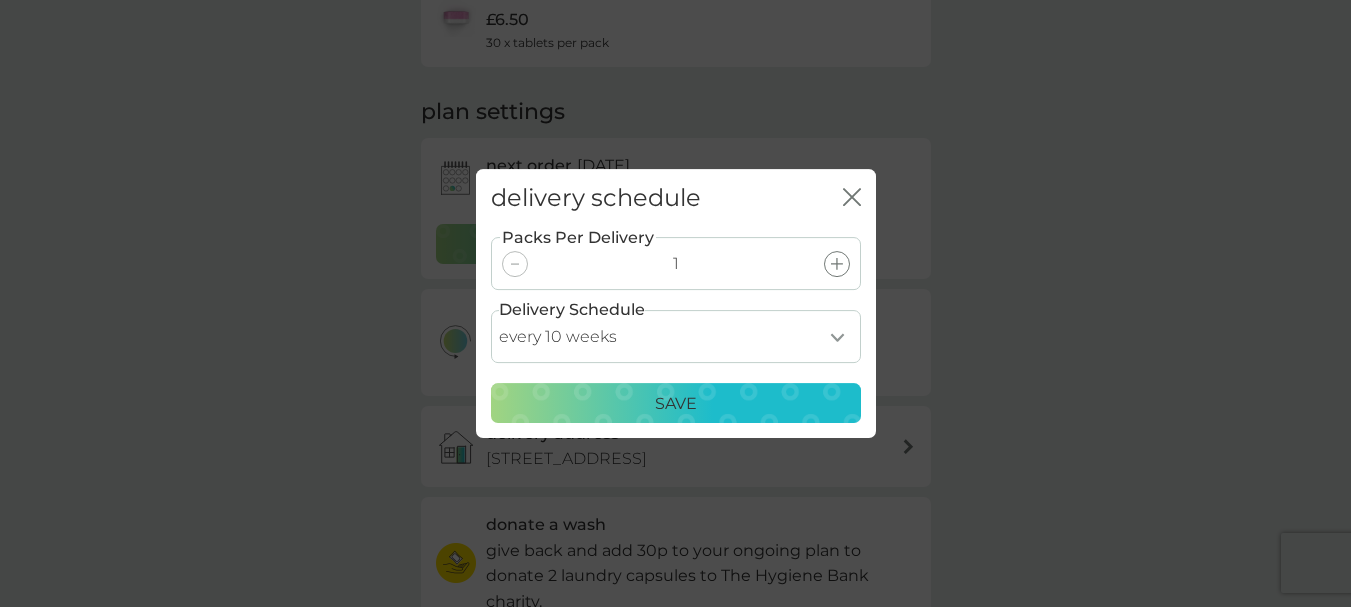click on "Save" at bounding box center (676, 404) 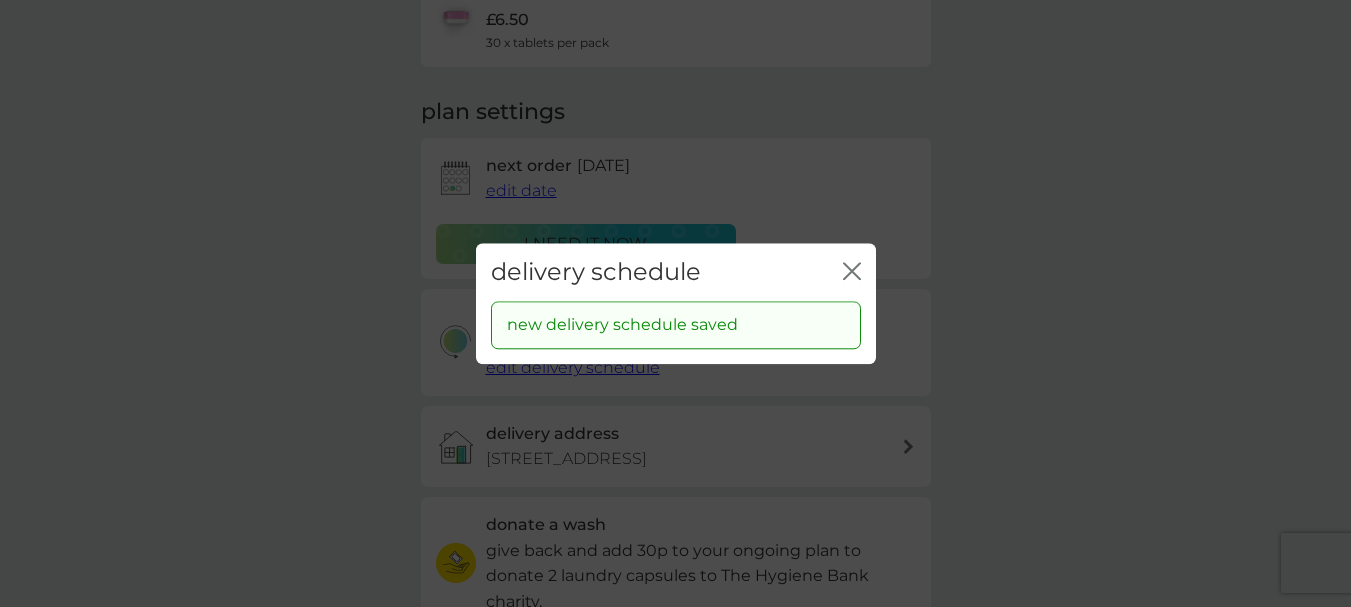 click on "close" 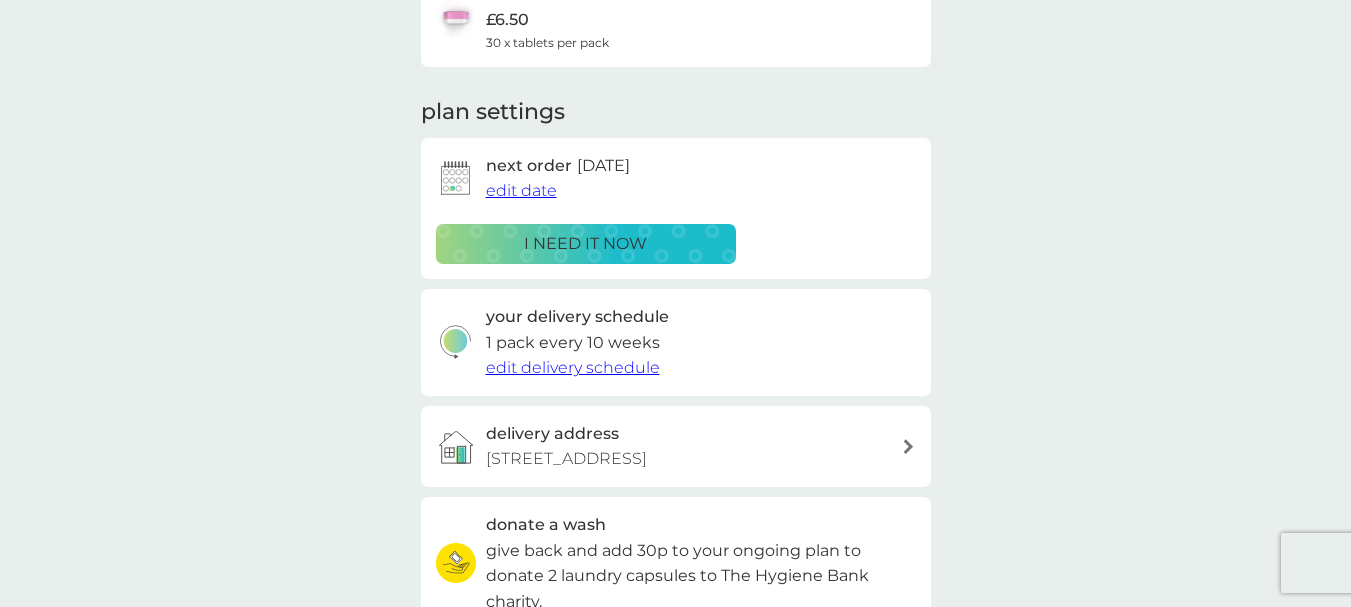 click on "your smol plans dishwasher tablets £6.50 30 x tablets per pack plan settings next order 23 Sep 2025 edit date i need it now your delivery schedule 1 pack every 10 weeks edit delivery schedule delivery address 67 Drumahean Road, Middletown,  Armagh, BT60 3QG donate a wash give back and add 30p to your ongoing plan to donate 2 laundry capsules to The Hygiene Bank charity. ADD TO PLAN Pause plan cancel plan" at bounding box center (675, 353) 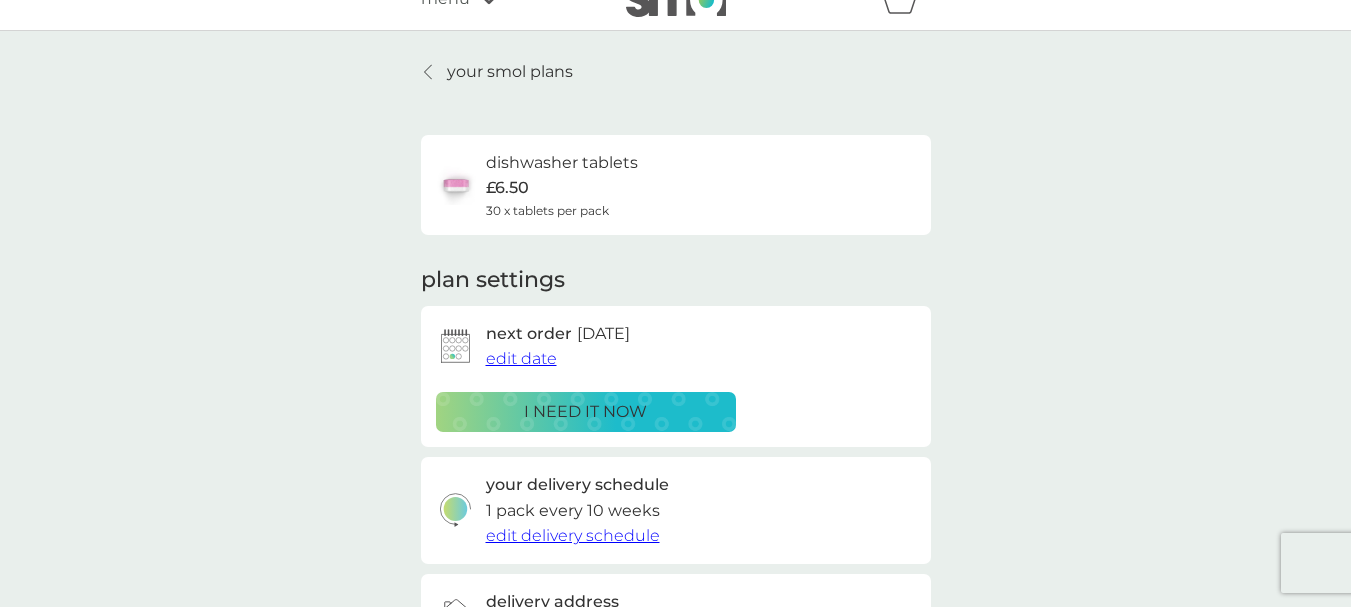 scroll, scrollTop: 0, scrollLeft: 0, axis: both 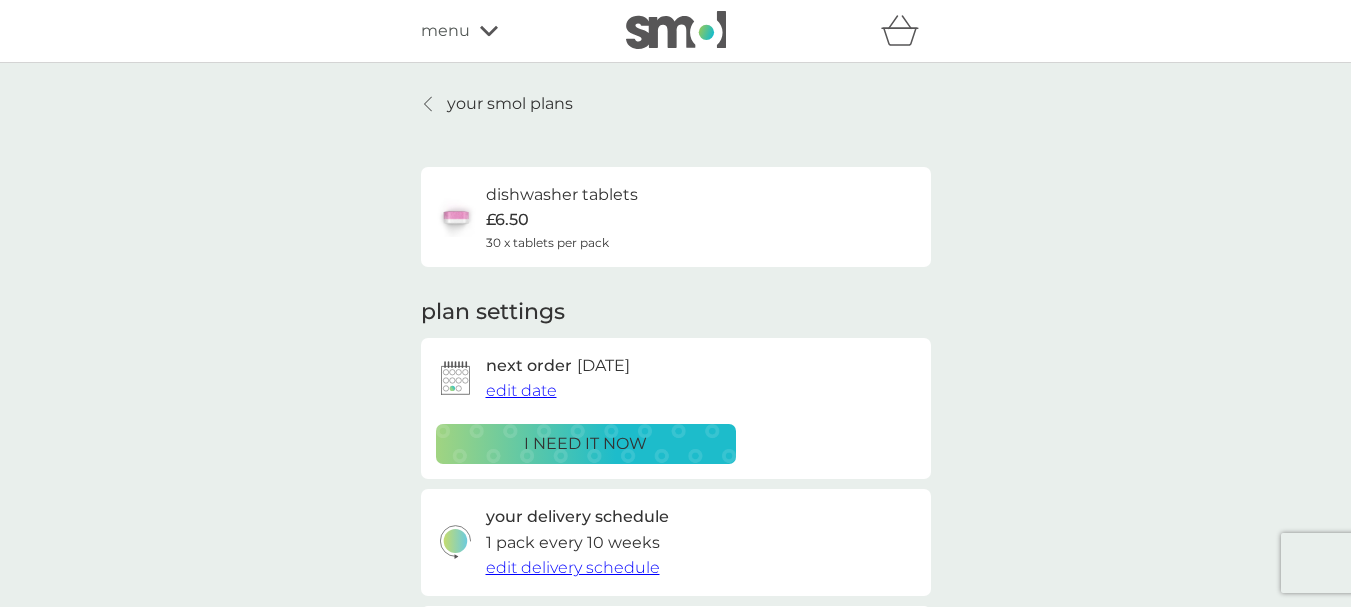 click on "your smol plans" at bounding box center (510, 104) 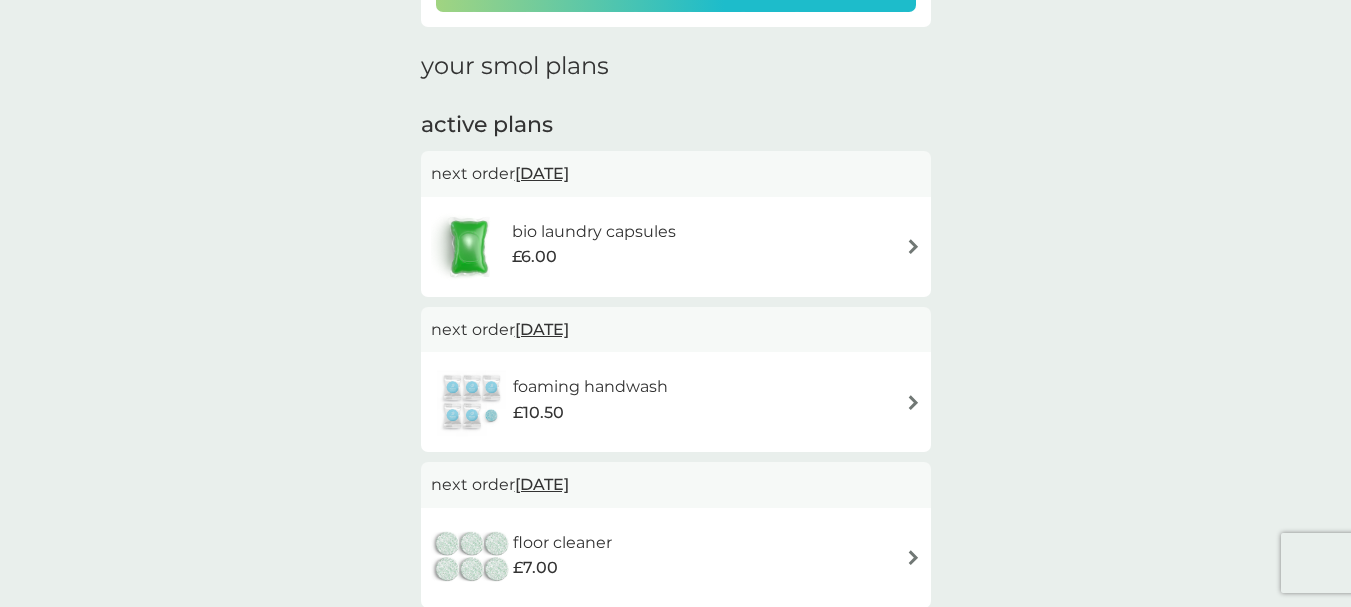 scroll, scrollTop: 300, scrollLeft: 0, axis: vertical 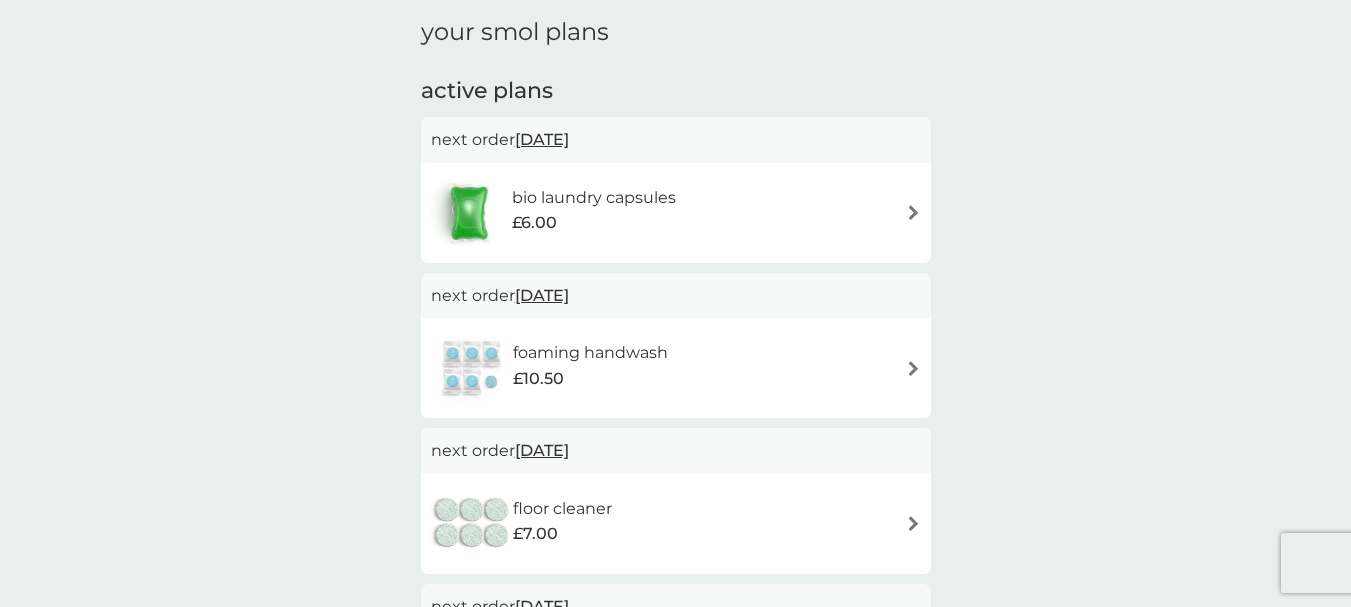 click at bounding box center [913, 368] 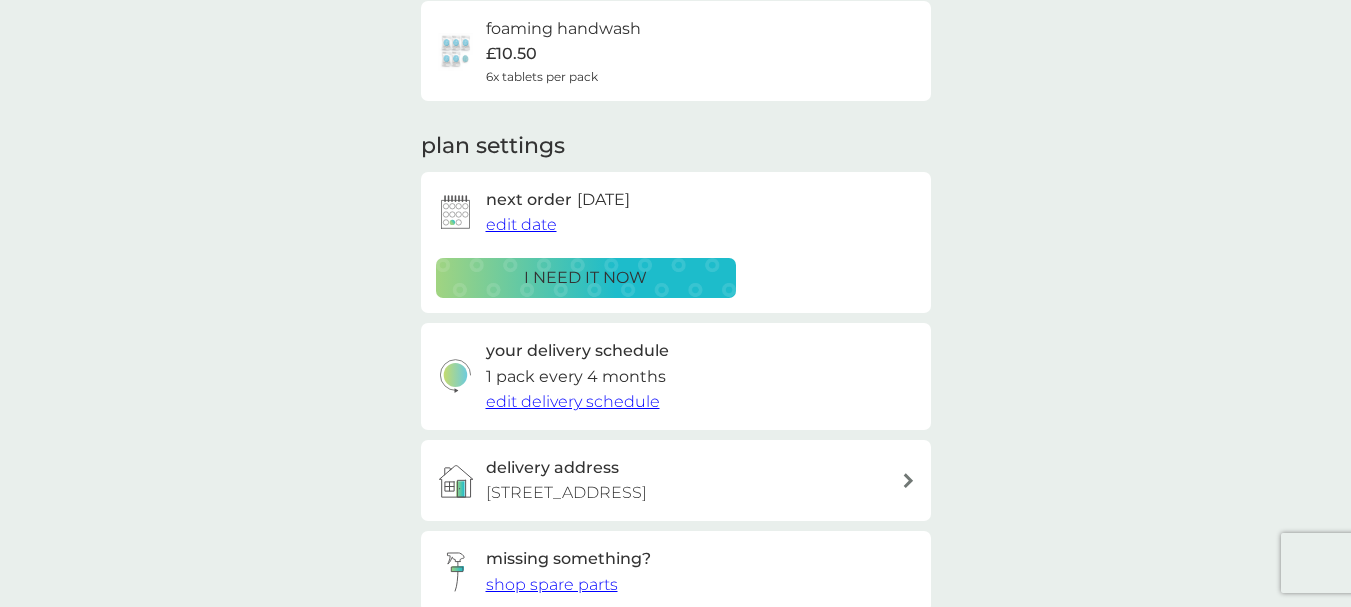 scroll, scrollTop: 200, scrollLeft: 0, axis: vertical 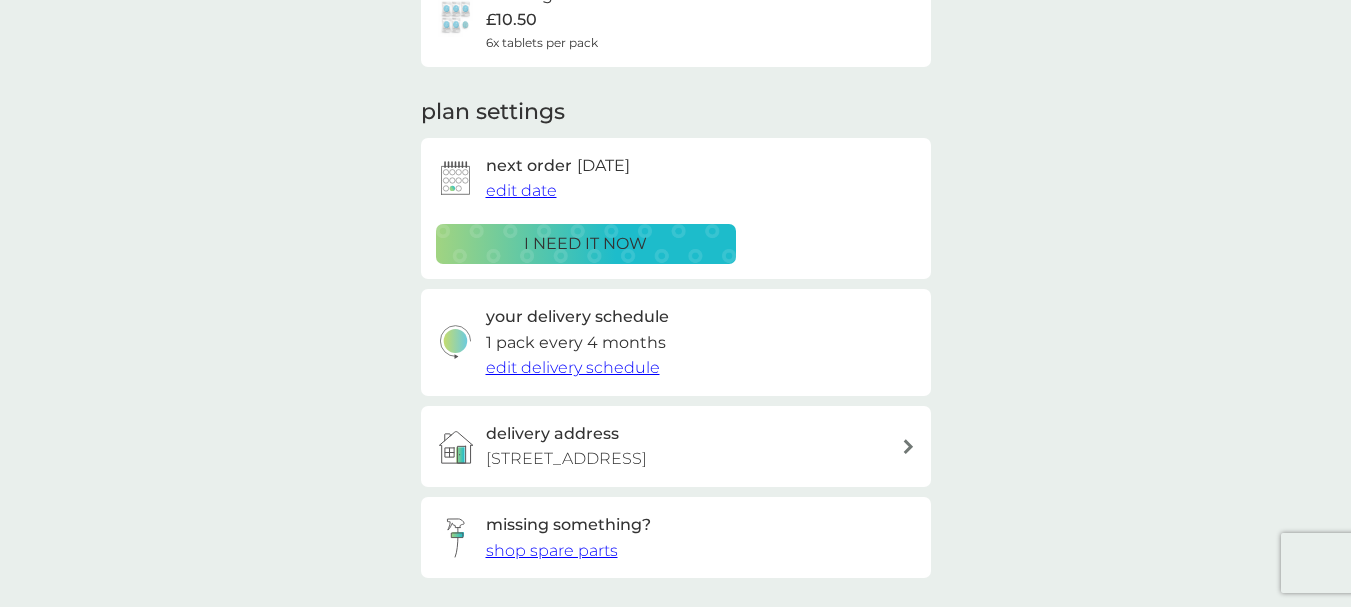 click on "edit delivery schedule" at bounding box center [573, 367] 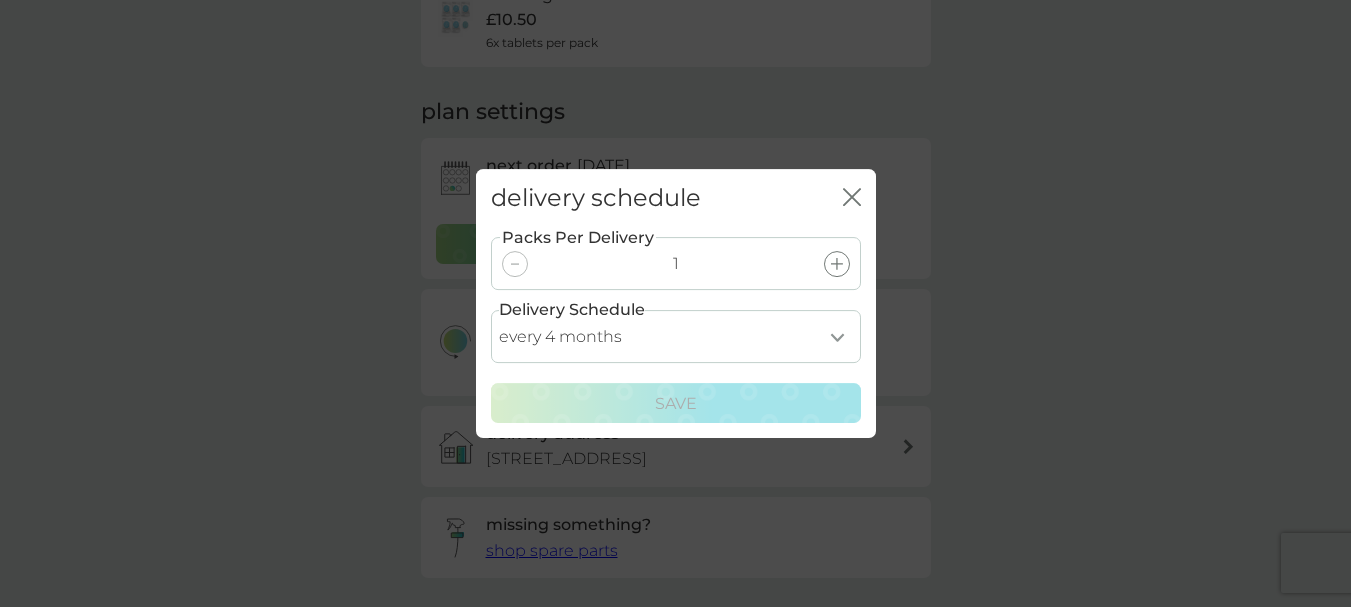 click on "delivery schedule close Packs Per Delivery 1 Delivery Schedule every 1 month every 2 months every 3 months every 4 months every 5 months every 6 months Save" at bounding box center (675, 303) 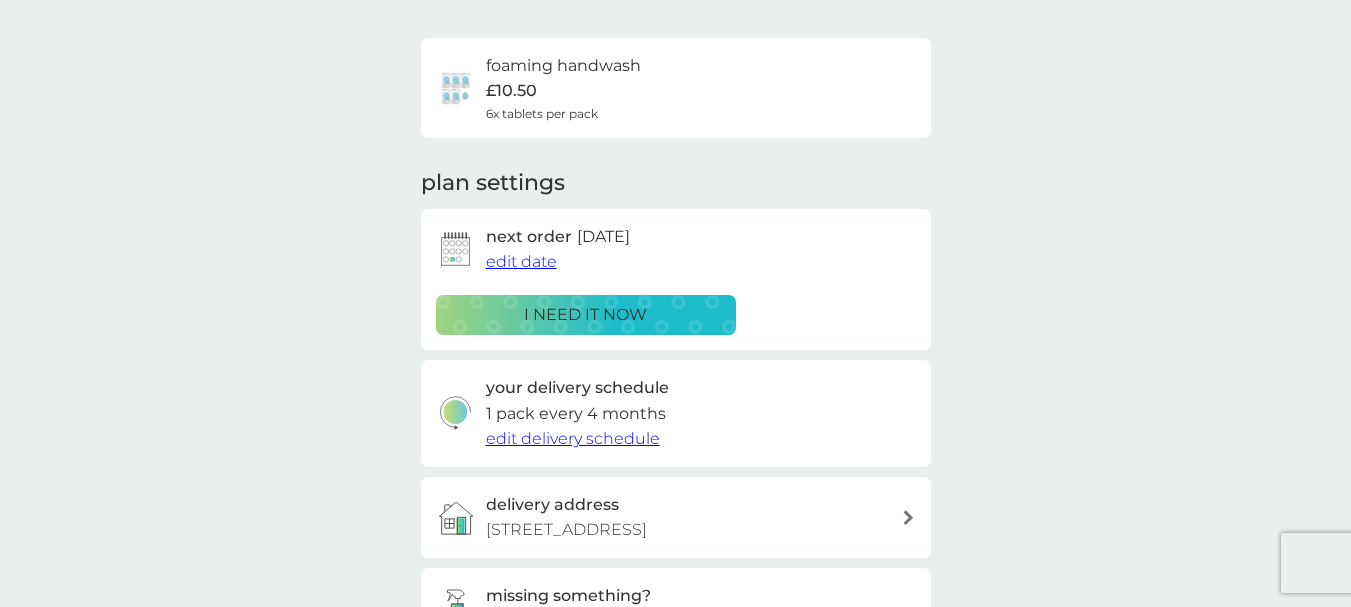 scroll, scrollTop: 100, scrollLeft: 0, axis: vertical 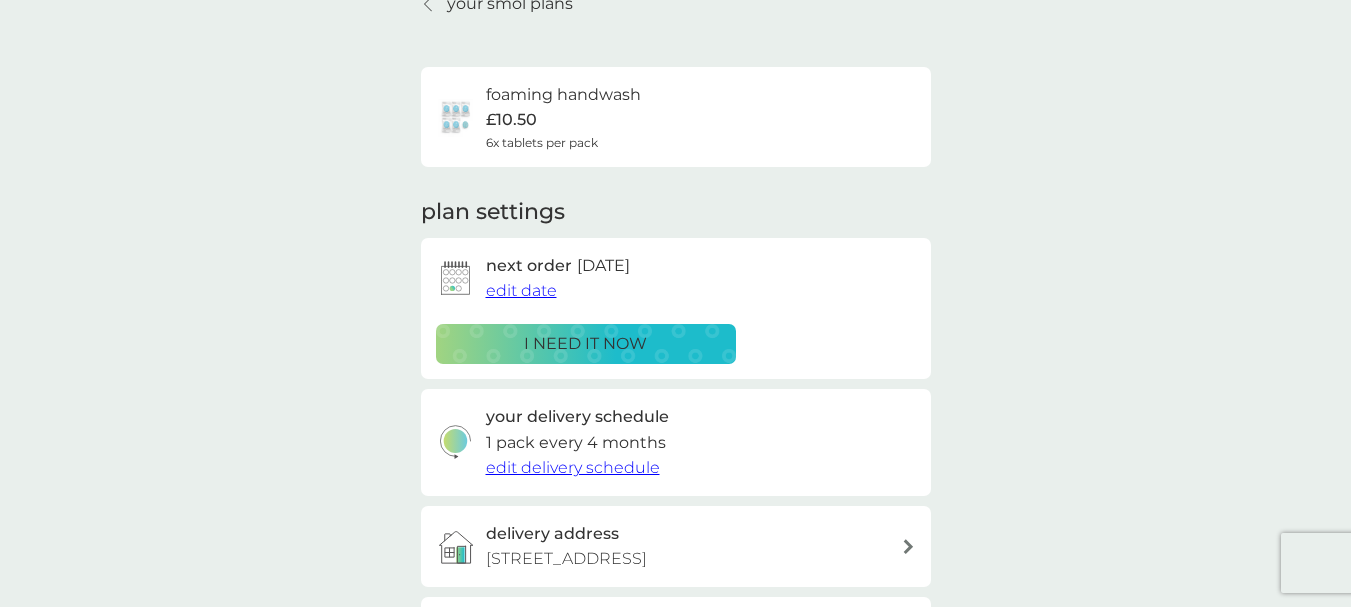 click on "edit date" at bounding box center [521, 290] 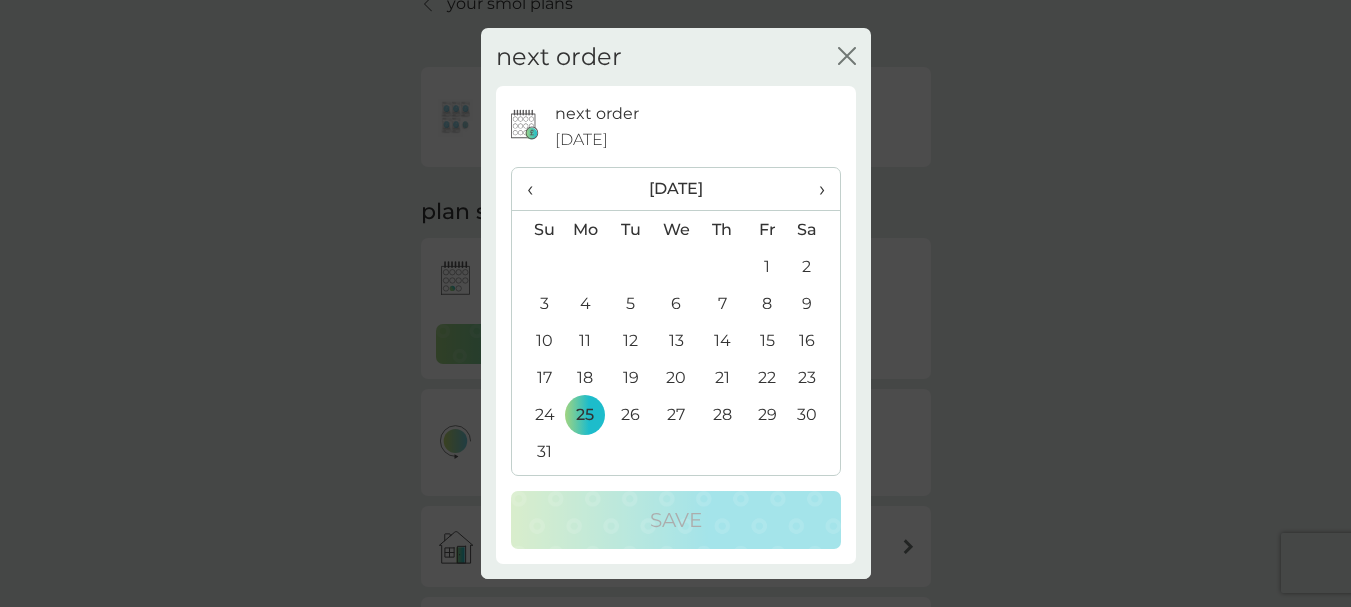click on "›" at bounding box center [814, 189] 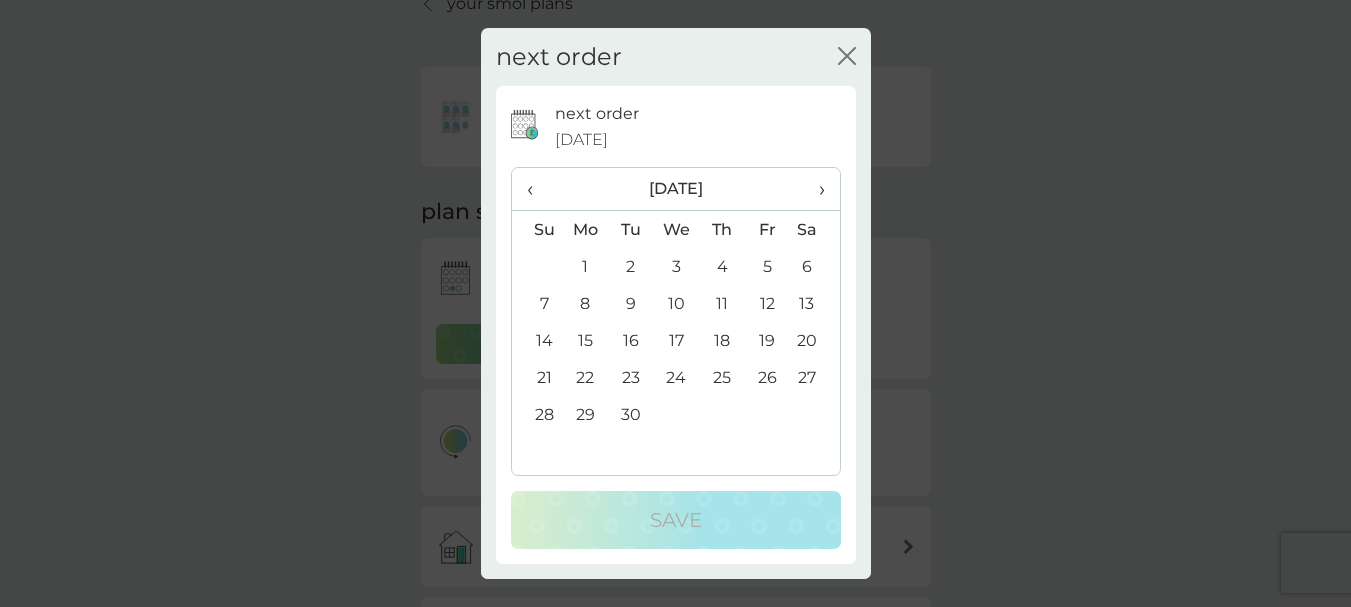 click on "›" at bounding box center (814, 189) 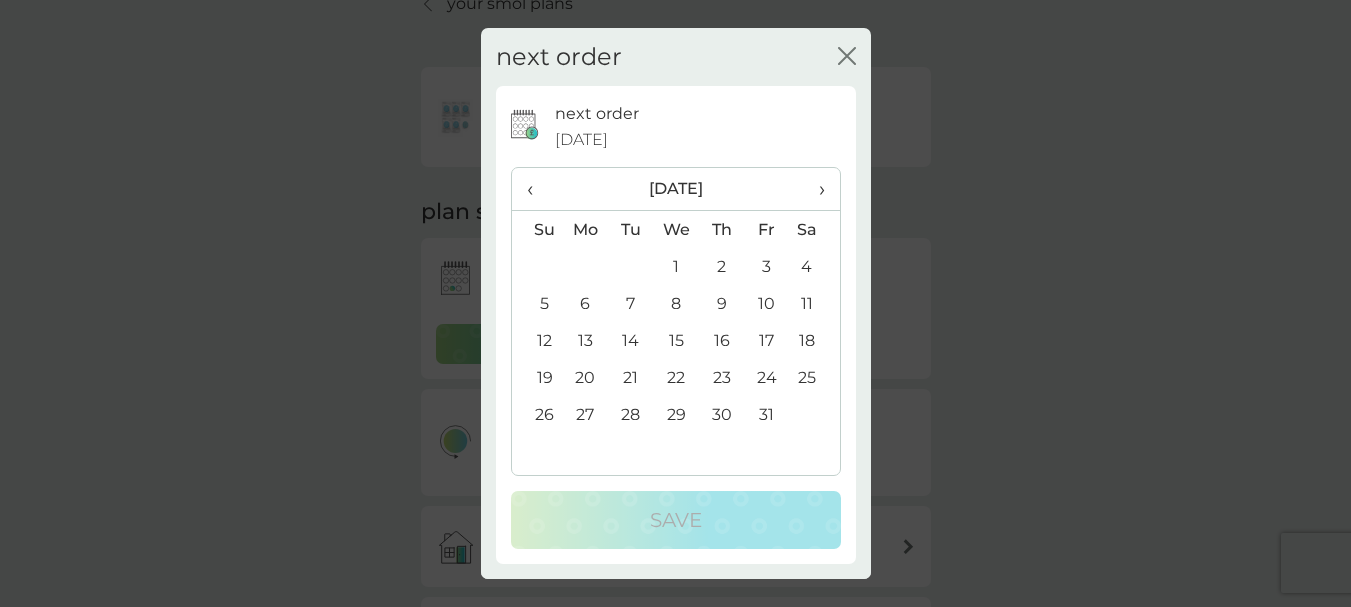 click on "24" at bounding box center [766, 377] 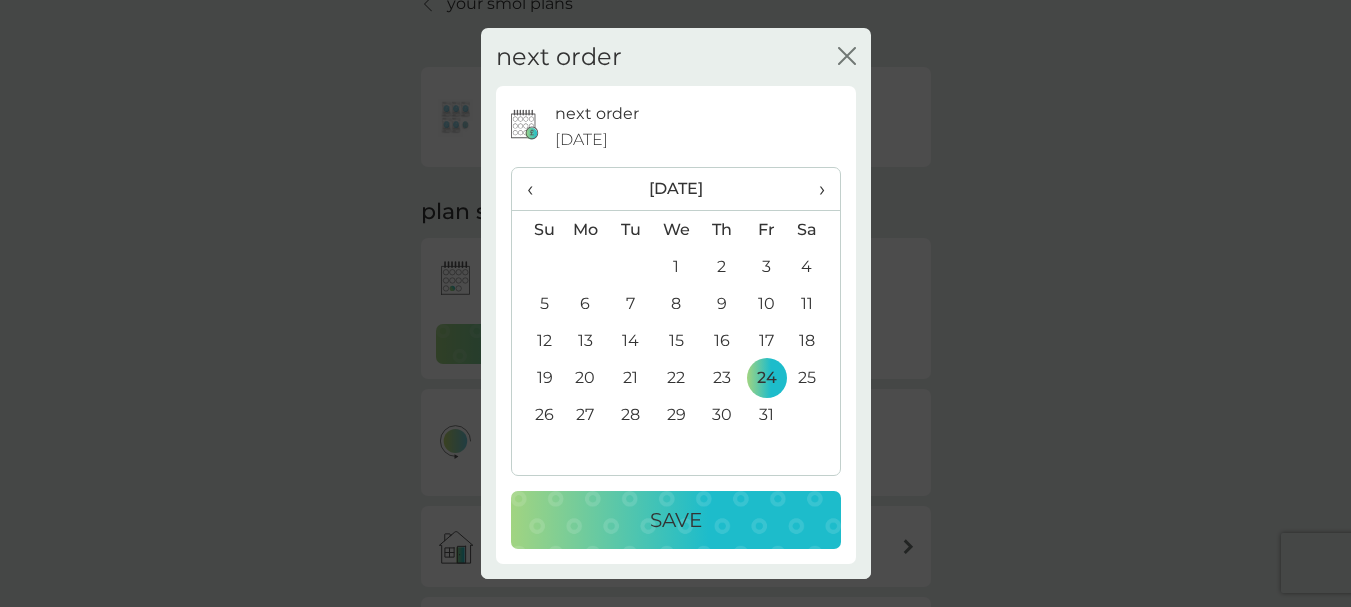 click on "Save" at bounding box center (676, 520) 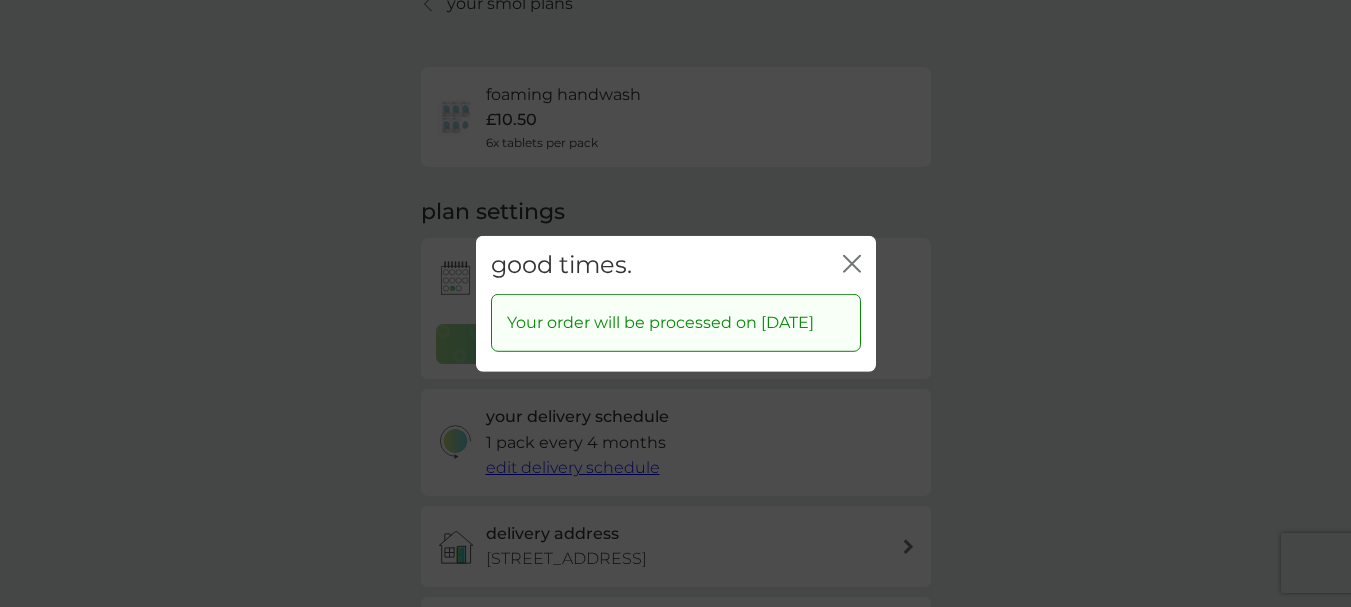 click 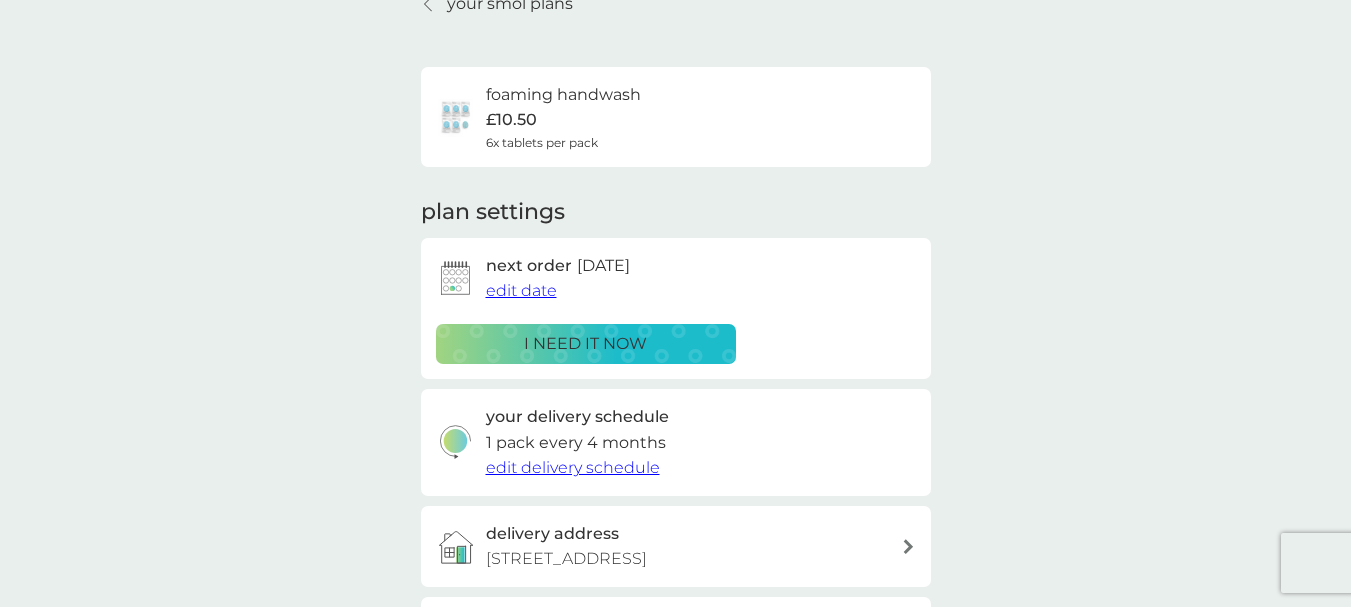 scroll, scrollTop: 0, scrollLeft: 0, axis: both 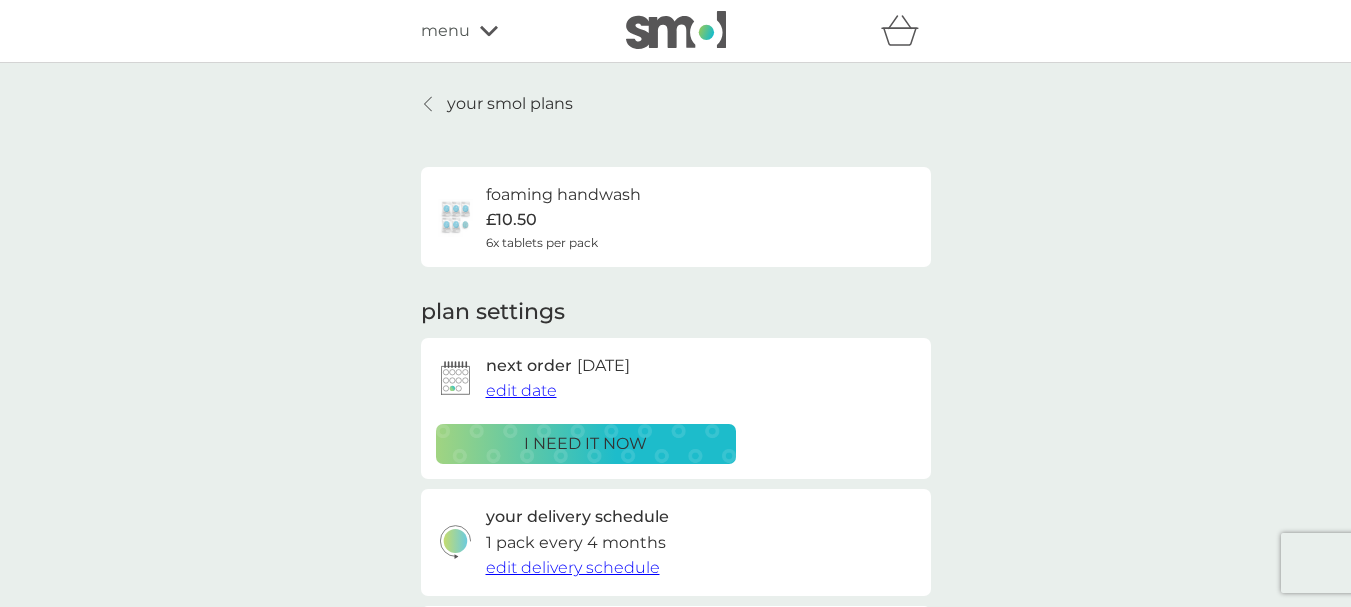 click at bounding box center (429, 104) 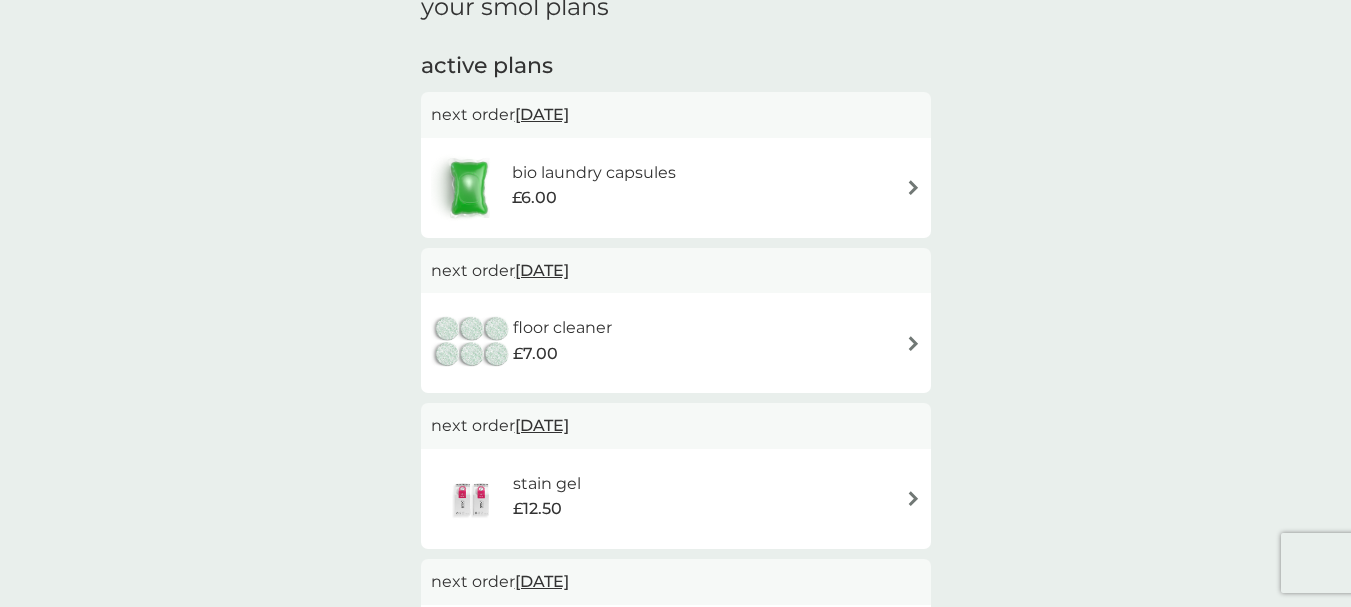 scroll, scrollTop: 400, scrollLeft: 0, axis: vertical 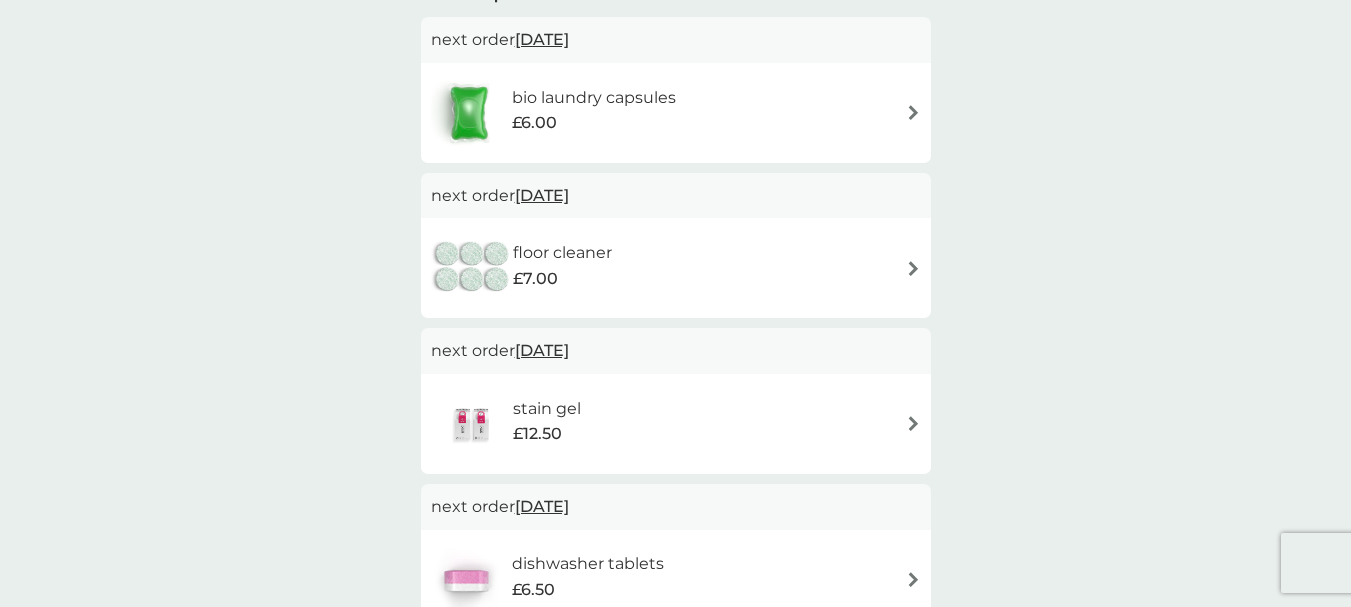click at bounding box center [913, 268] 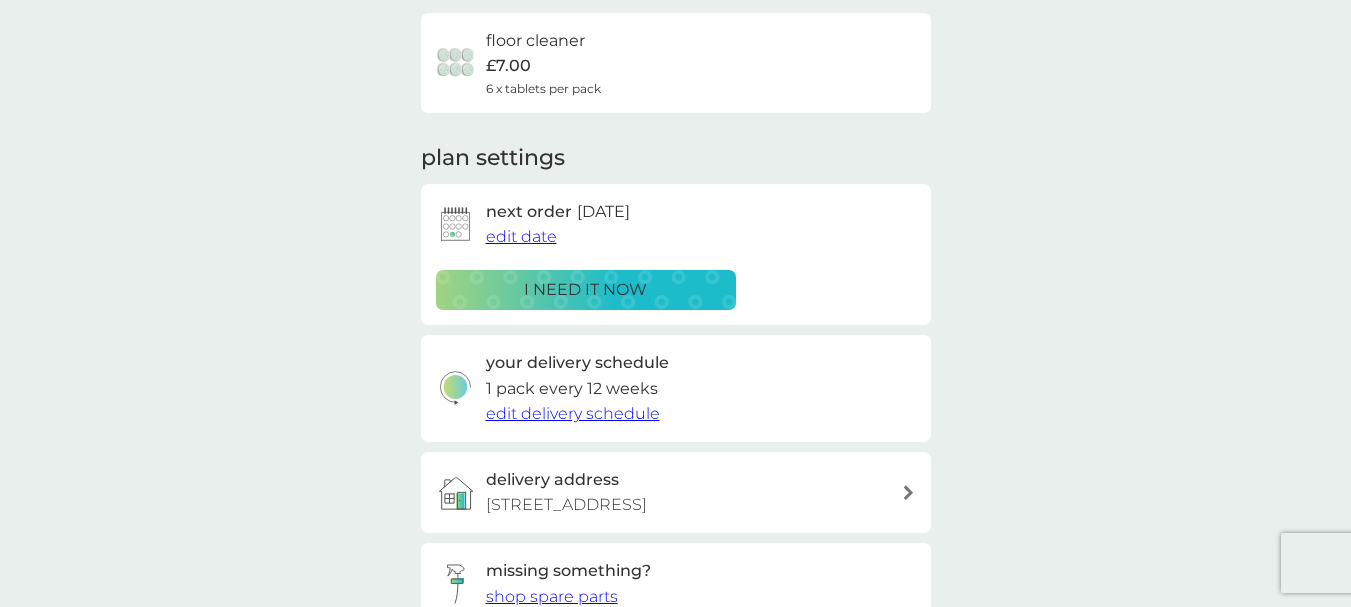 scroll, scrollTop: 200, scrollLeft: 0, axis: vertical 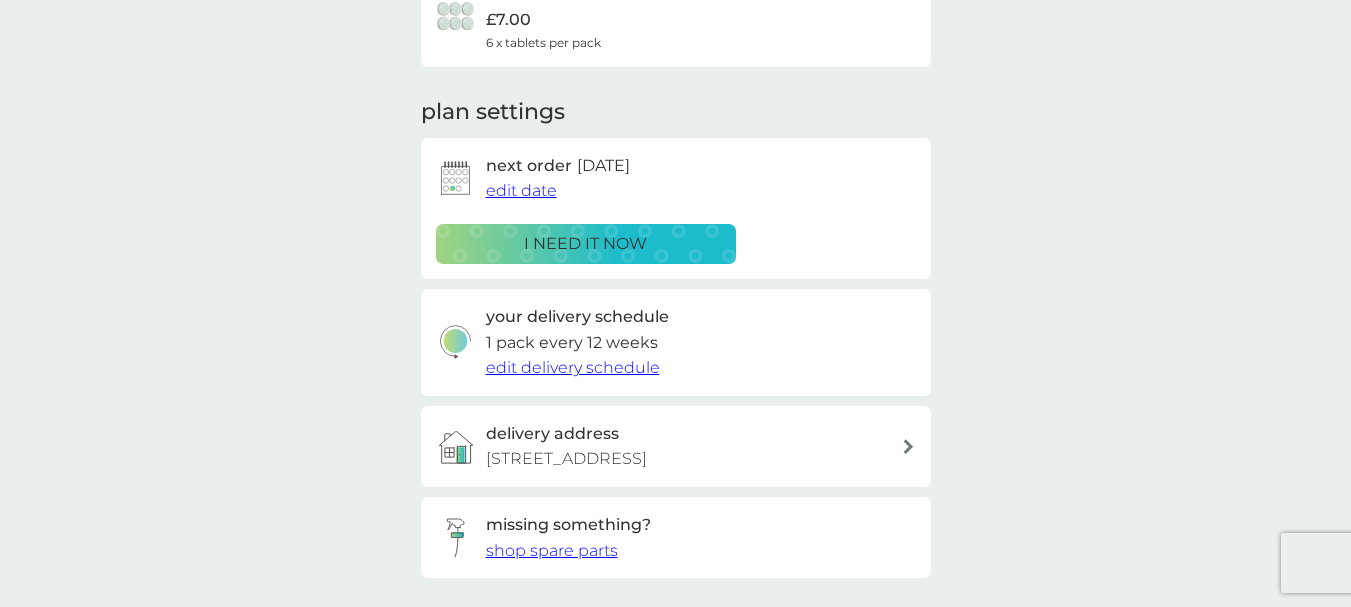 click on "edit delivery schedule" at bounding box center (573, 367) 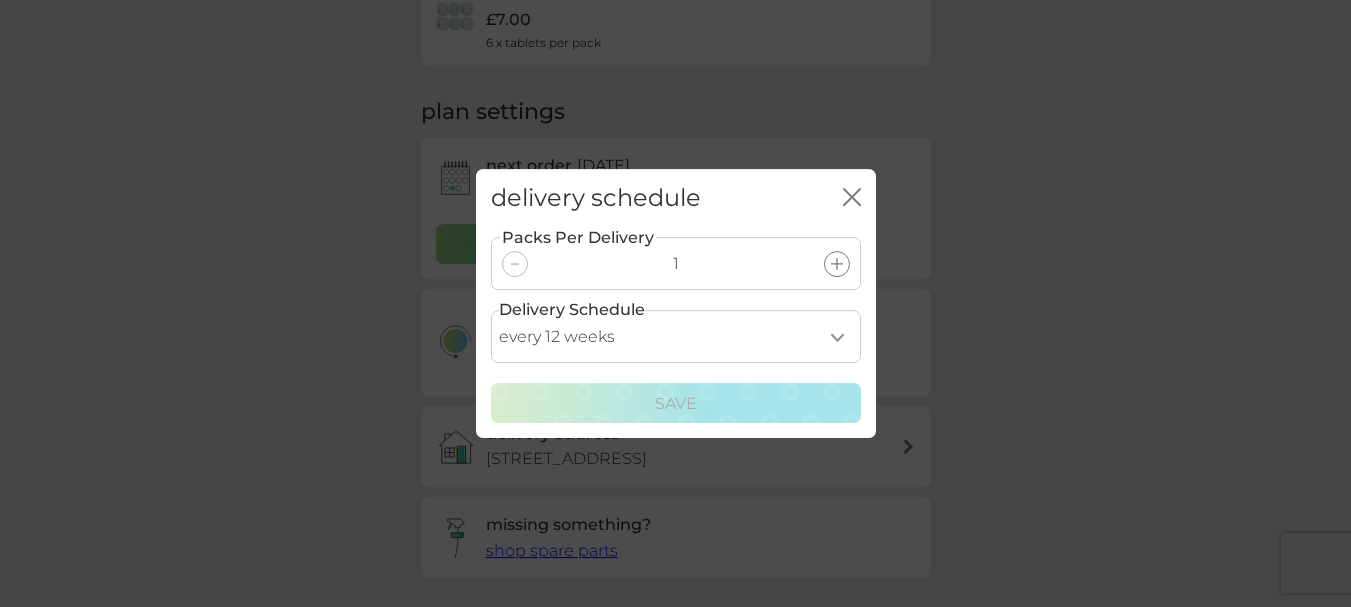 click on "every 1 week every 2 weeks every 3 weeks every 4 weeks every 5 weeks every 6 weeks every 7 weeks every 8 weeks every 9 weeks every 10 weeks every 11 weeks every 12 weeks every 13 weeks every 14 weeks every 15 weeks every 16 weeks every 17 weeks every 18 weeks every 19 weeks every 20 weeks every 21 weeks every 22 weeks every 23 weeks every 24 weeks every 25 weeks every 26 weeks" at bounding box center (676, 336) 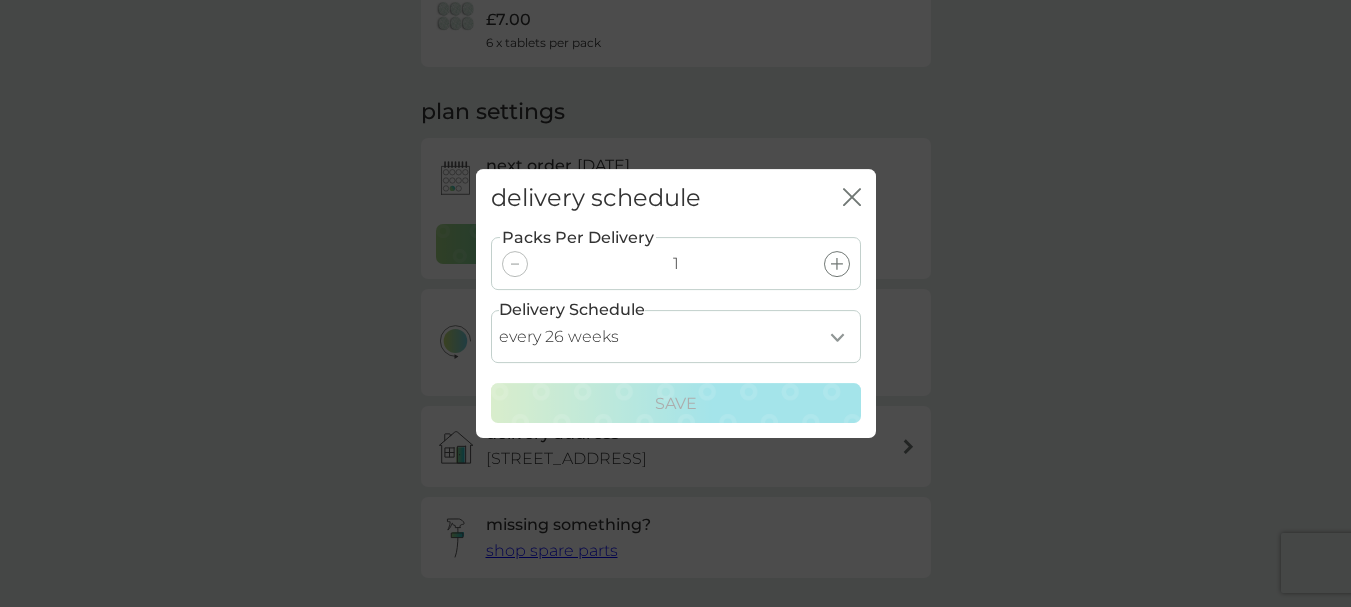 click on "every 1 week every 2 weeks every 3 weeks every 4 weeks every 5 weeks every 6 weeks every 7 weeks every 8 weeks every 9 weeks every 10 weeks every 11 weeks every 12 weeks every 13 weeks every 14 weeks every 15 weeks every 16 weeks every 17 weeks every 18 weeks every 19 weeks every 20 weeks every 21 weeks every 22 weeks every 23 weeks every 24 weeks every 25 weeks every 26 weeks" at bounding box center (676, 336) 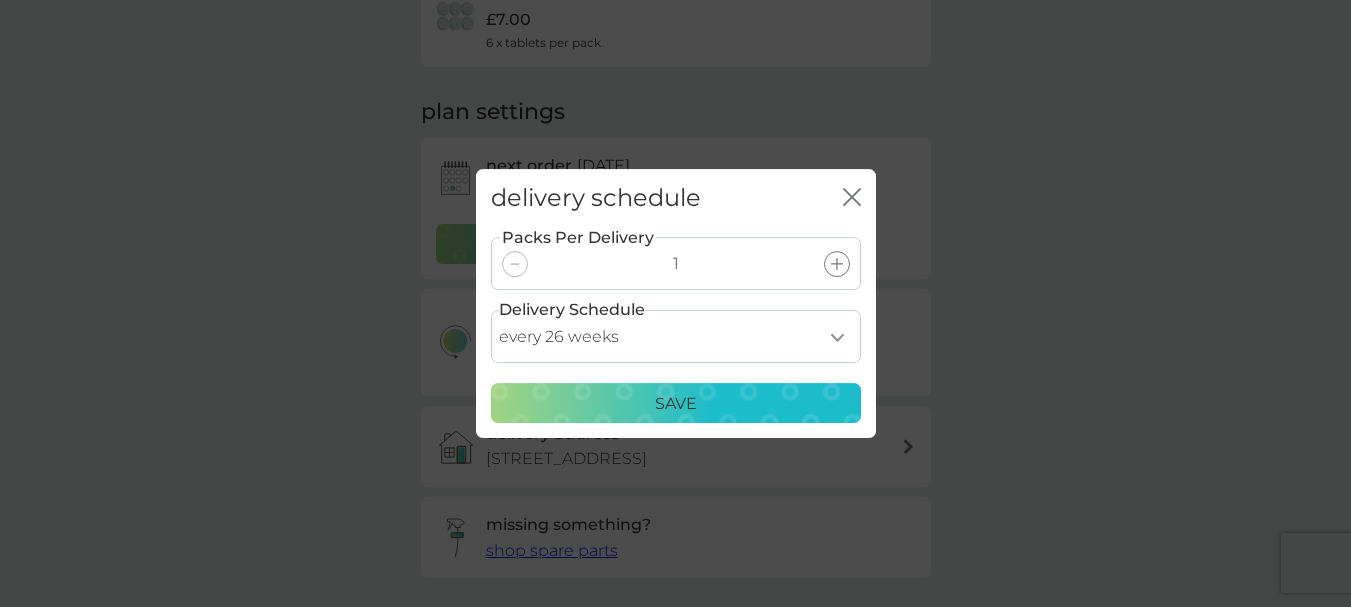 click on "Save" at bounding box center [676, 404] 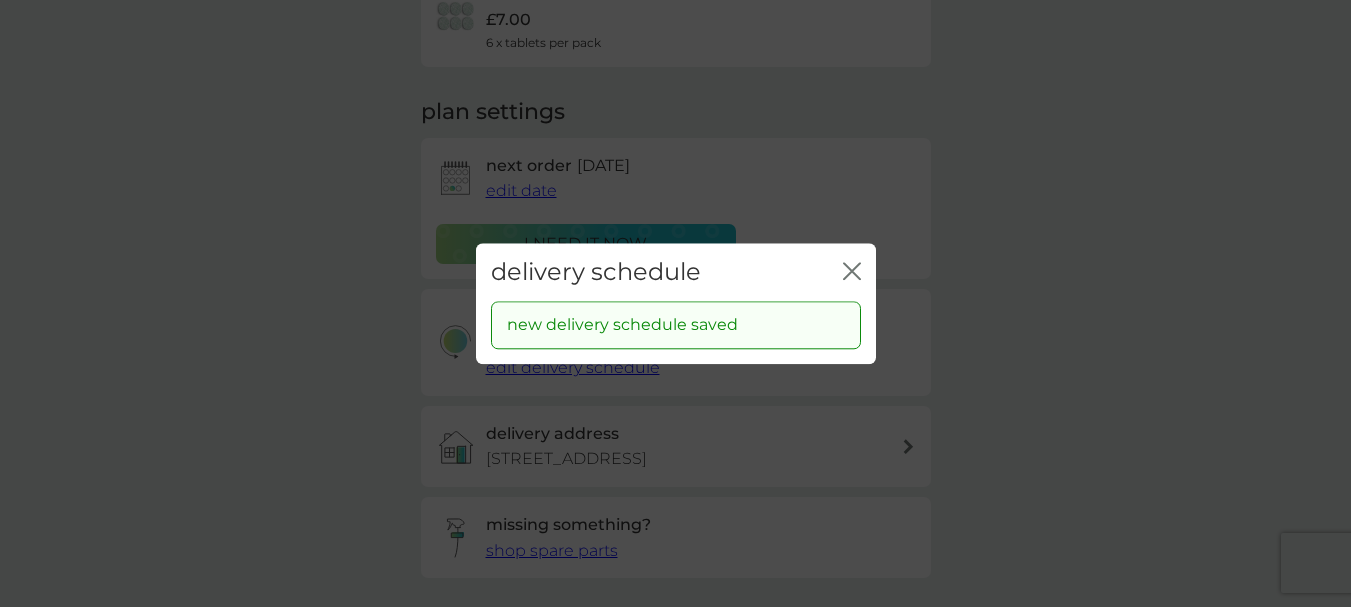 click 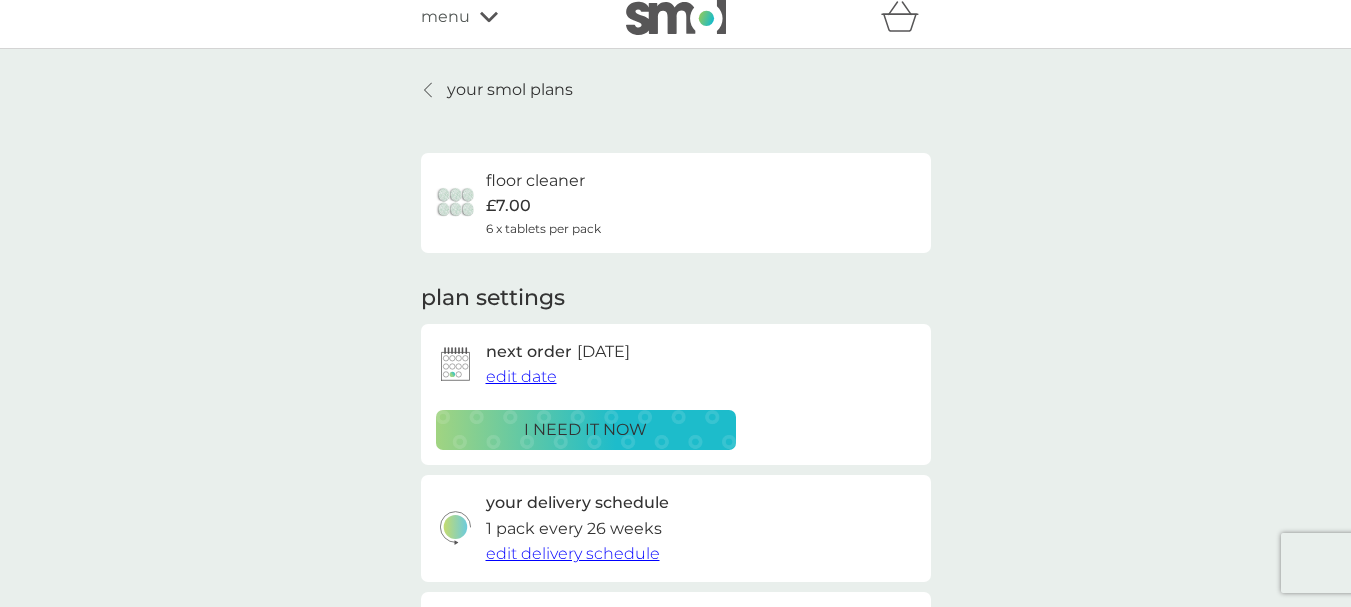 scroll, scrollTop: 0, scrollLeft: 0, axis: both 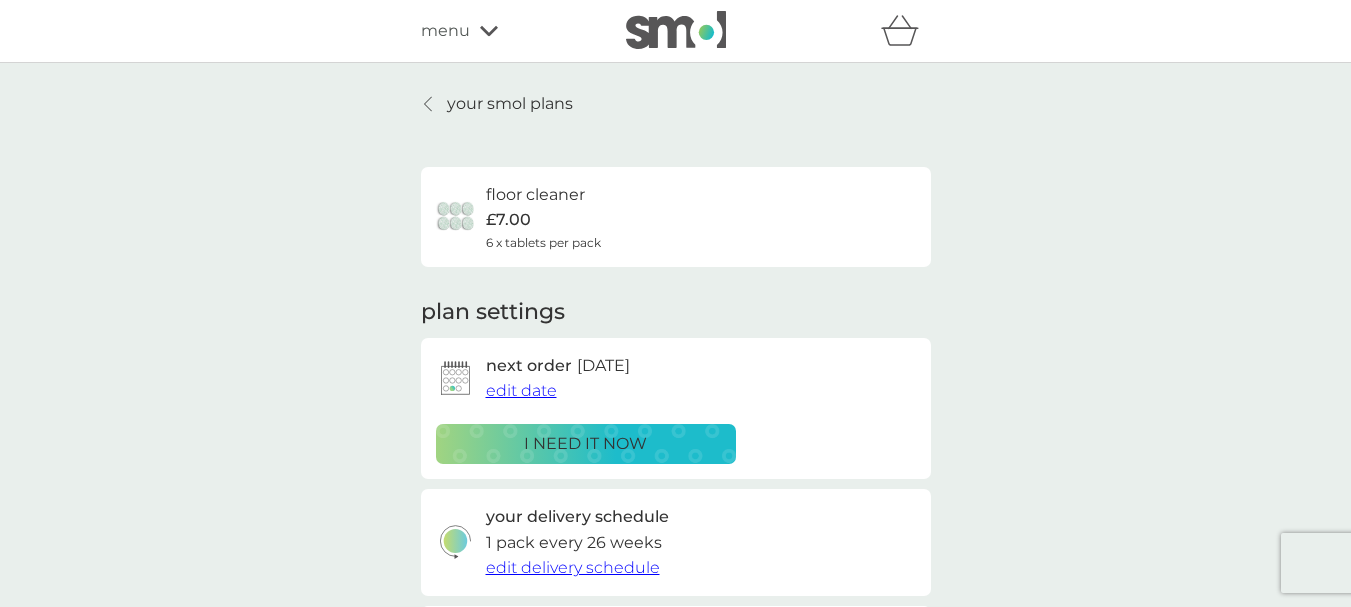 click 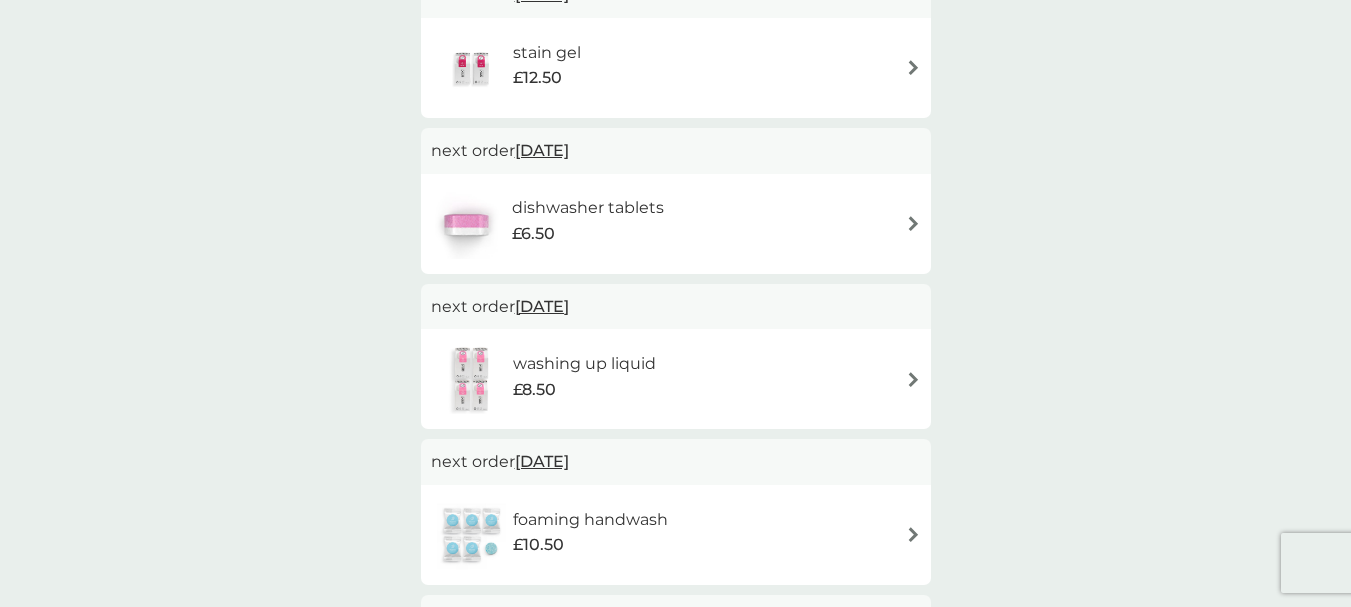 scroll, scrollTop: 800, scrollLeft: 0, axis: vertical 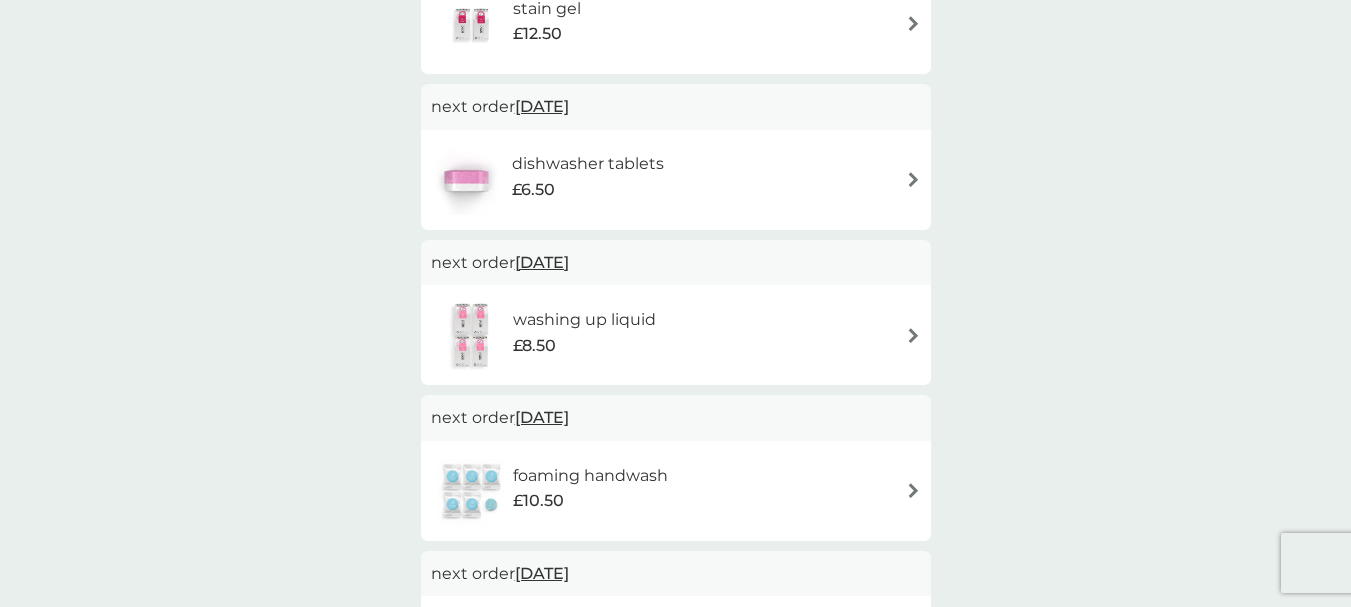 click on "£8.50" at bounding box center [584, 346] 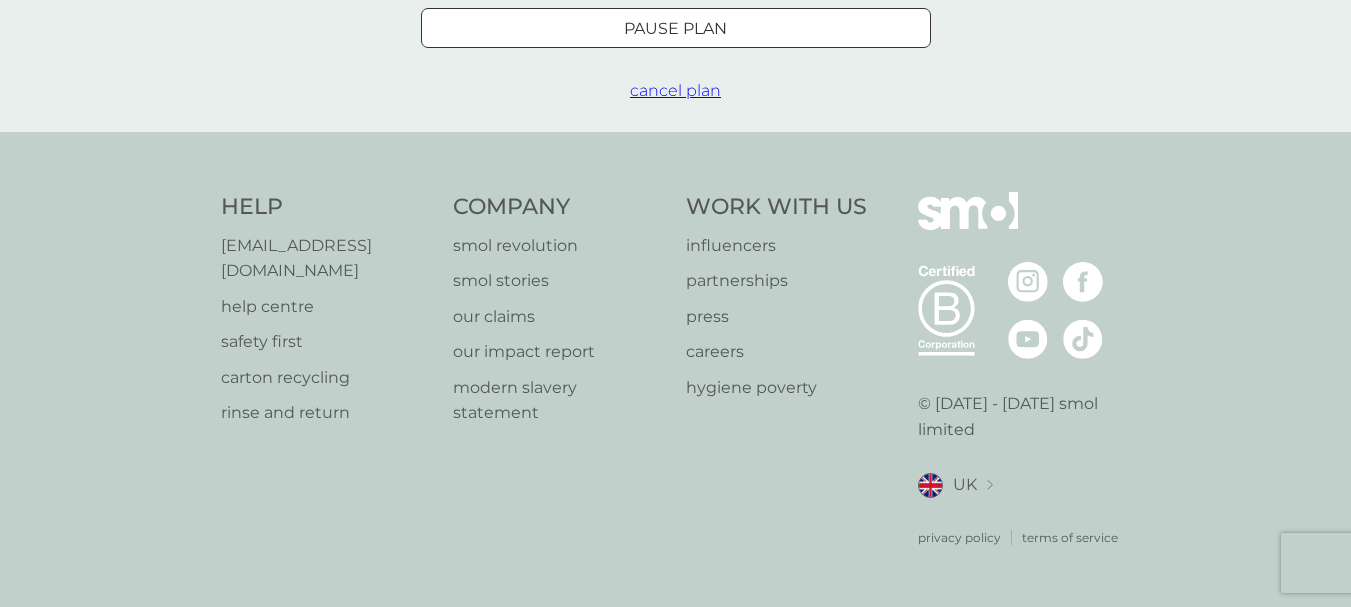 scroll, scrollTop: 0, scrollLeft: 0, axis: both 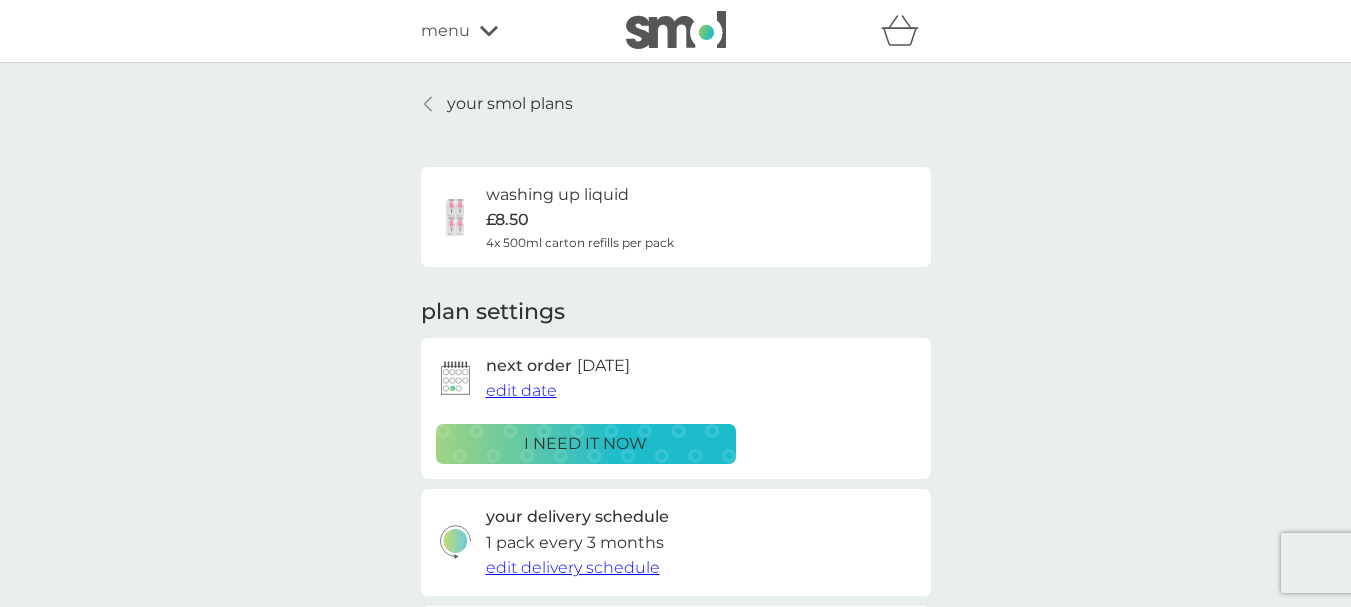 click 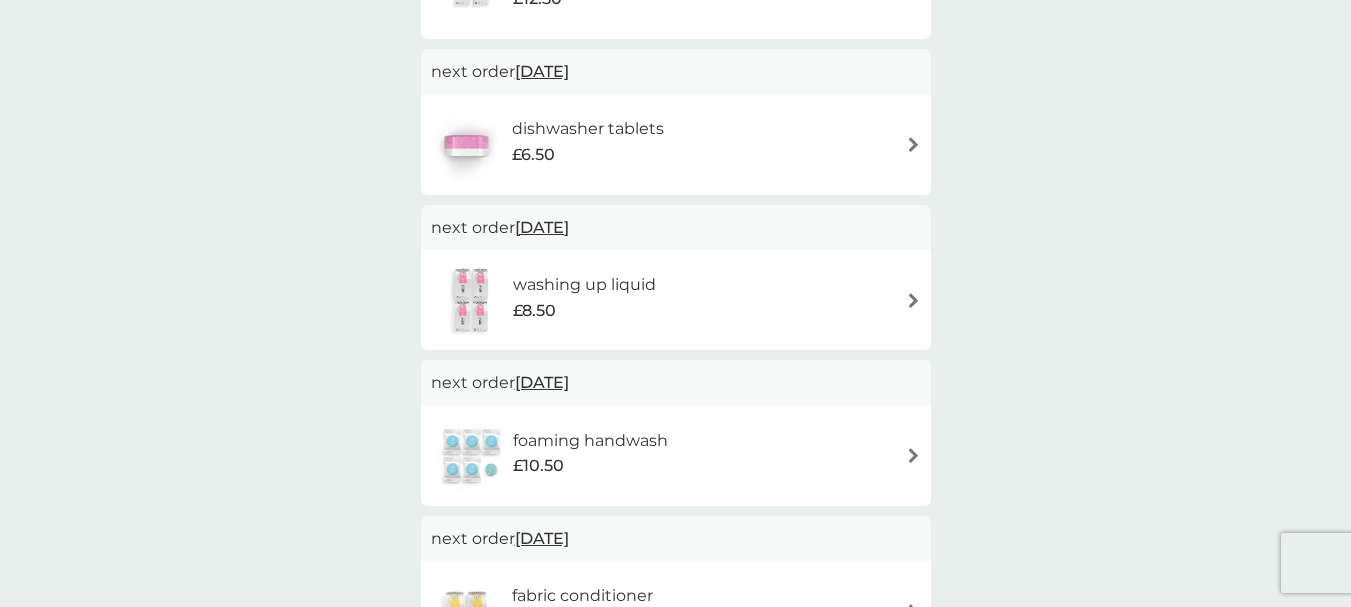 scroll, scrollTop: 800, scrollLeft: 0, axis: vertical 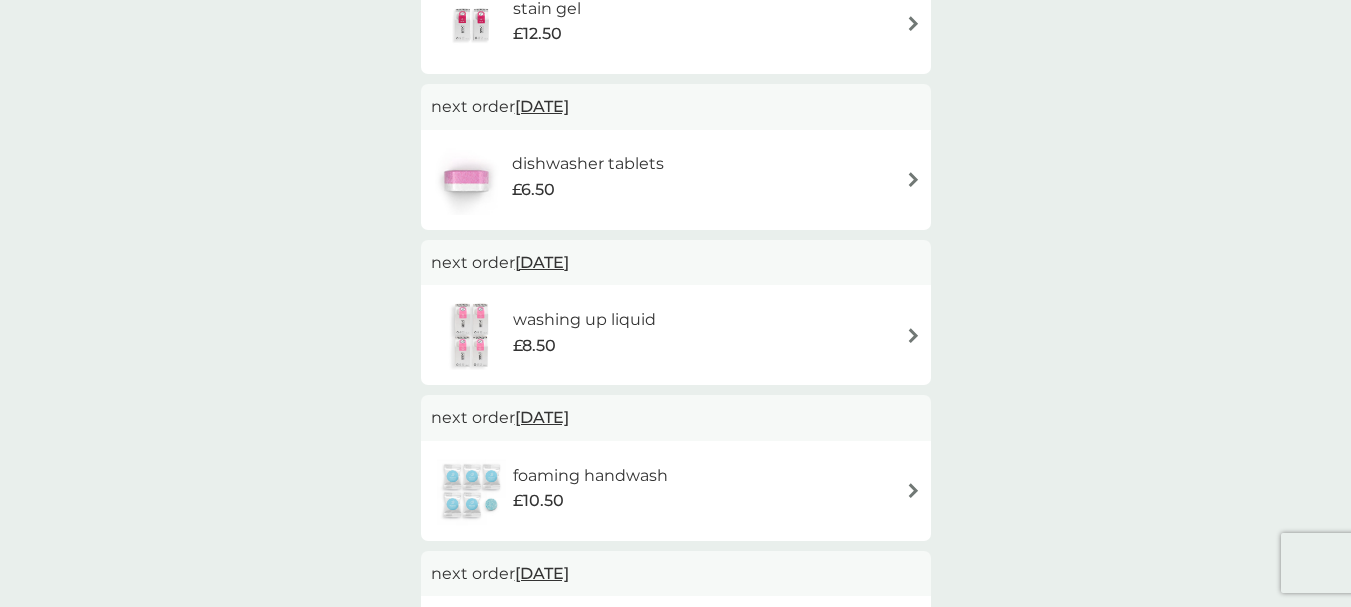 click on "washing up liquid" at bounding box center [584, 320] 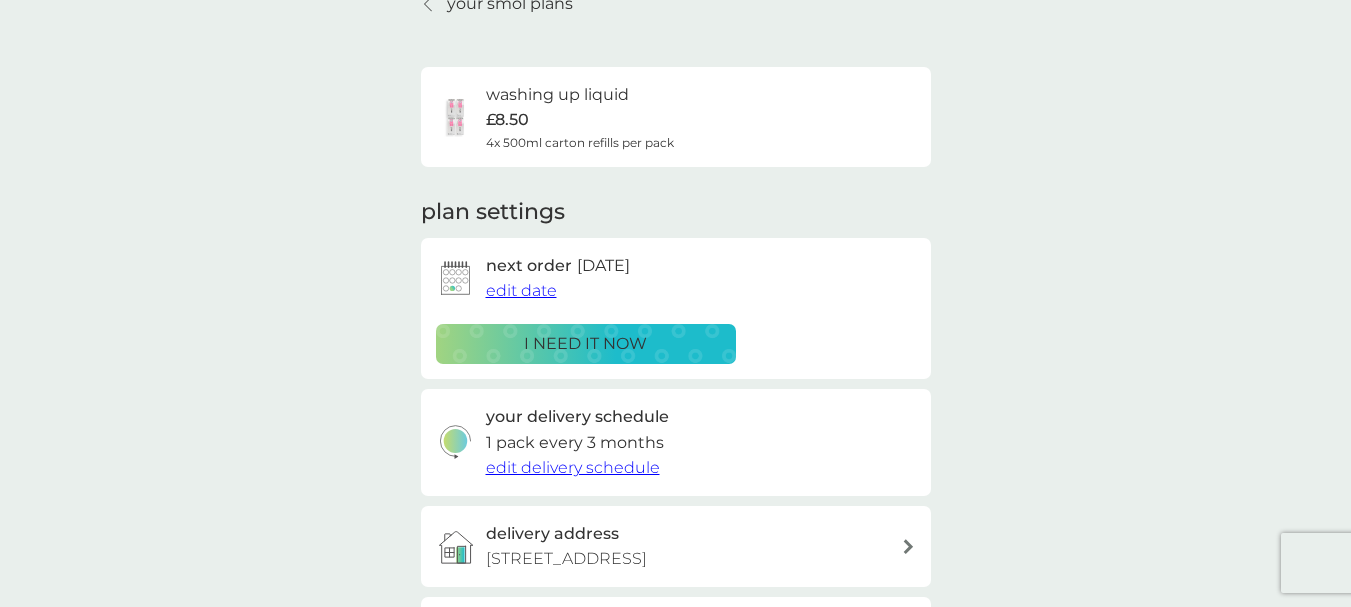scroll, scrollTop: 200, scrollLeft: 0, axis: vertical 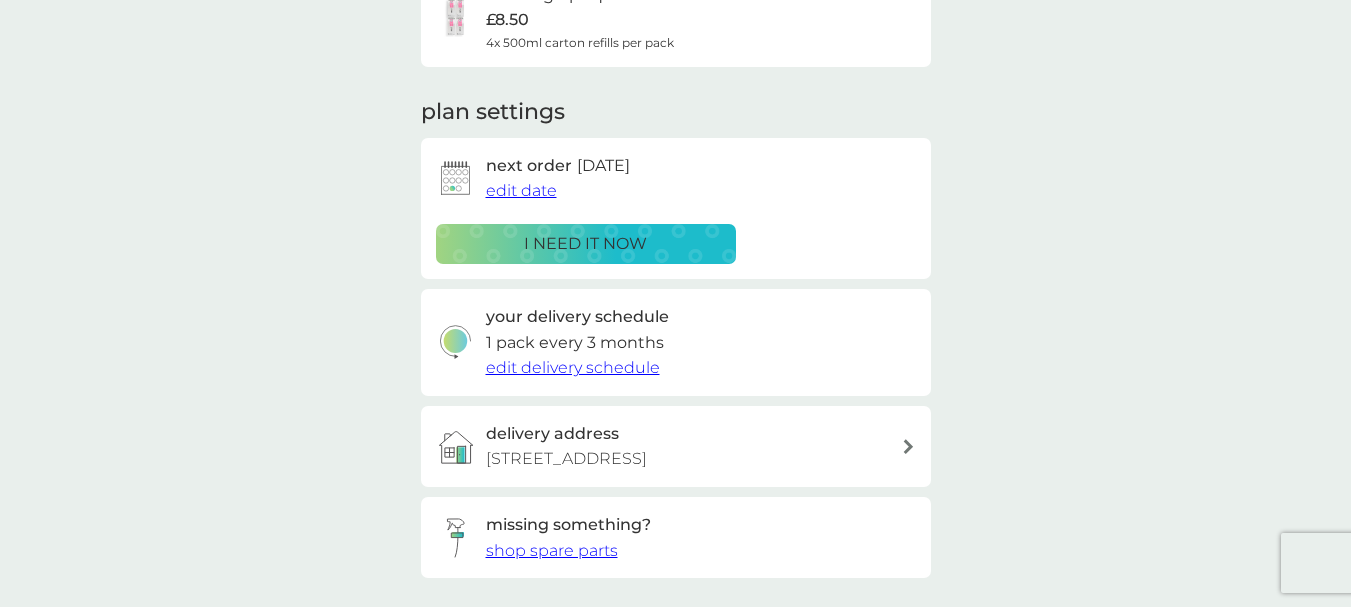 click on "edit delivery schedule" at bounding box center (573, 367) 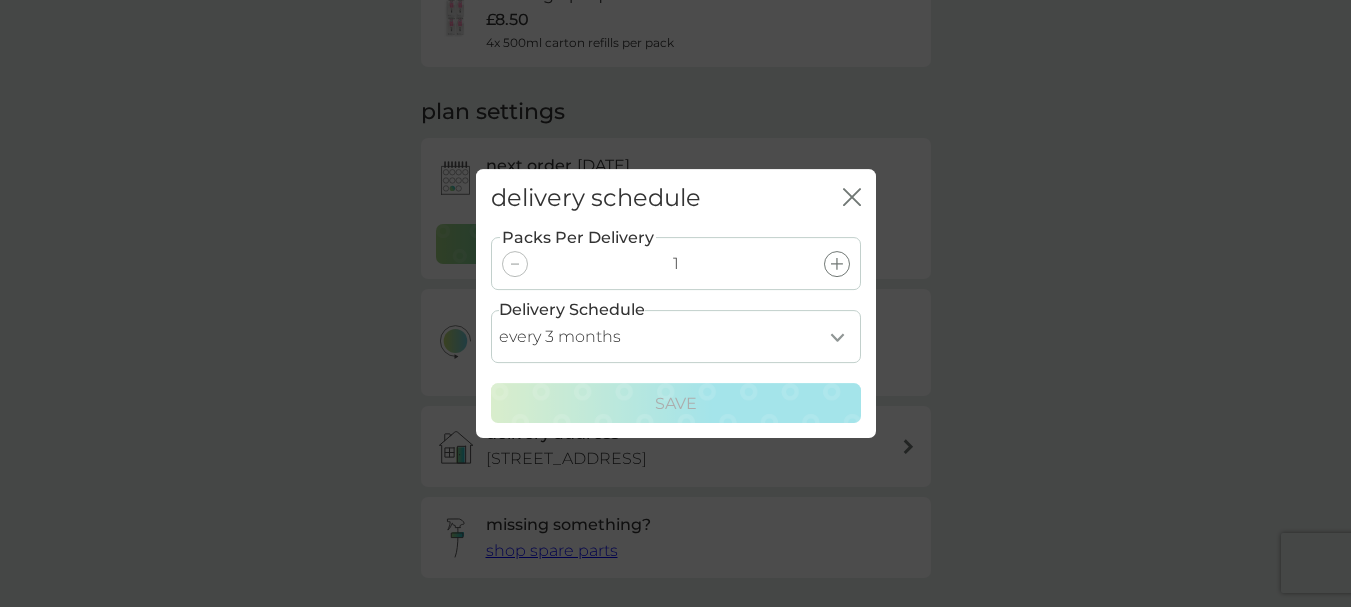 click on "every 1 month every 2 months every 3 months every 4 months every 5 months every 6 months every 7 months" at bounding box center (676, 336) 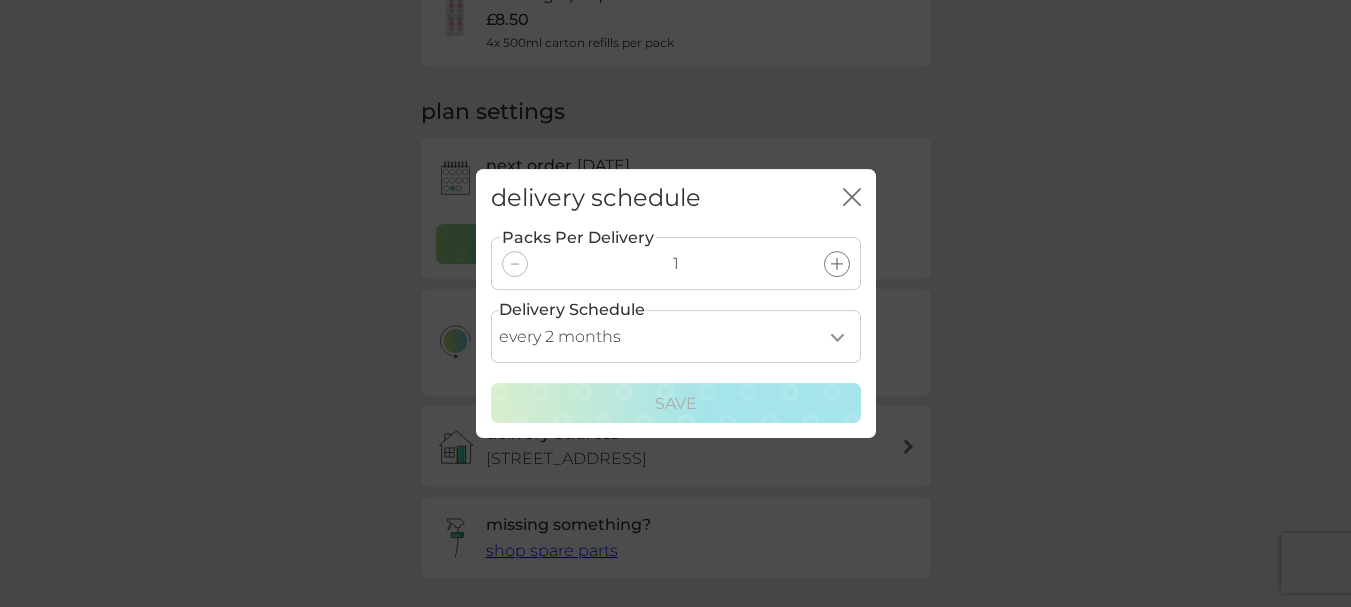 click on "every 1 month every 2 months every 3 months every 4 months every 5 months every 6 months every 7 months" at bounding box center (676, 336) 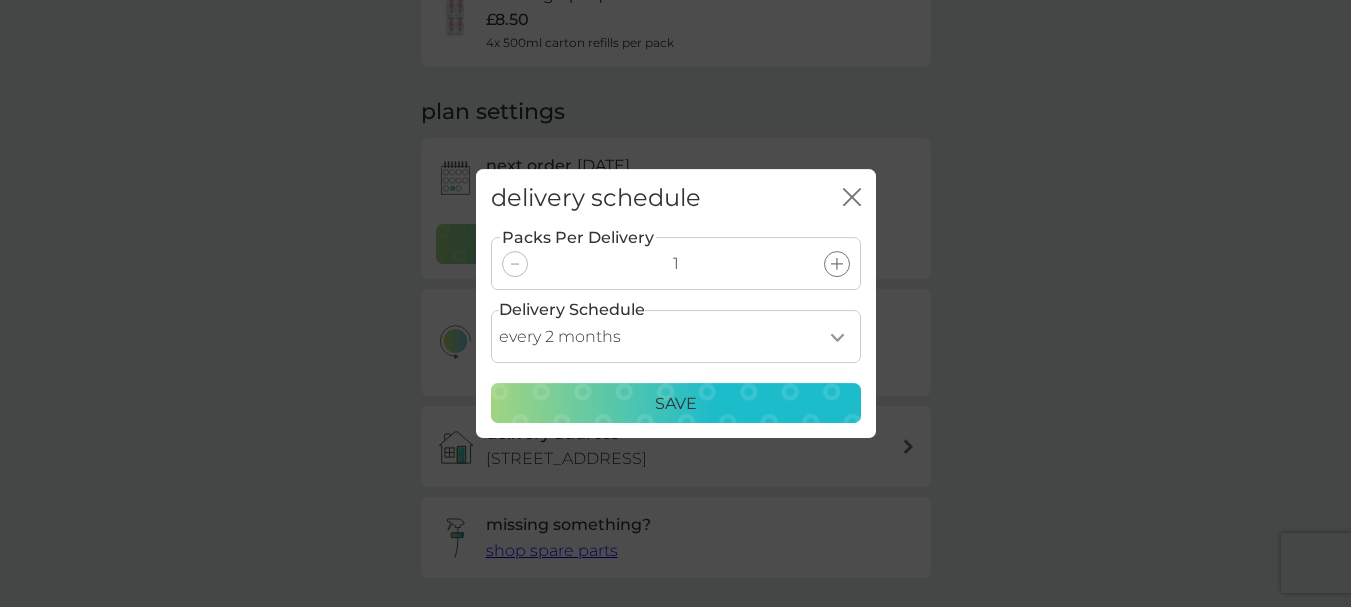 click on "Save" at bounding box center [676, 404] 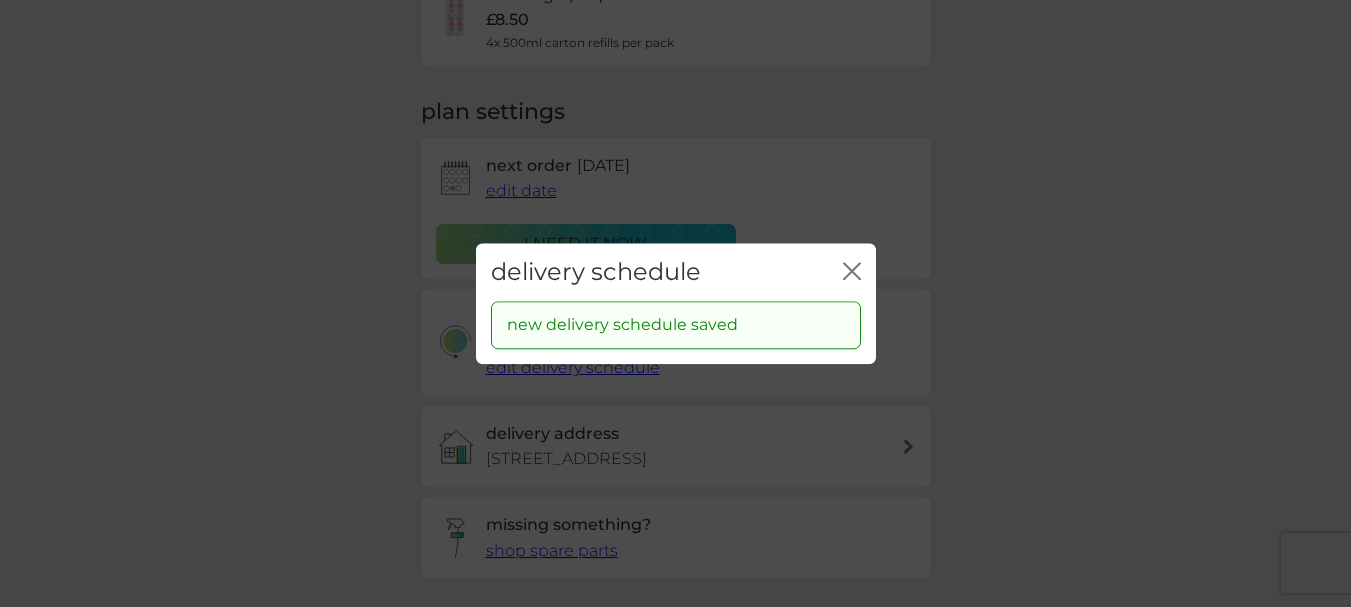click on "close" 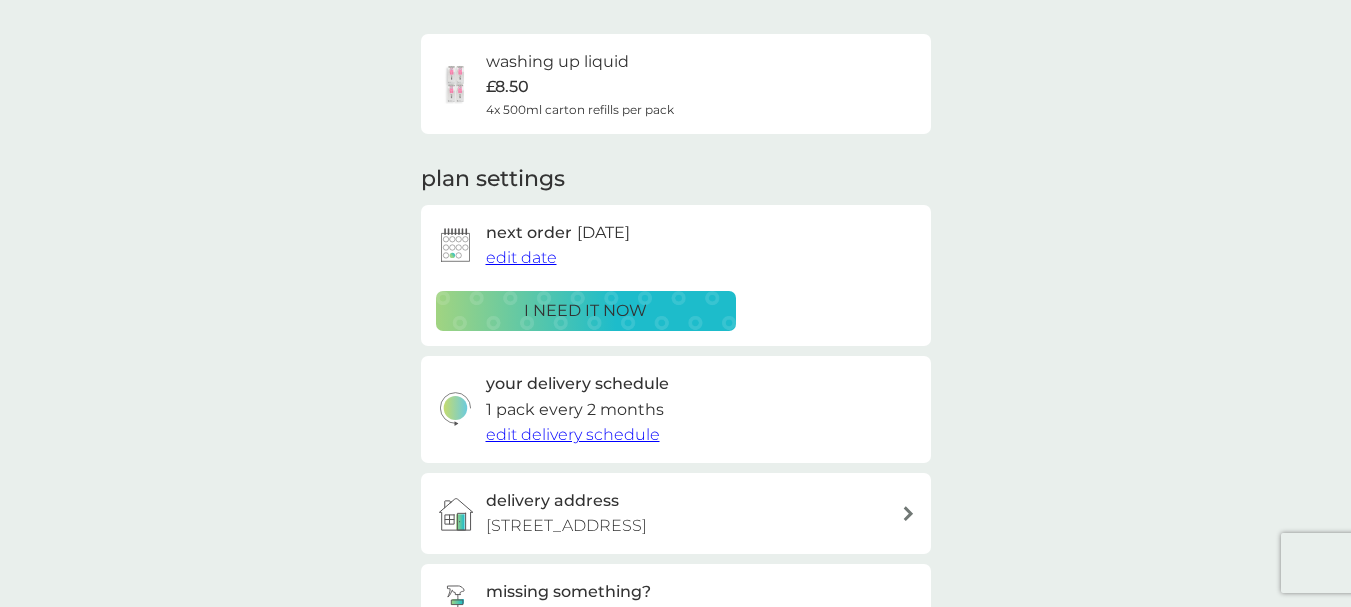 scroll, scrollTop: 100, scrollLeft: 0, axis: vertical 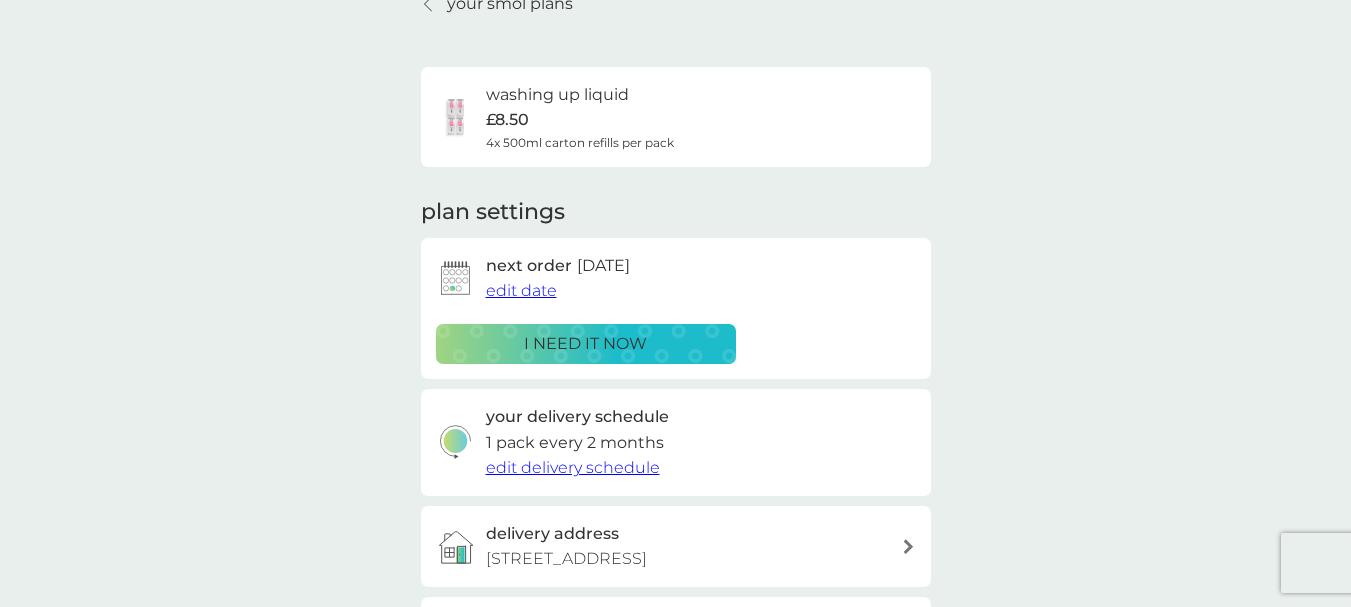 click on "edit date" at bounding box center (521, 290) 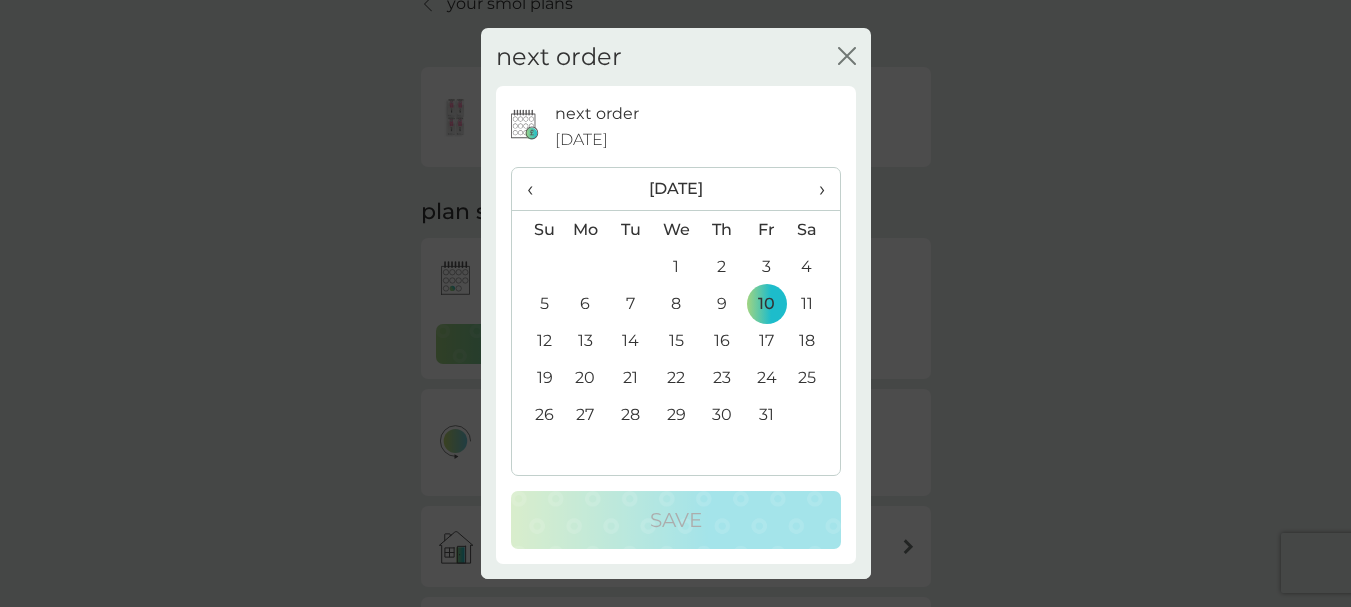 click on "‹" at bounding box center (537, 189) 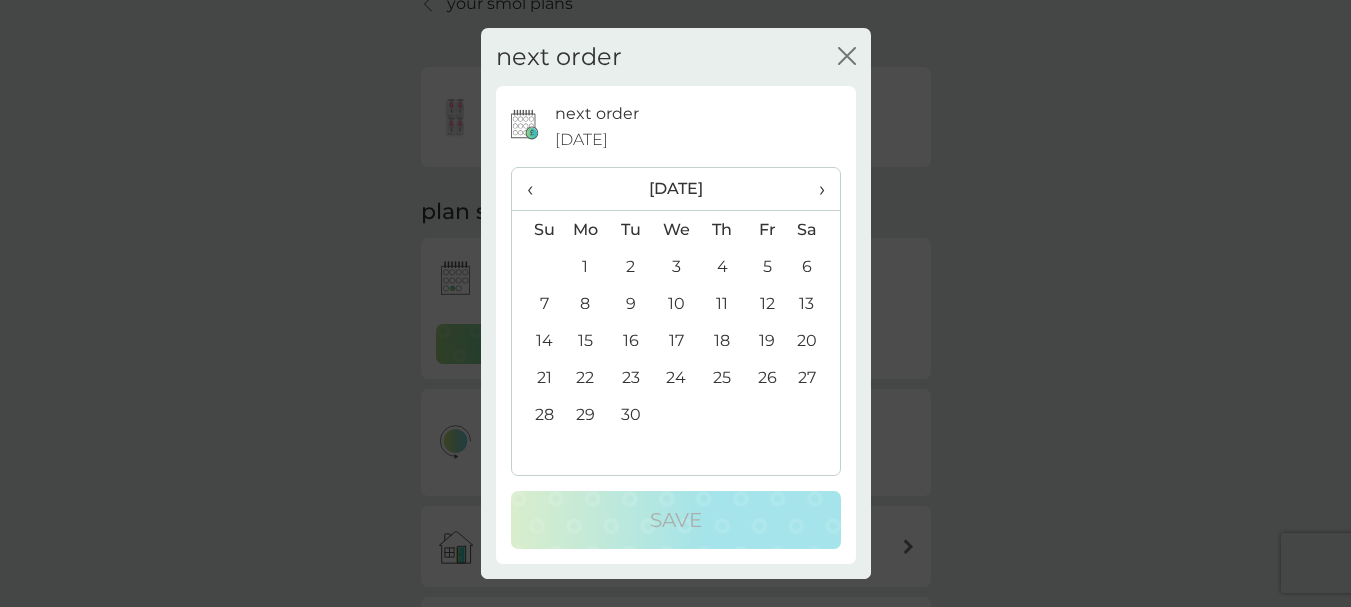 click on "‹" at bounding box center [537, 189] 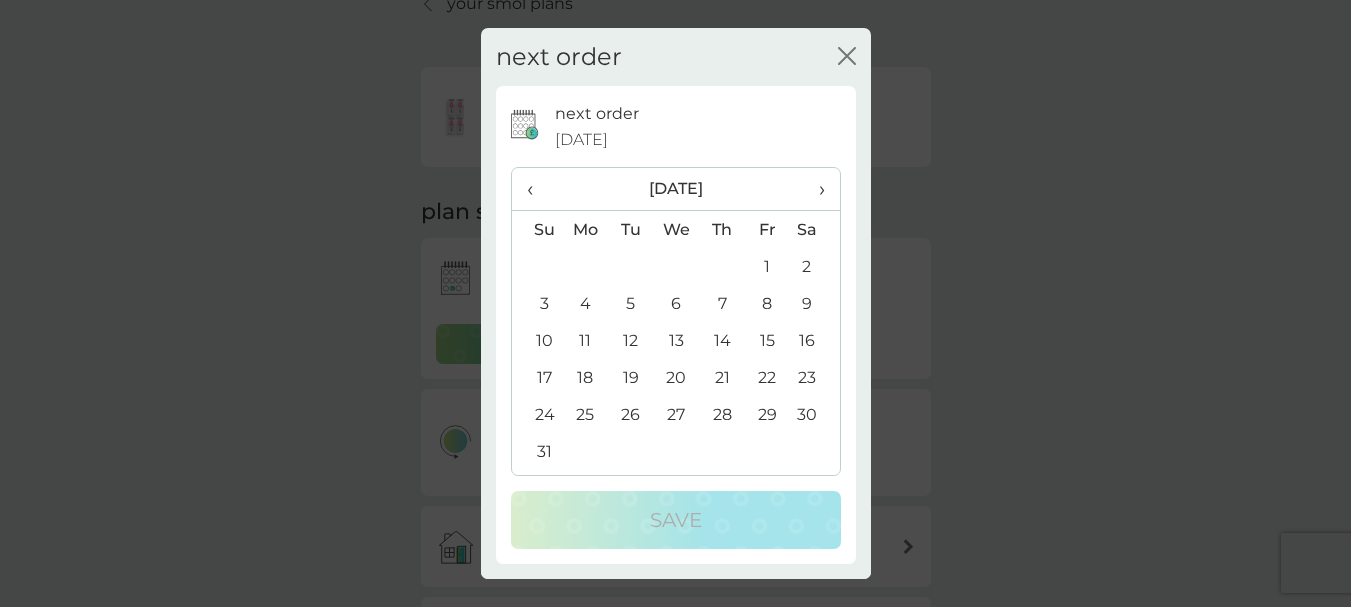 click on "18" at bounding box center [586, 377] 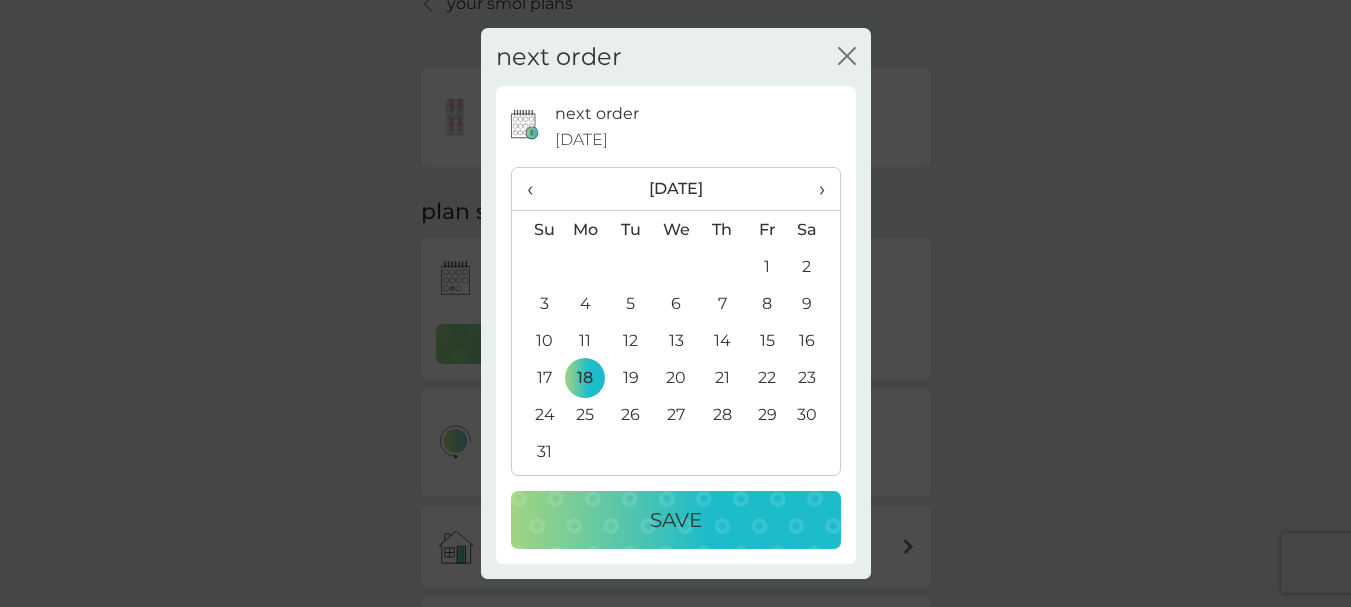 click on "Save" at bounding box center [676, 520] 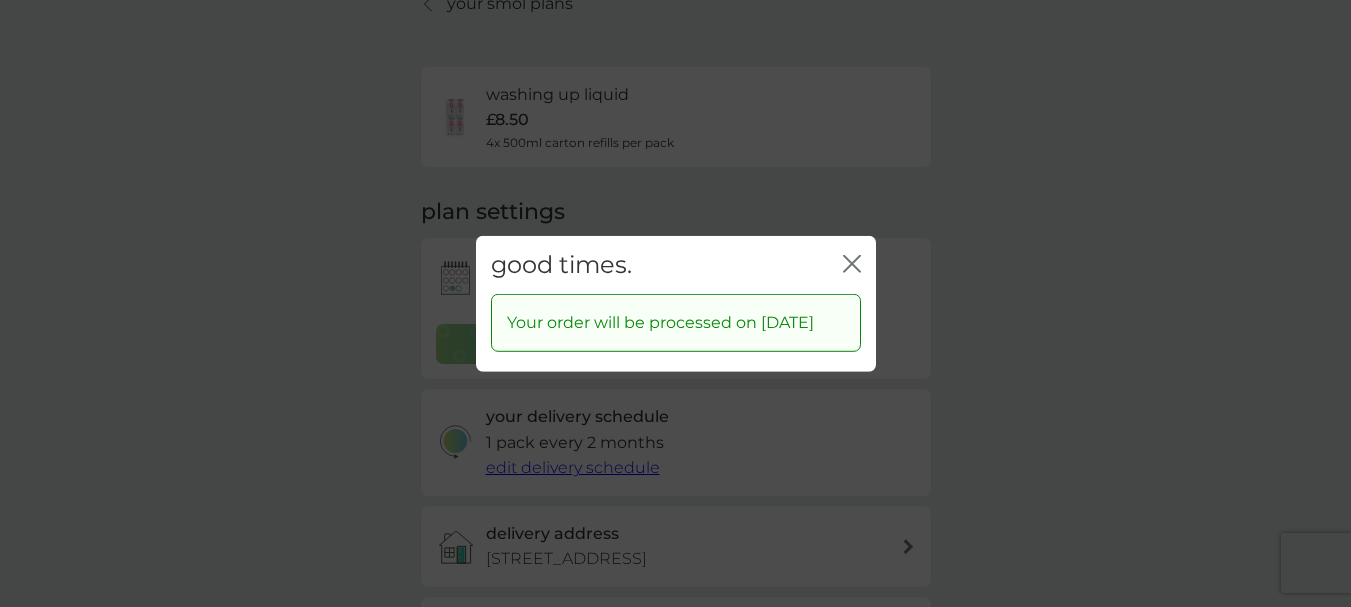 click on "close" 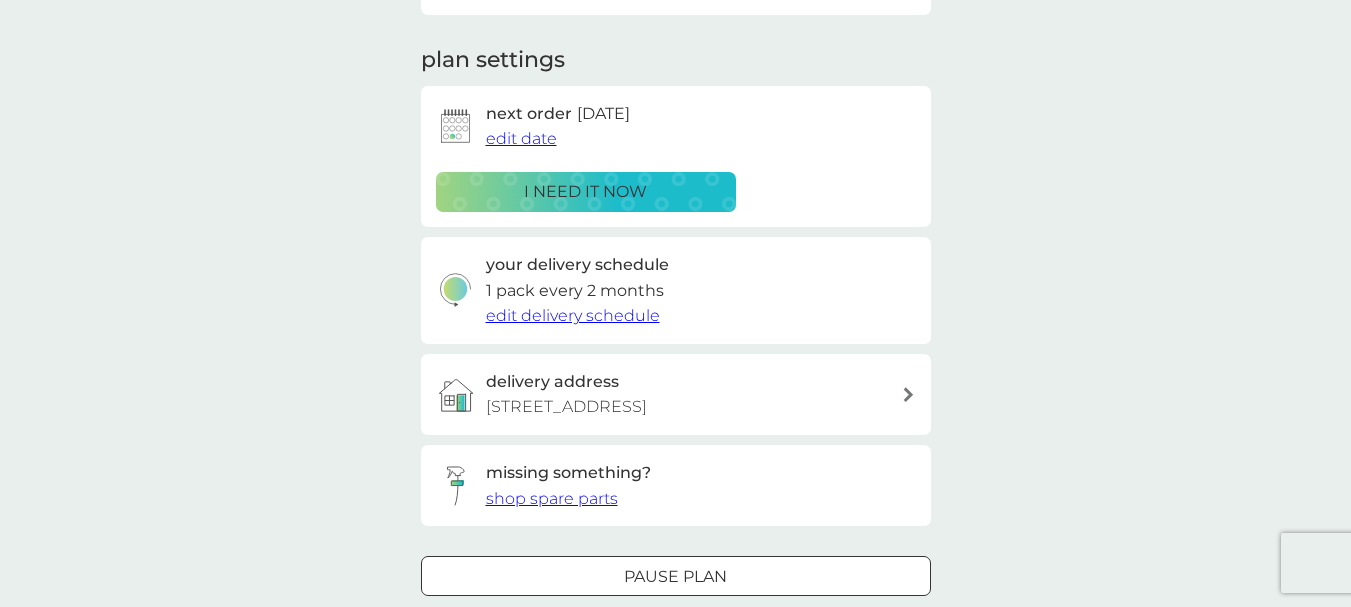 scroll, scrollTop: 0, scrollLeft: 0, axis: both 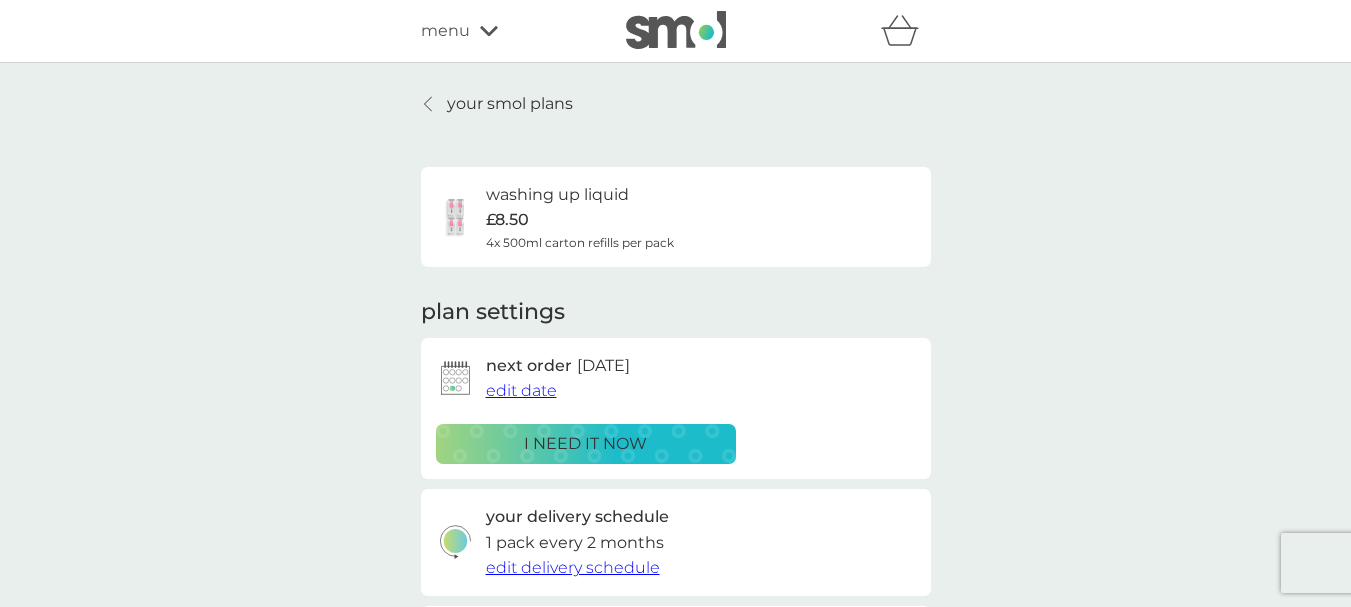 click 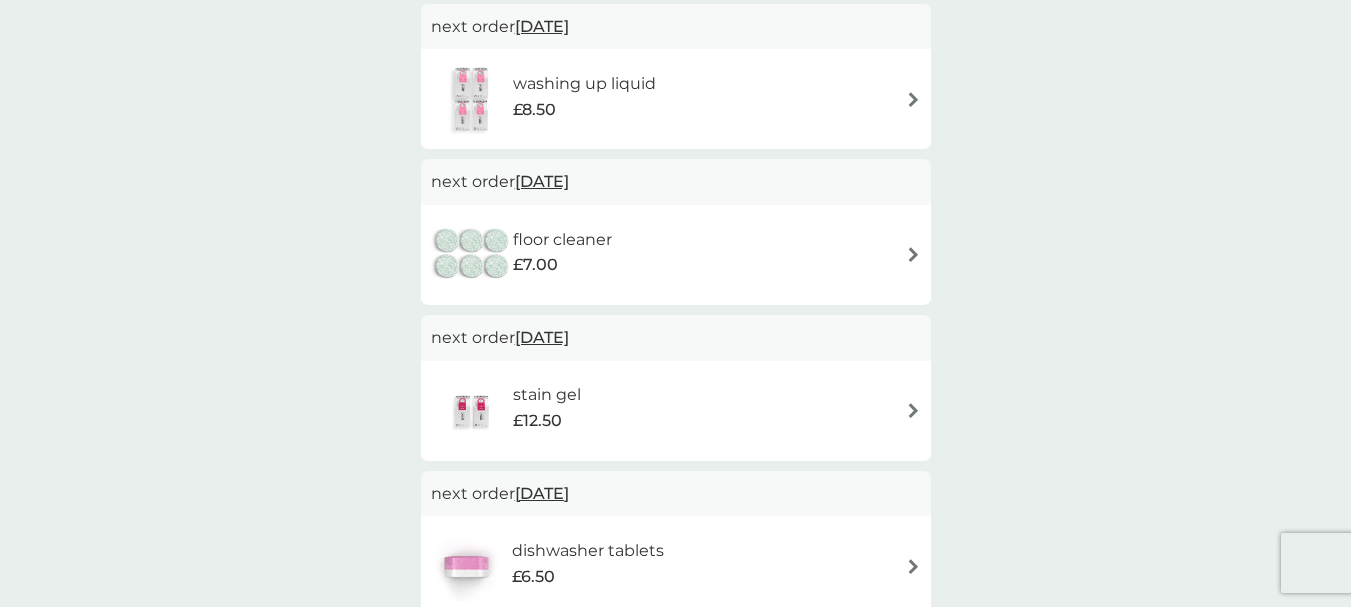 scroll, scrollTop: 600, scrollLeft: 0, axis: vertical 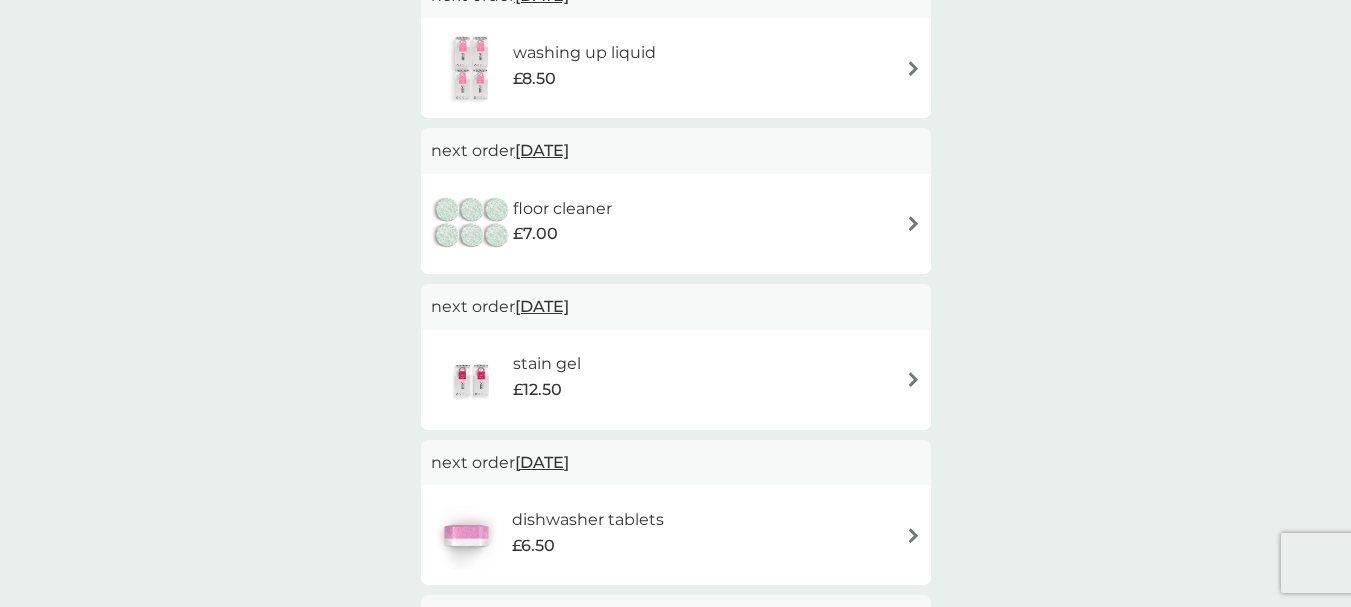 click on "£7.00" at bounding box center (562, 234) 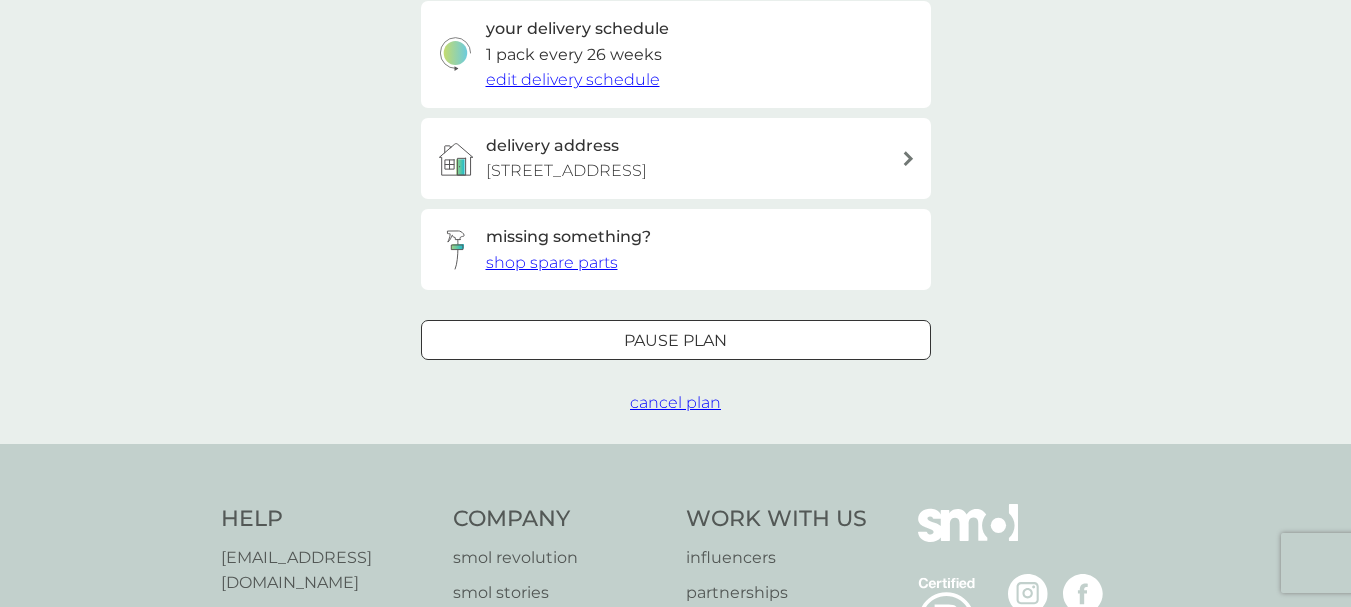 scroll, scrollTop: 500, scrollLeft: 0, axis: vertical 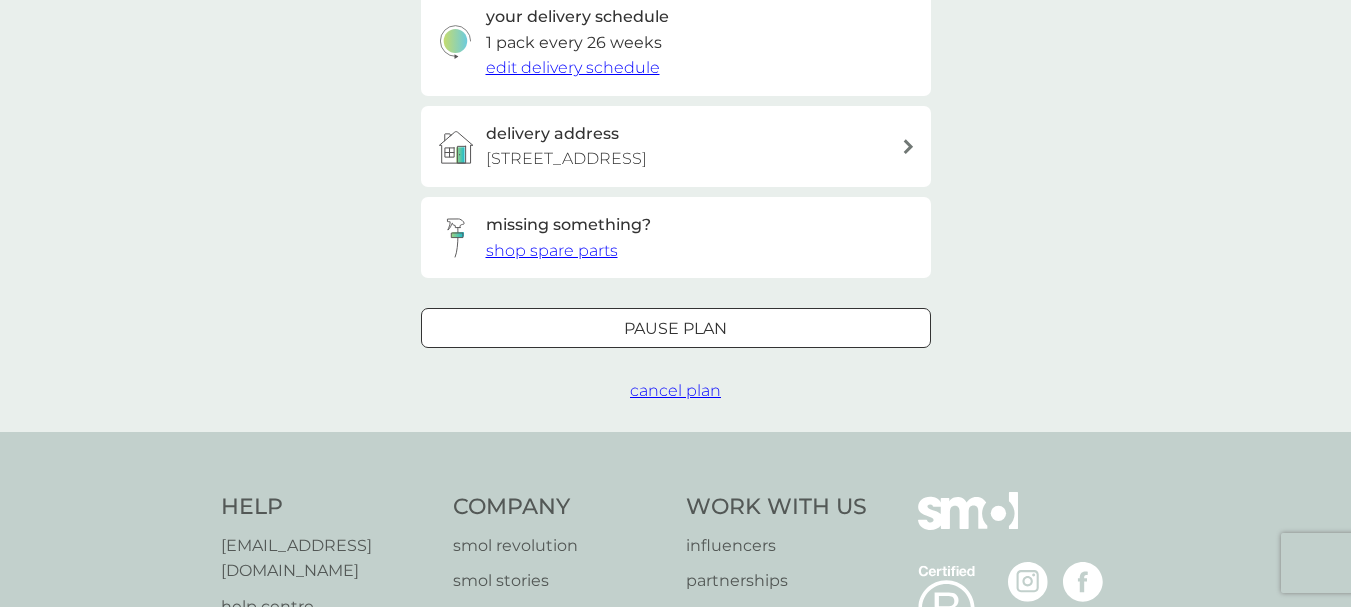 click on "Pause plan" at bounding box center (675, 329) 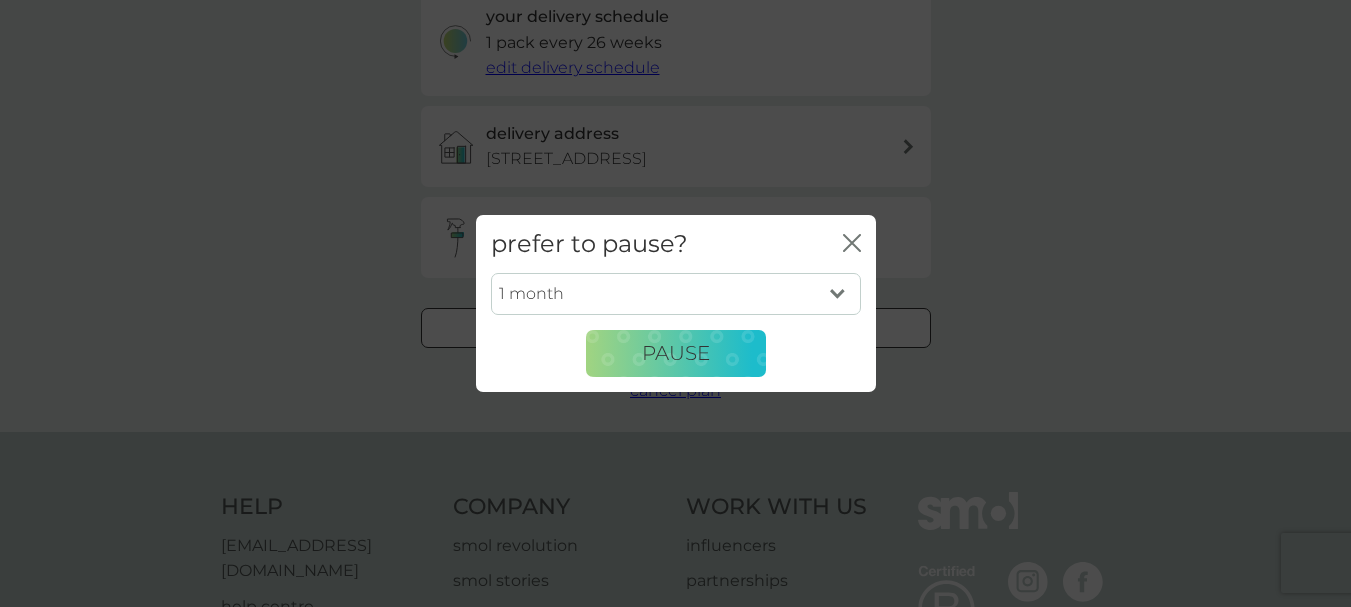click on "1 month 2 months 3 months 4 months 5 months 6 months" at bounding box center (676, 294) 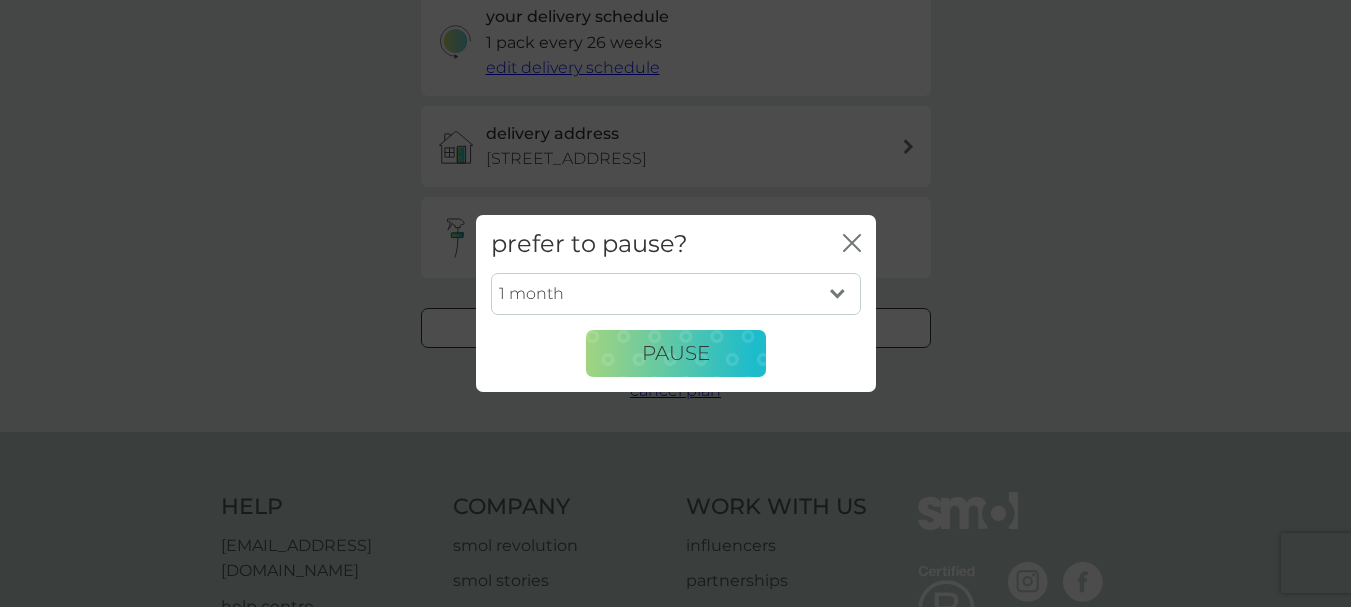 select on "6" 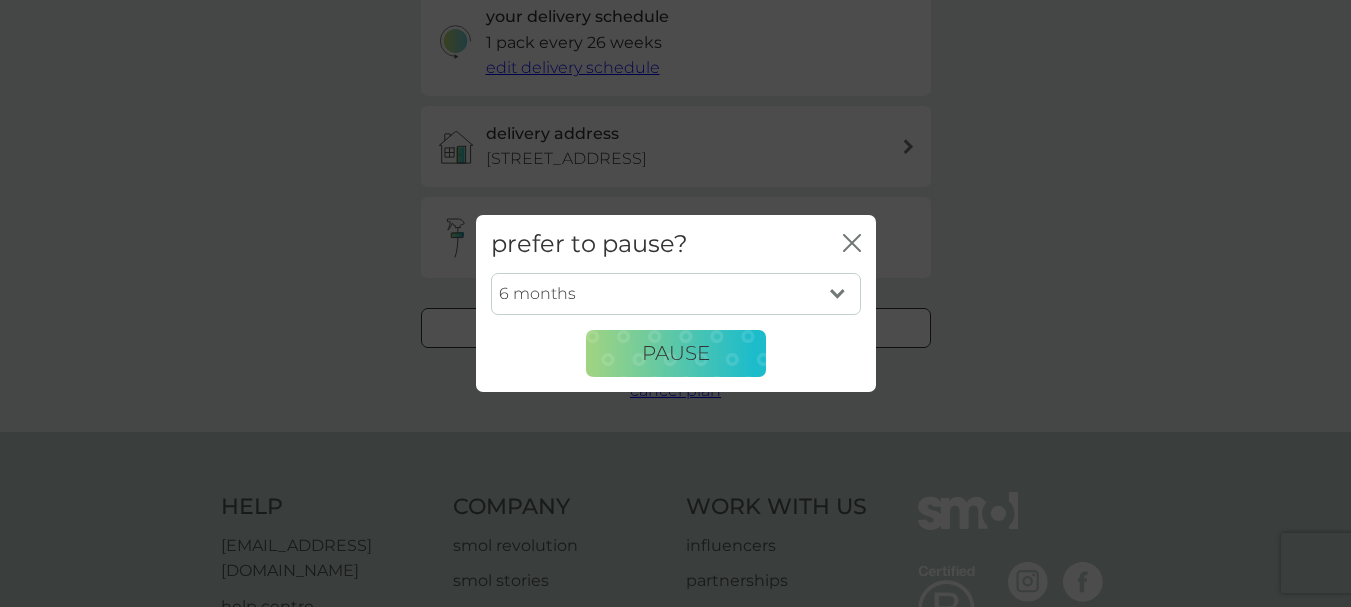 click on "1 month 2 months 3 months 4 months 5 months 6 months" at bounding box center [676, 294] 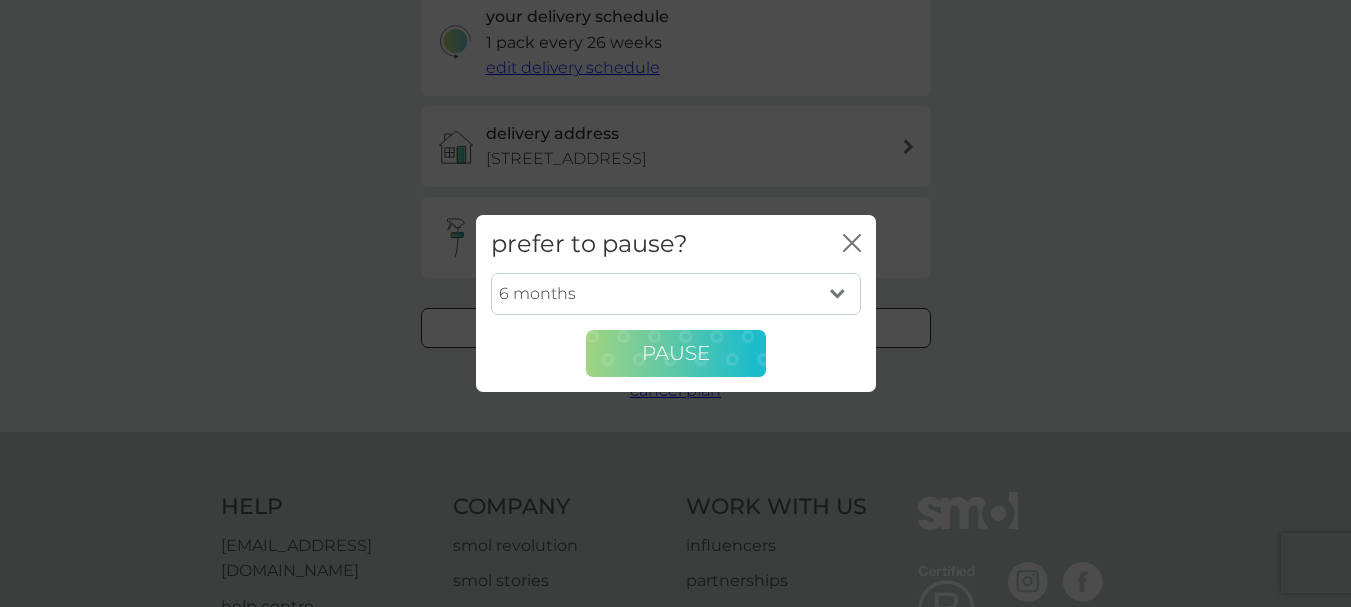 click on "Pause" at bounding box center (676, 353) 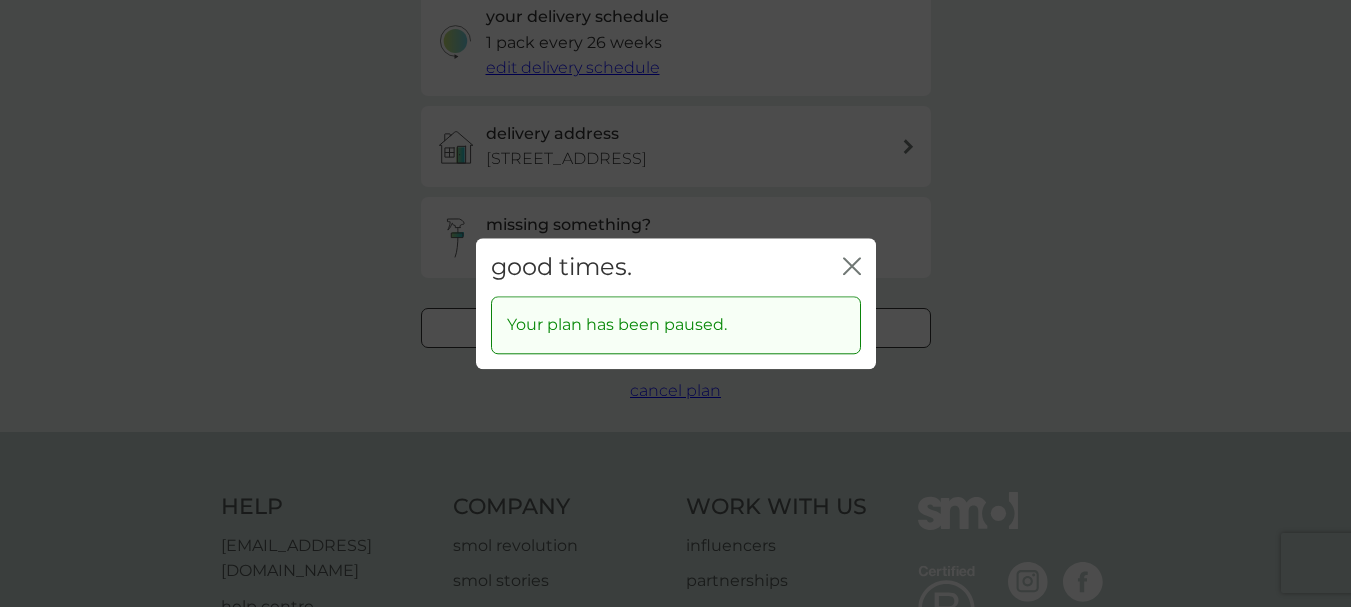 click on "close" 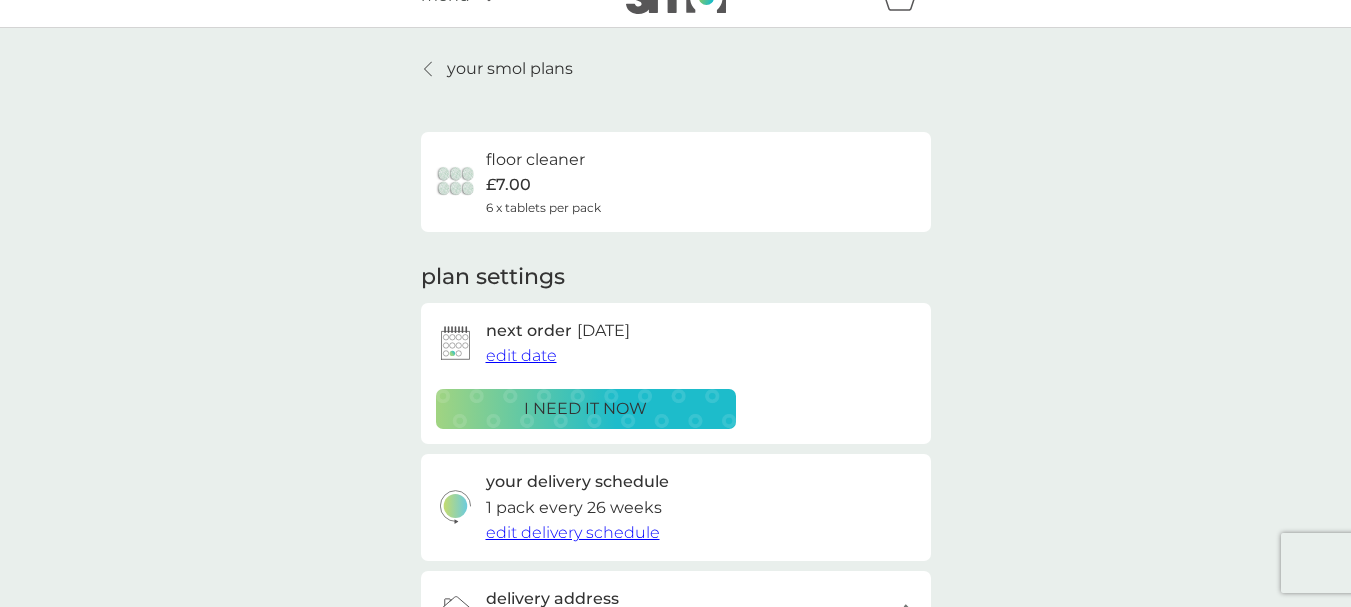 scroll, scrollTop: 0, scrollLeft: 0, axis: both 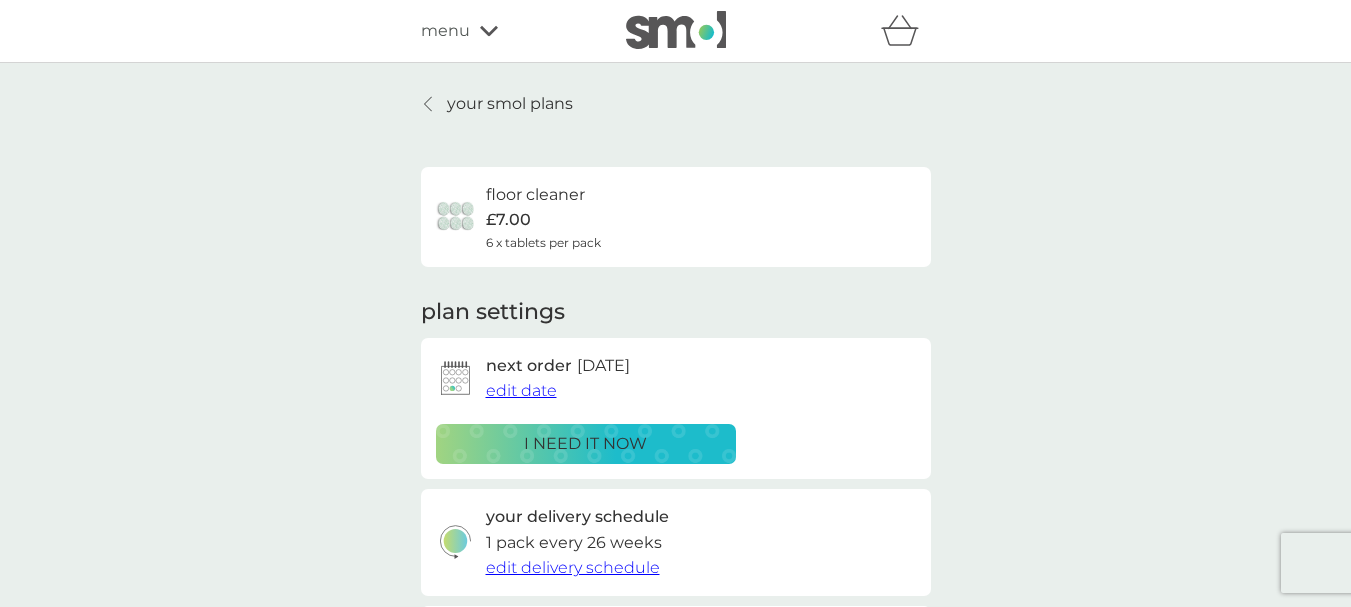 click at bounding box center (429, 104) 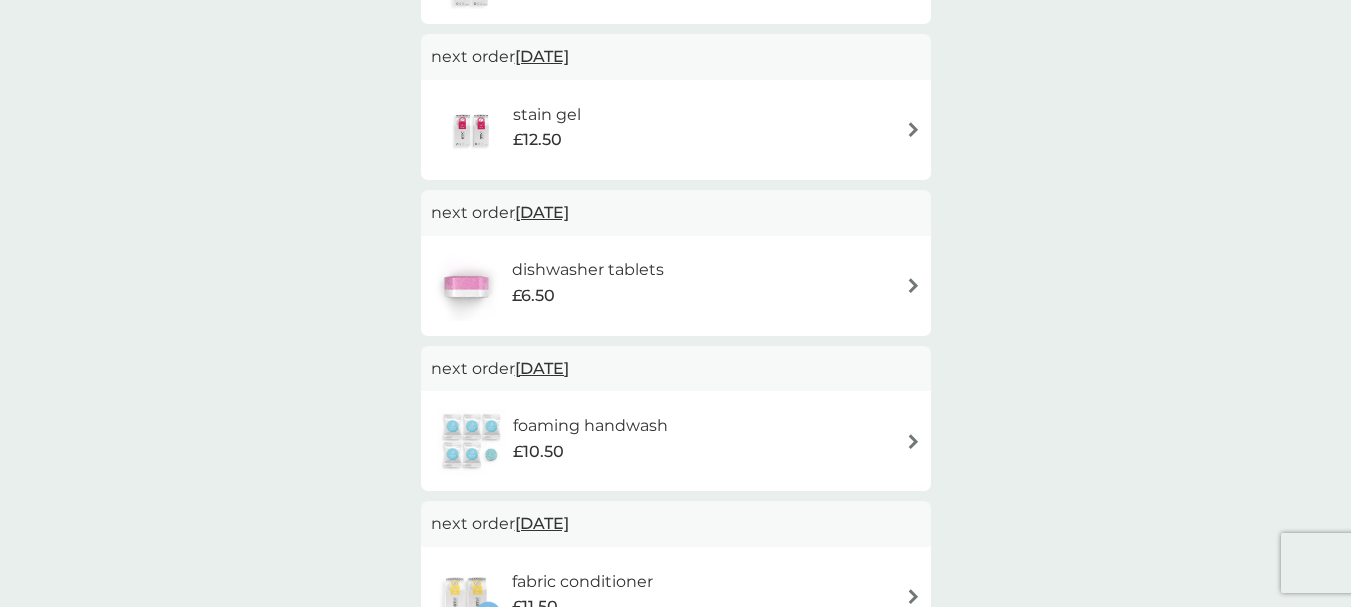 scroll, scrollTop: 700, scrollLeft: 0, axis: vertical 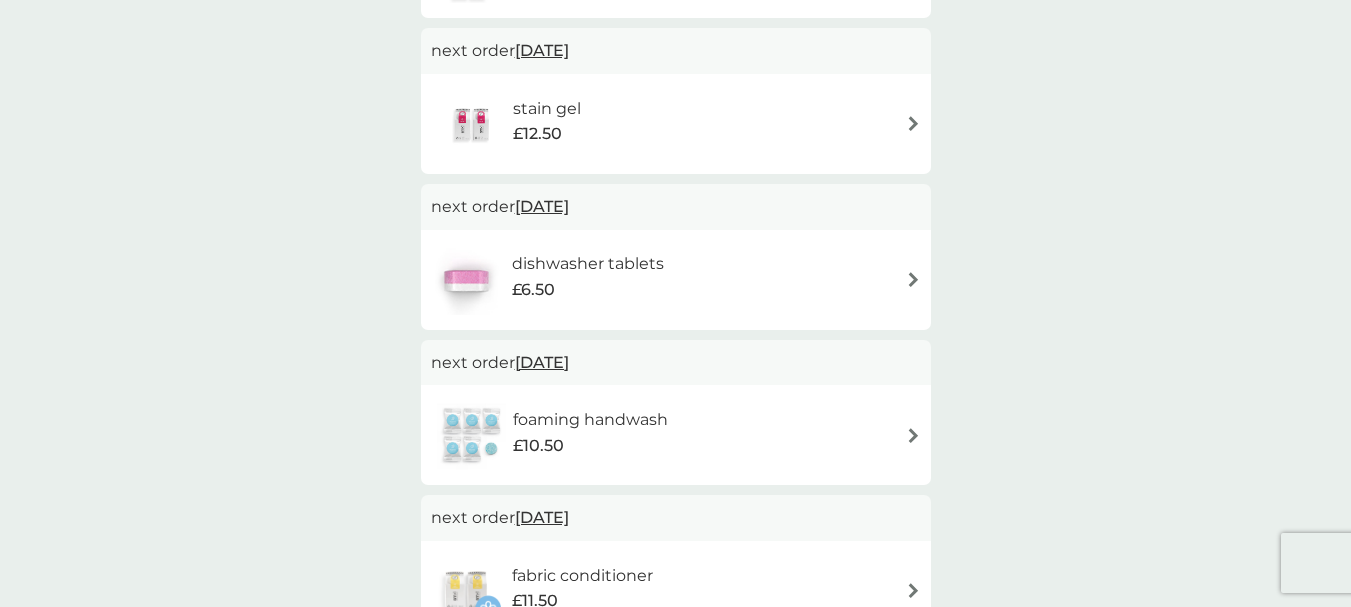 click on "£6.50" at bounding box center (588, 290) 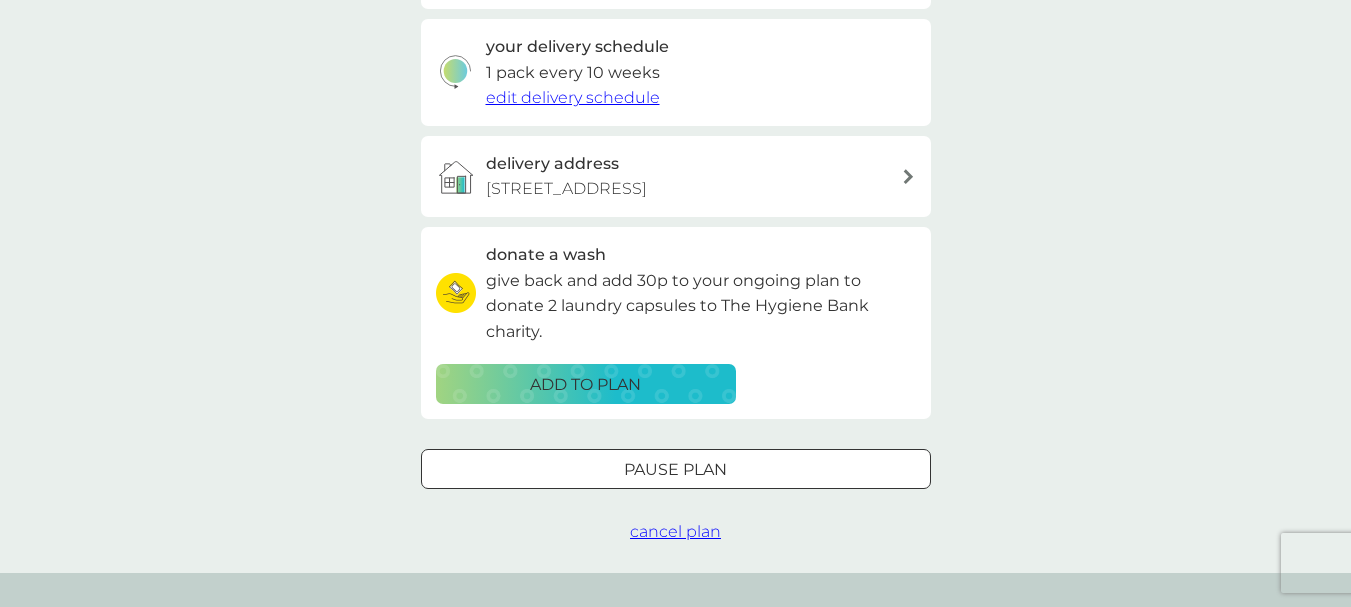 scroll, scrollTop: 500, scrollLeft: 0, axis: vertical 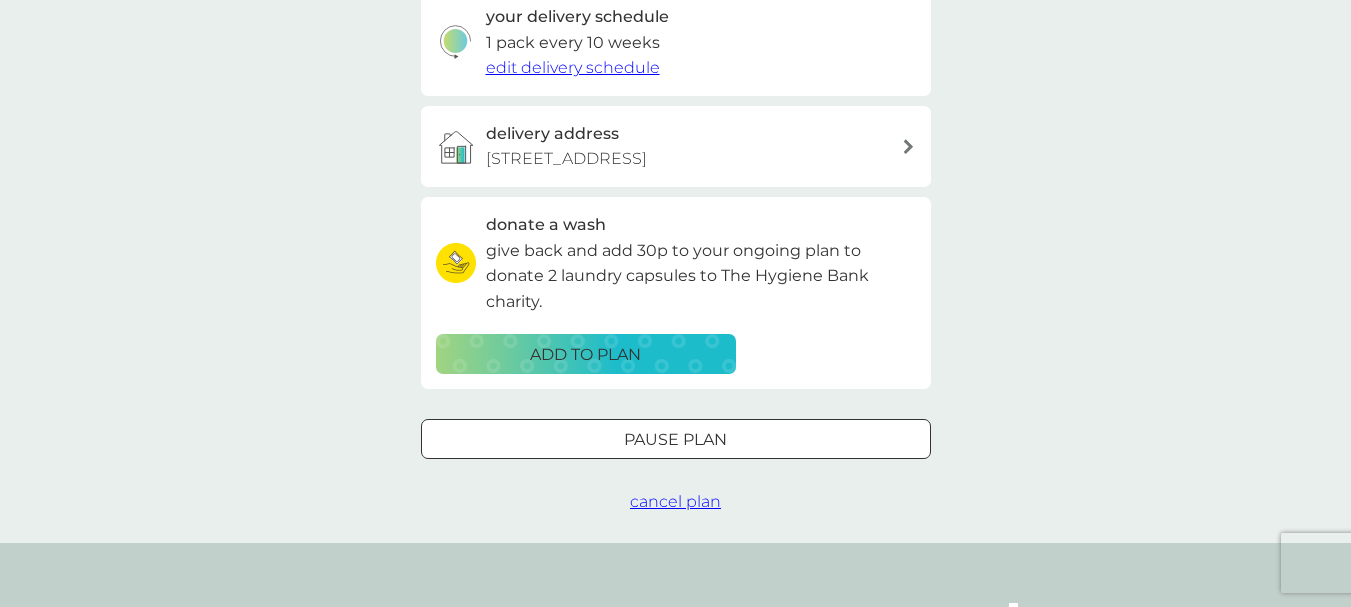 click on "Pause plan" at bounding box center (675, 440) 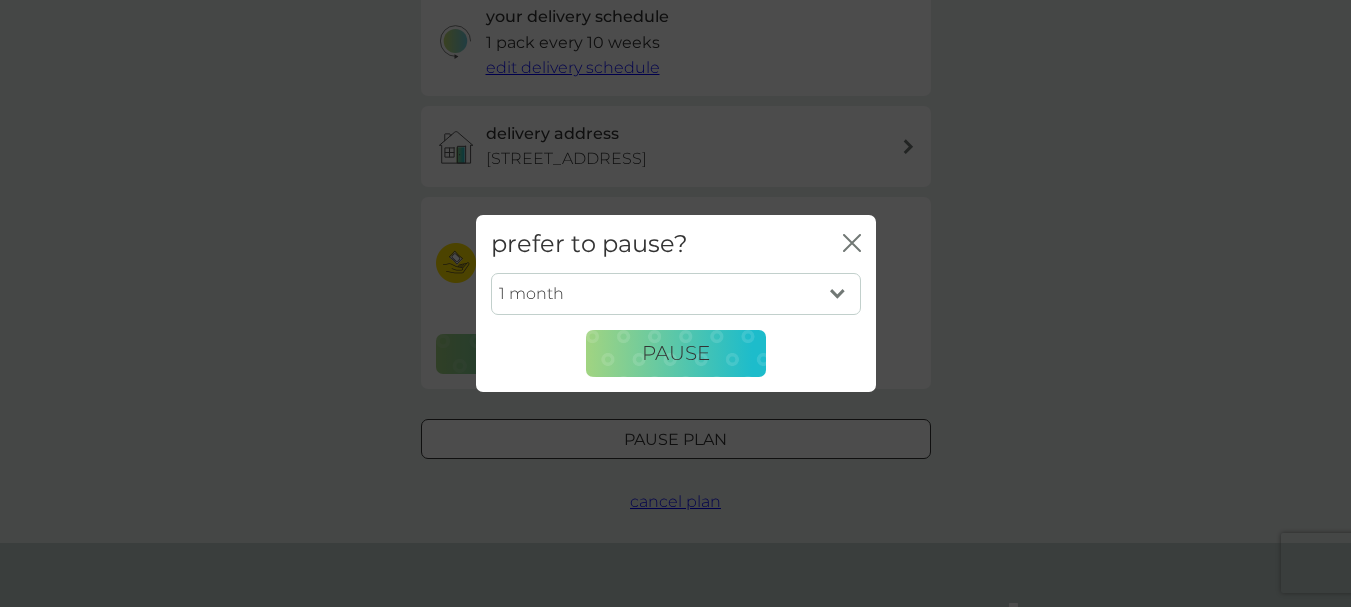 click on "1 month 2 months 3 months 4 months 5 months 6 months" at bounding box center (676, 294) 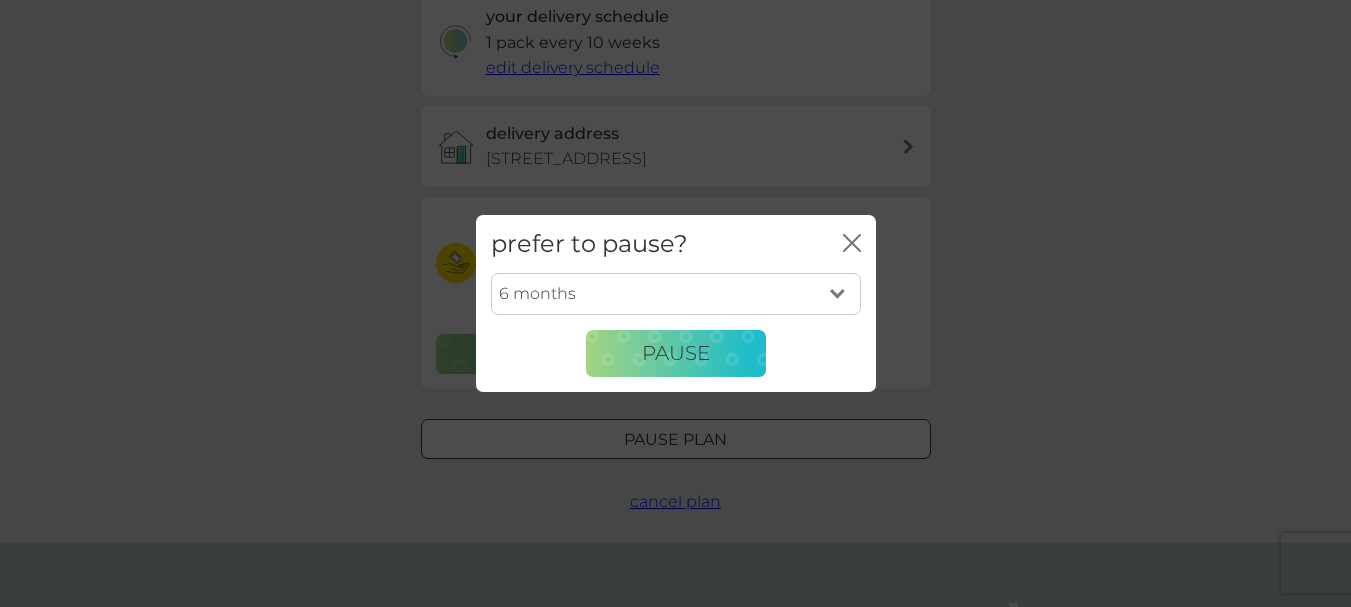 click on "1 month 2 months 3 months 4 months 5 months 6 months" at bounding box center (676, 294) 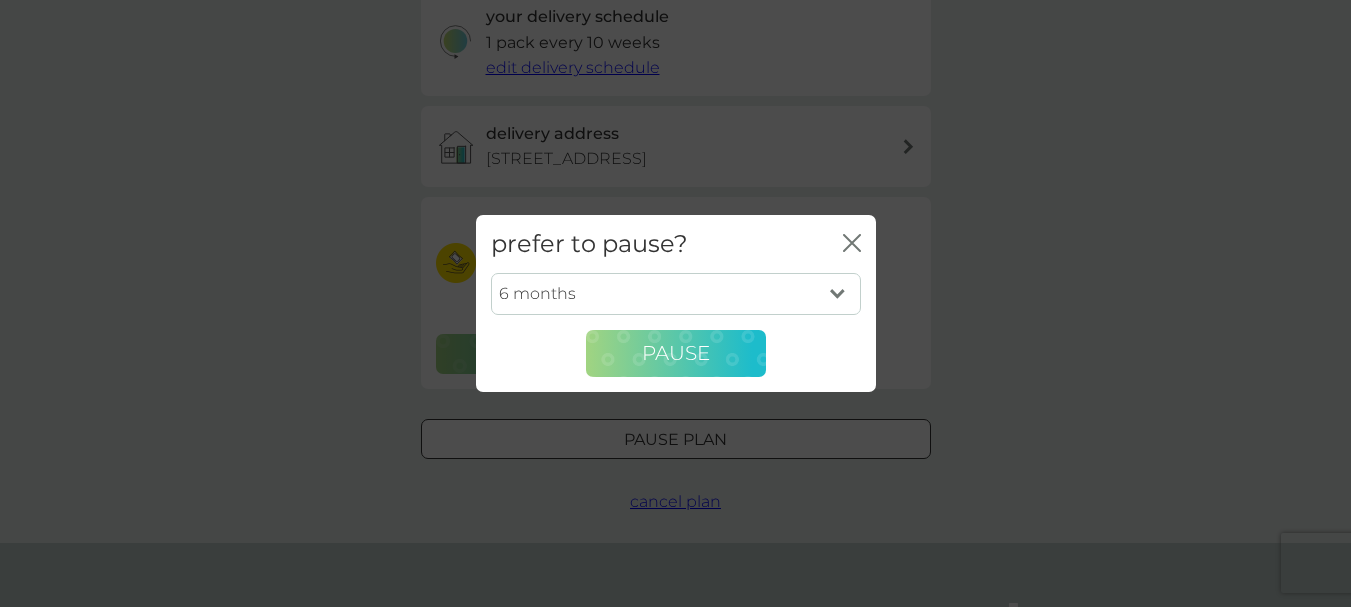 click on "Pause" at bounding box center [676, 353] 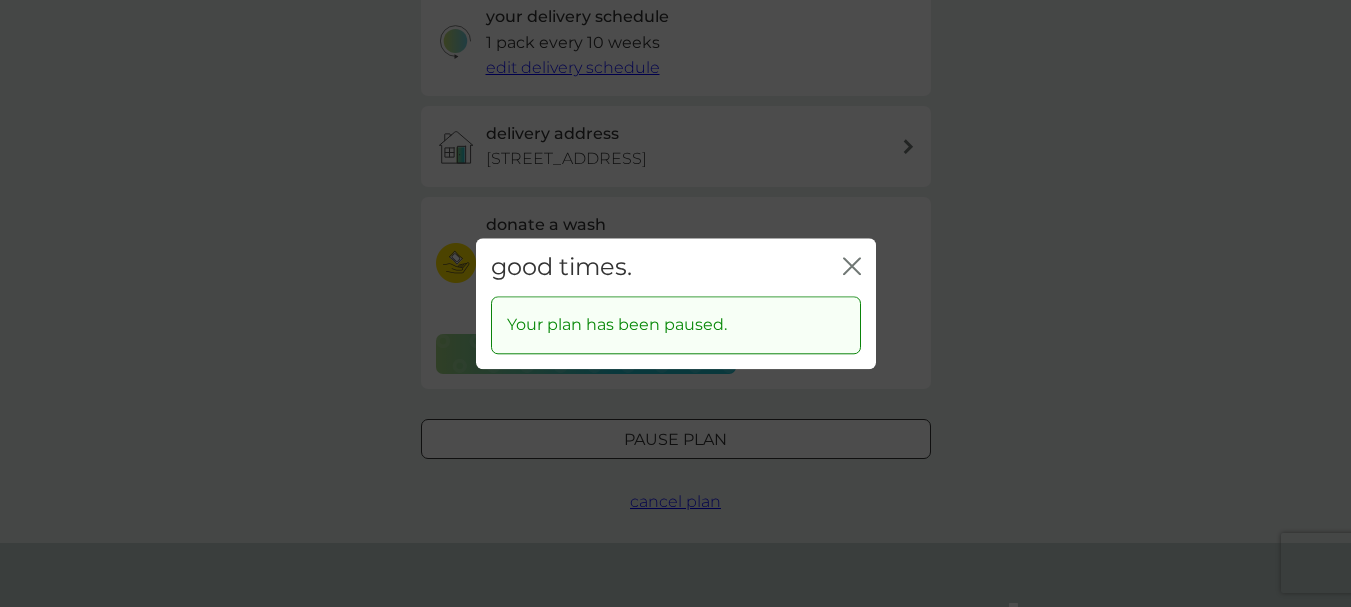 click 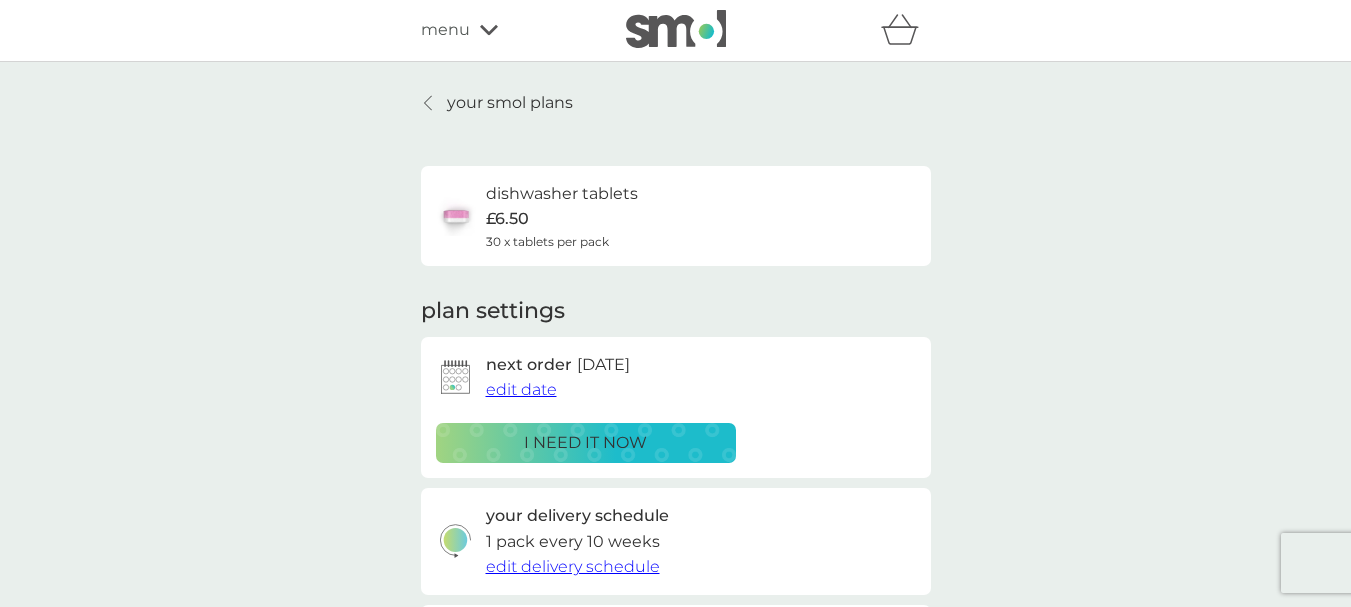 scroll, scrollTop: 0, scrollLeft: 0, axis: both 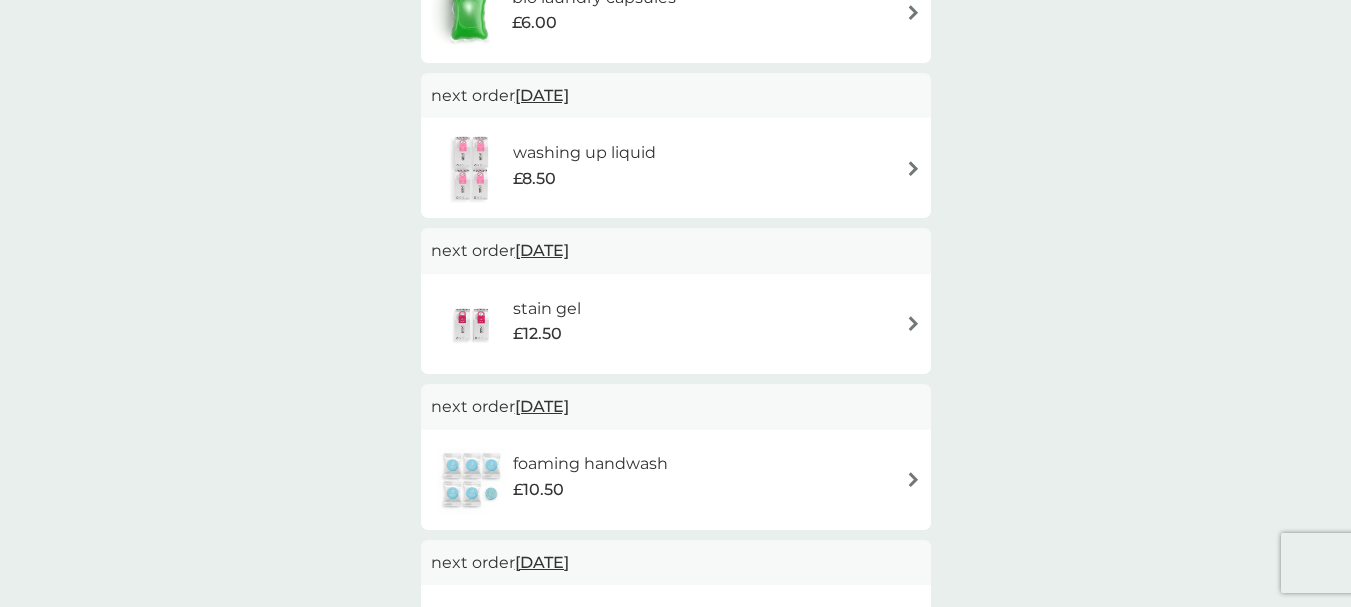 click on "stain gel £12.50" at bounding box center (676, 324) 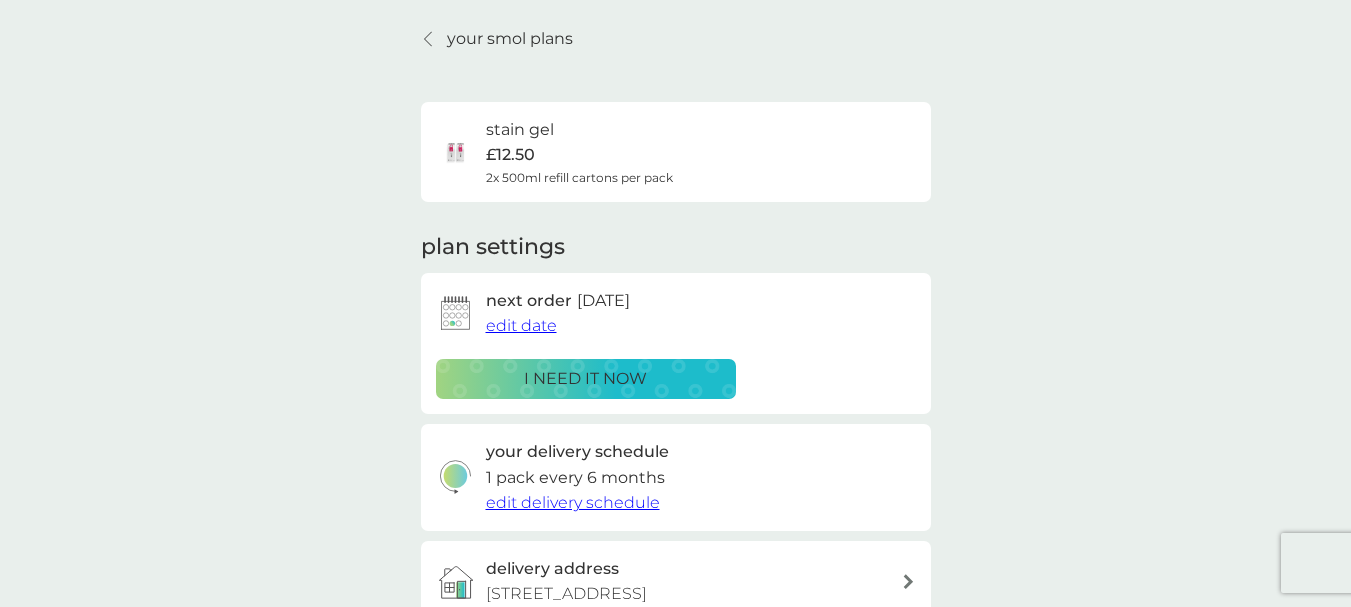 scroll, scrollTop: 100, scrollLeft: 0, axis: vertical 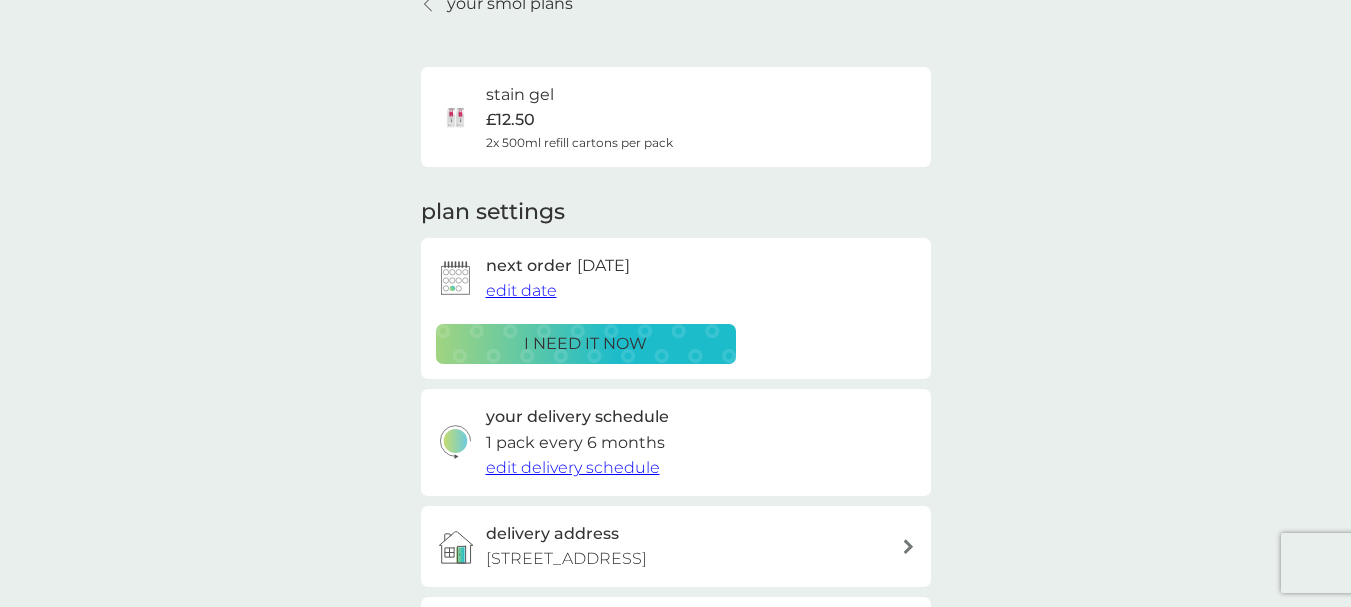 click on "edit delivery schedule" at bounding box center [573, 467] 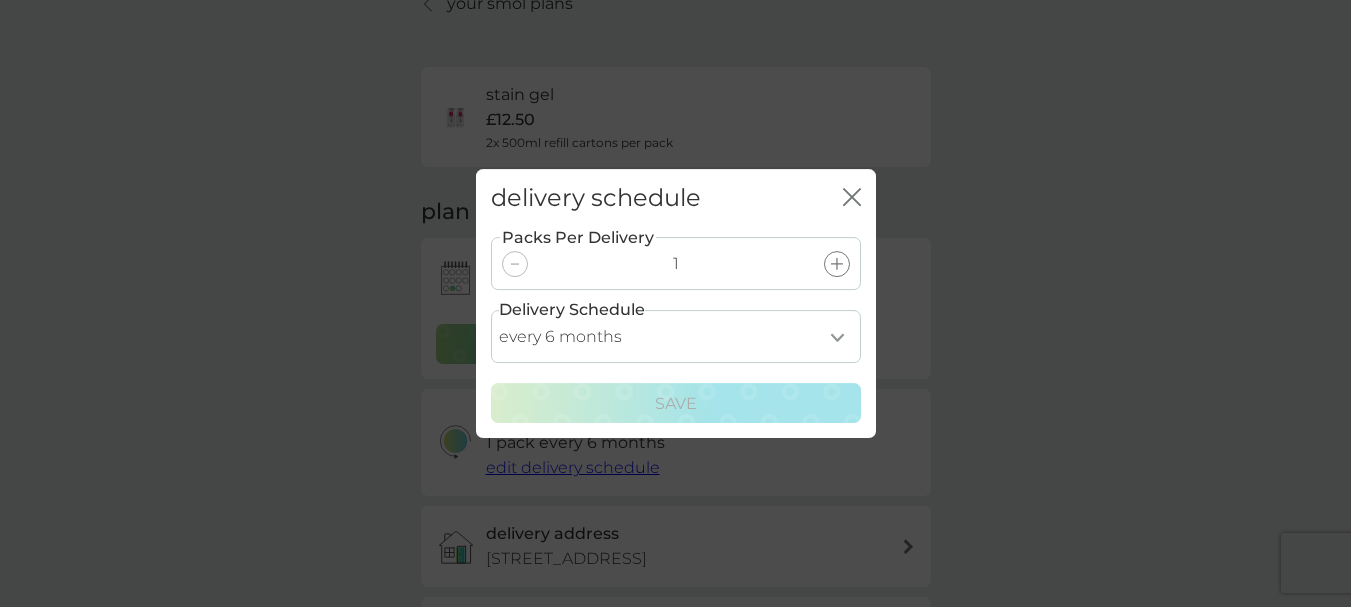 click on "every 1 month every 2 months every 3 months every 4 months every 5 months every 6 months every 7 months every 8 months" at bounding box center [676, 336] 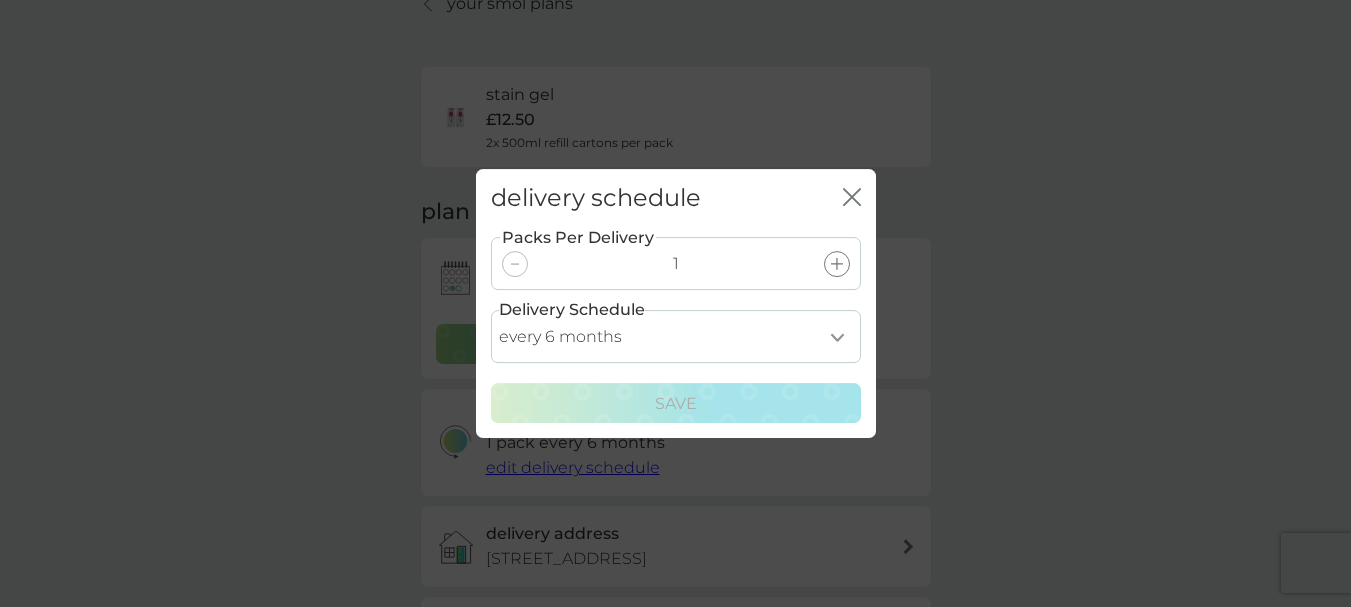 select on "3" 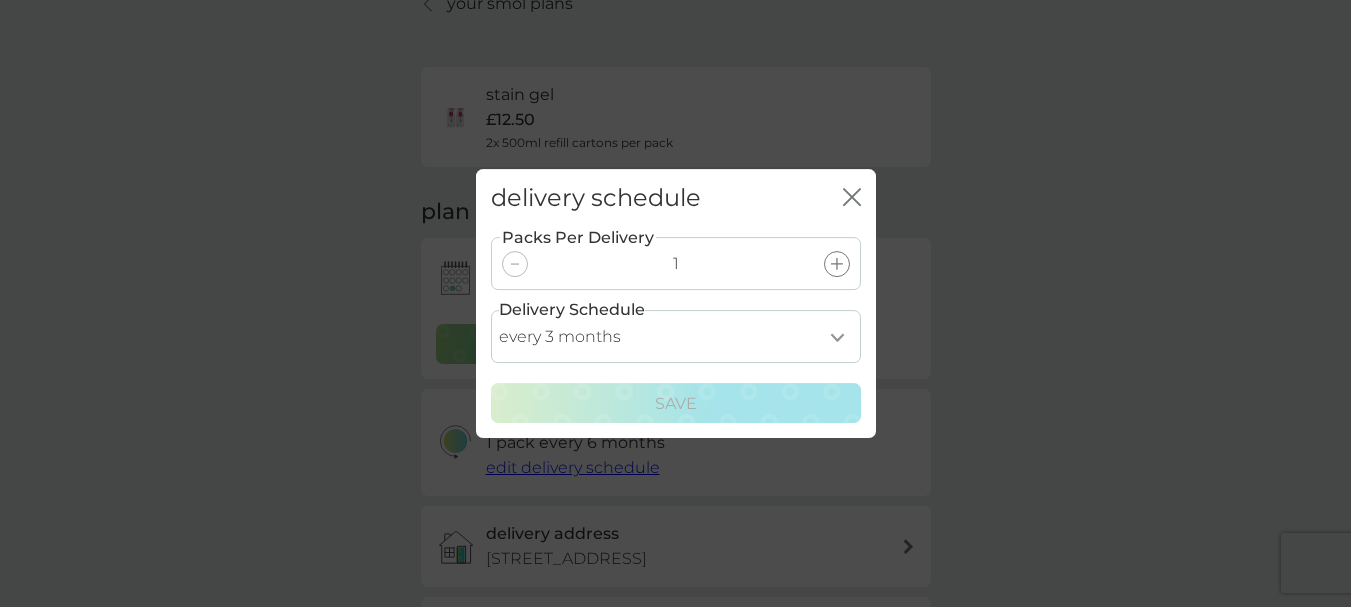 click on "every 1 month every 2 months every 3 months every 4 months every 5 months every 6 months every 7 months every 8 months" at bounding box center (676, 336) 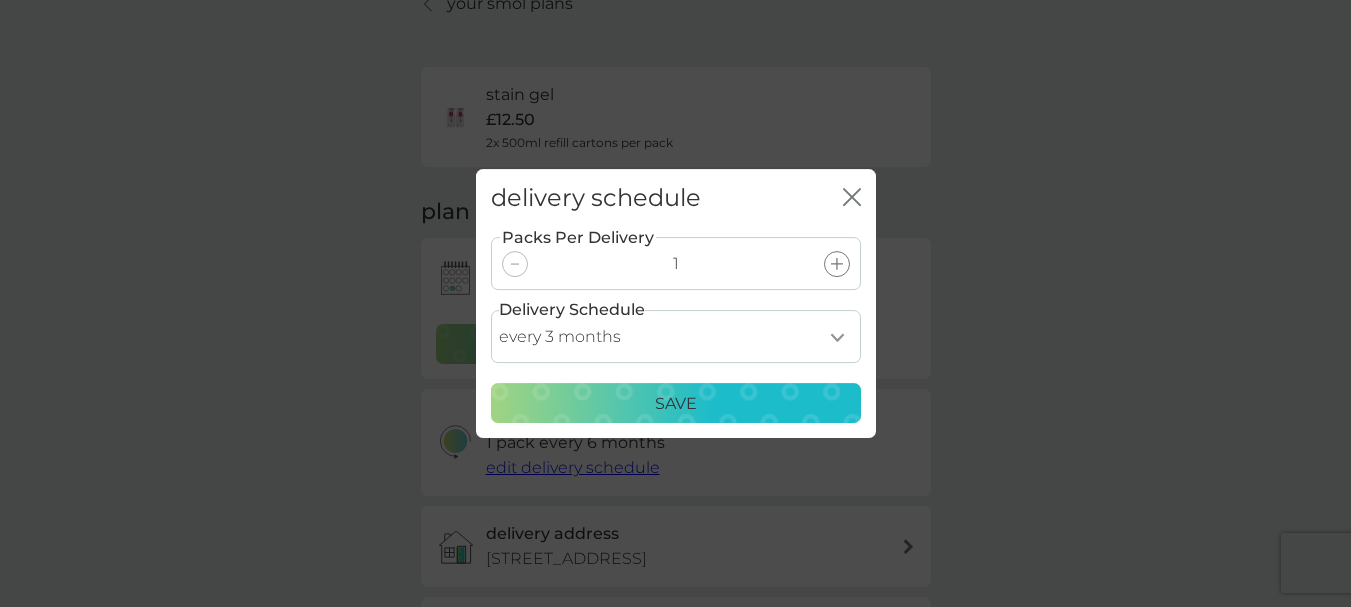click on "Save" at bounding box center (676, 404) 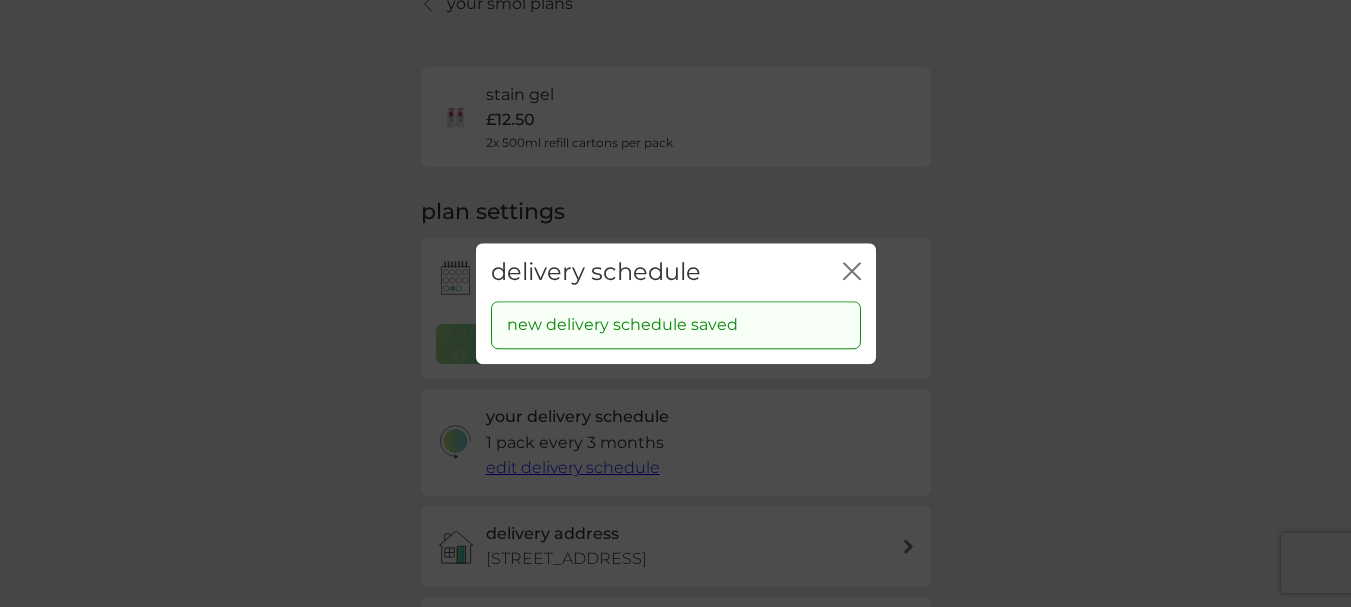click on "delivery schedule close new delivery schedule saved" at bounding box center (675, 303) 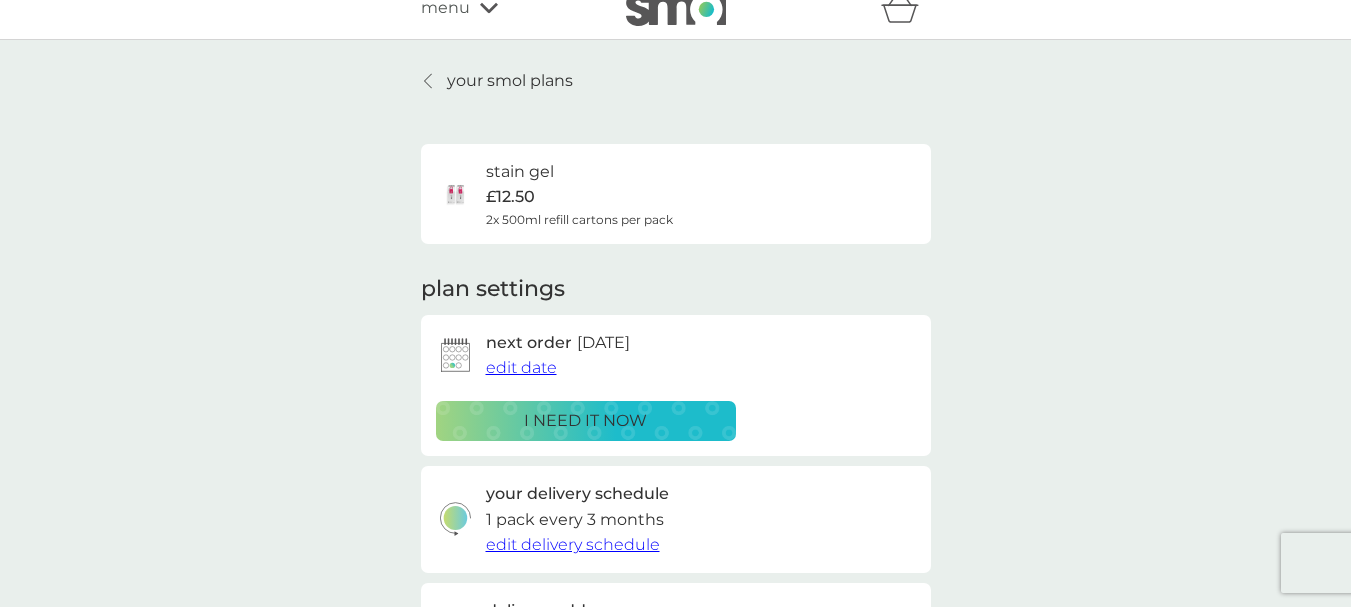 scroll, scrollTop: 0, scrollLeft: 0, axis: both 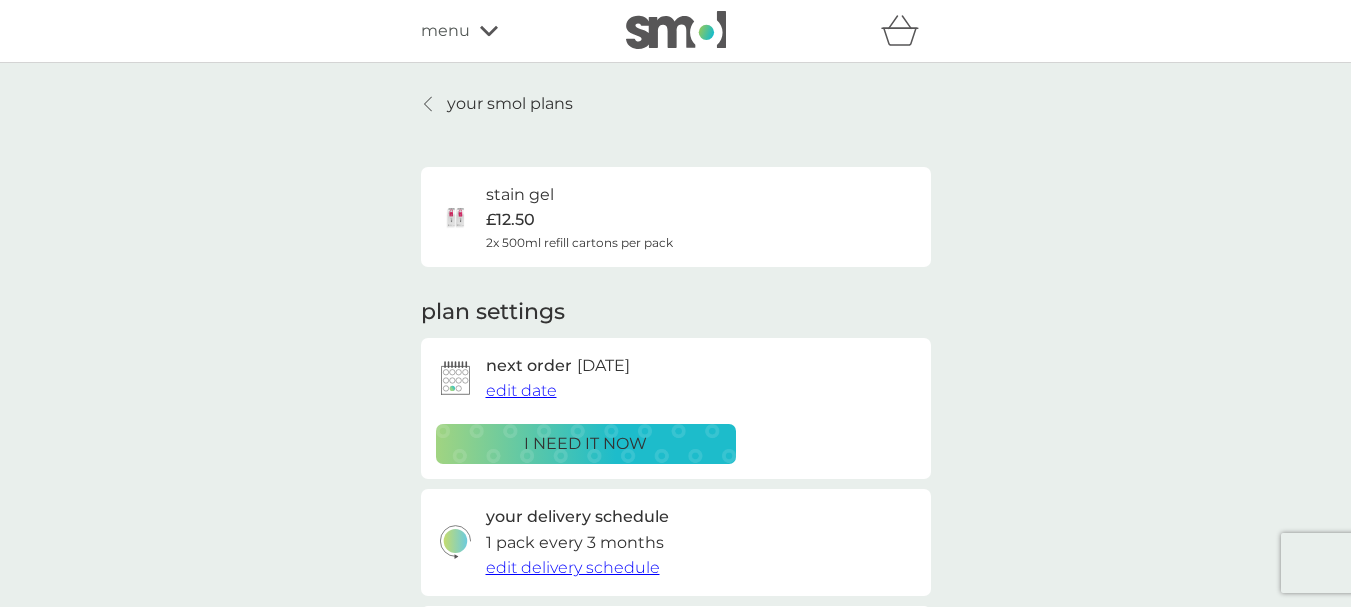 click on "edit date" at bounding box center [521, 390] 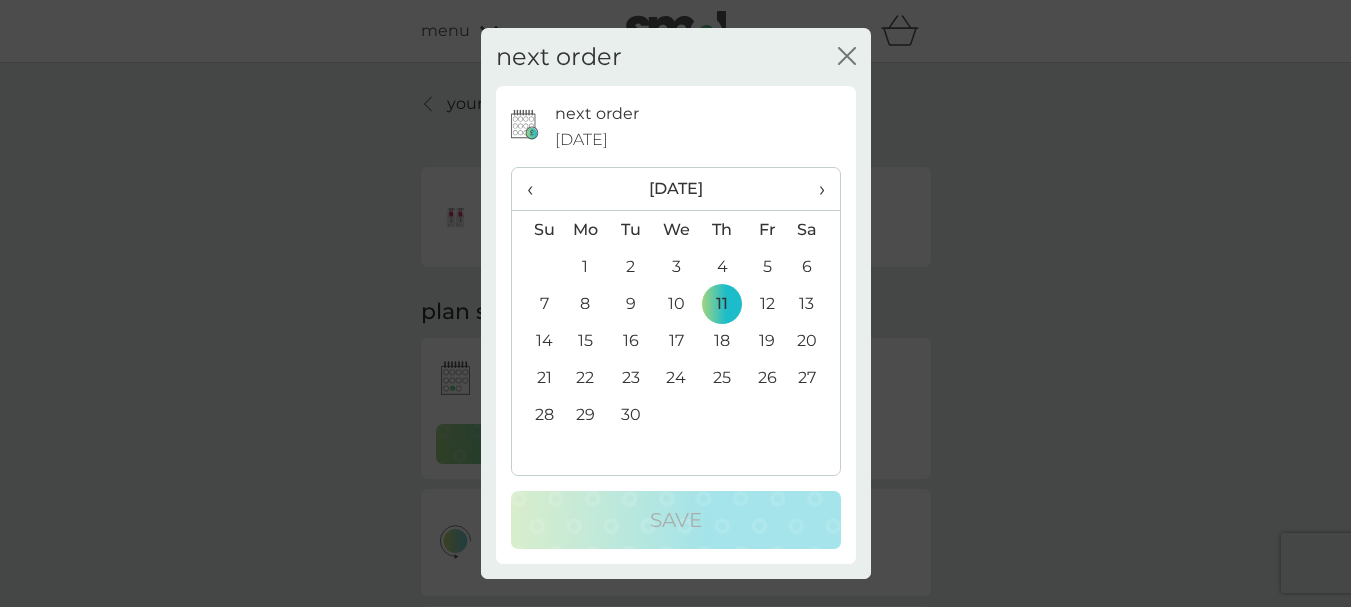 click on "‹" at bounding box center [537, 189] 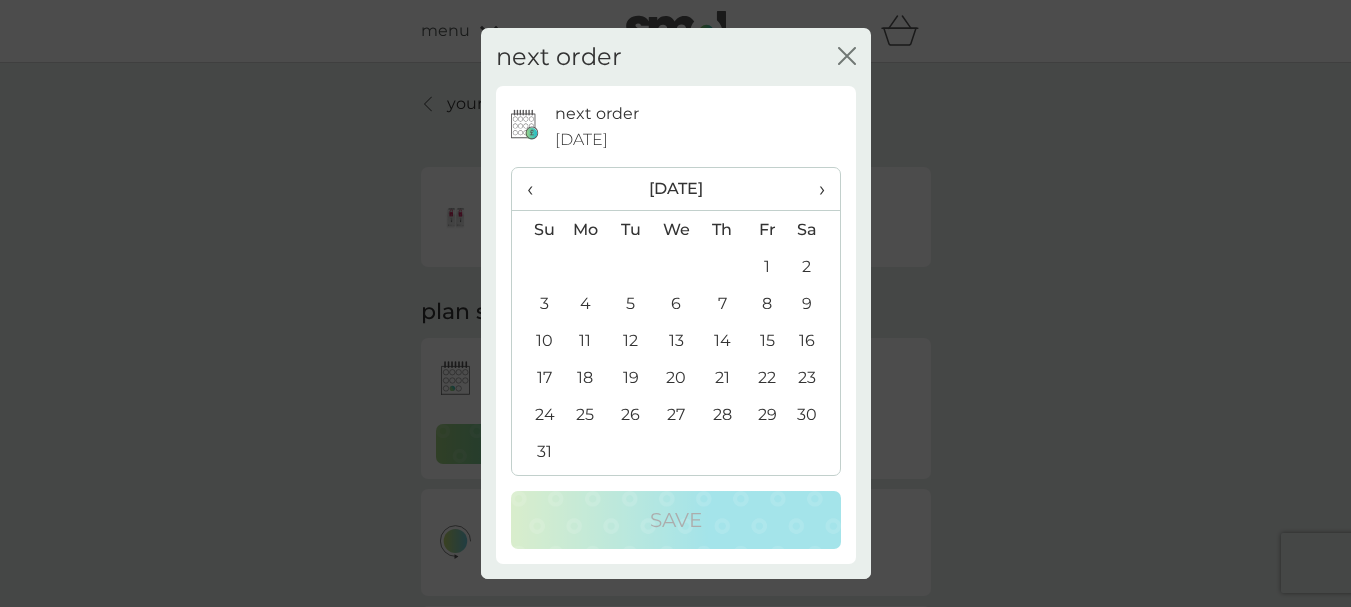 click on "18" at bounding box center (586, 377) 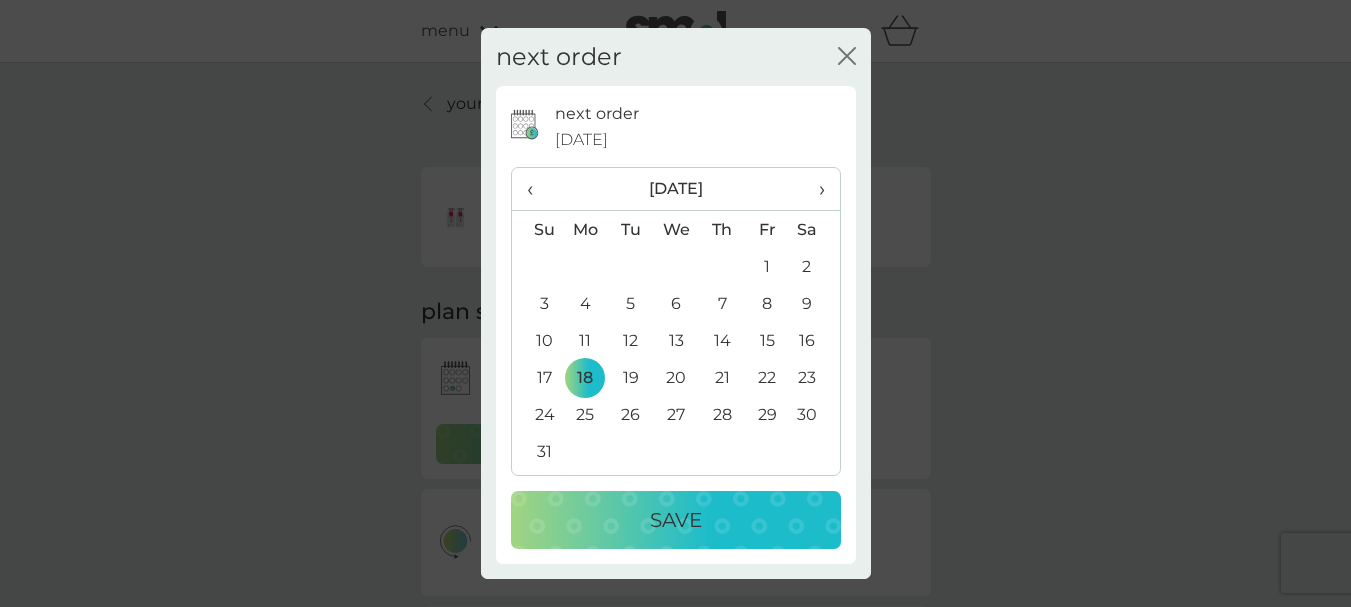 click on "Save" at bounding box center [676, 520] 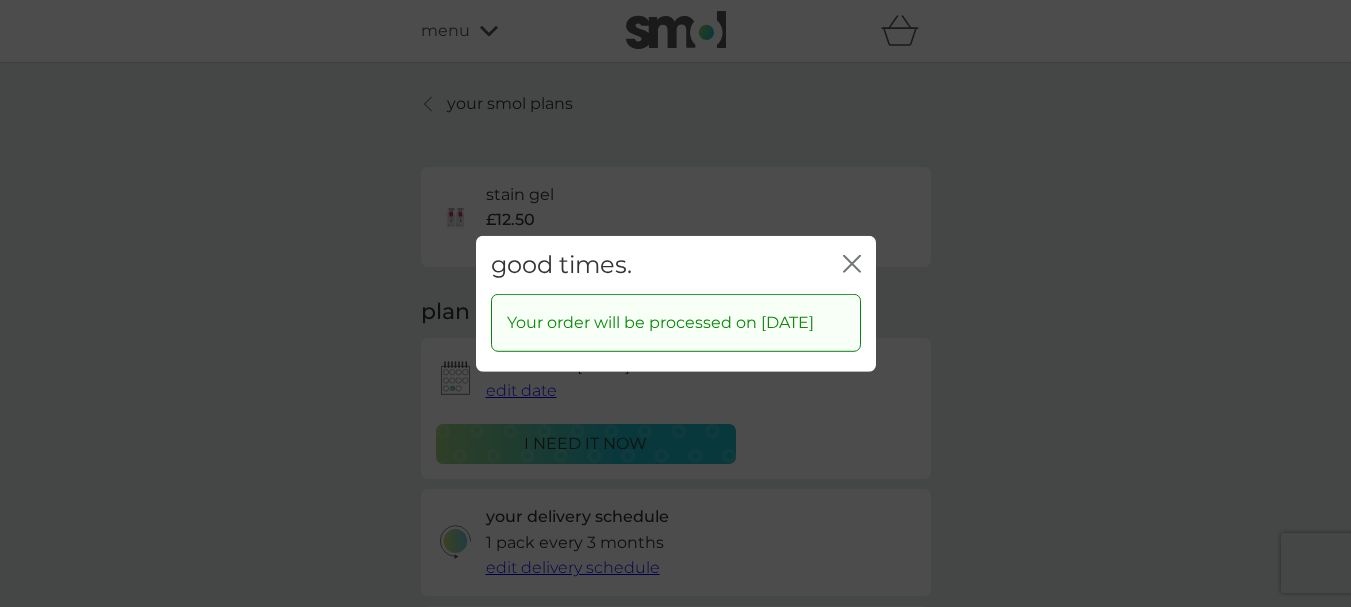 click on "close" 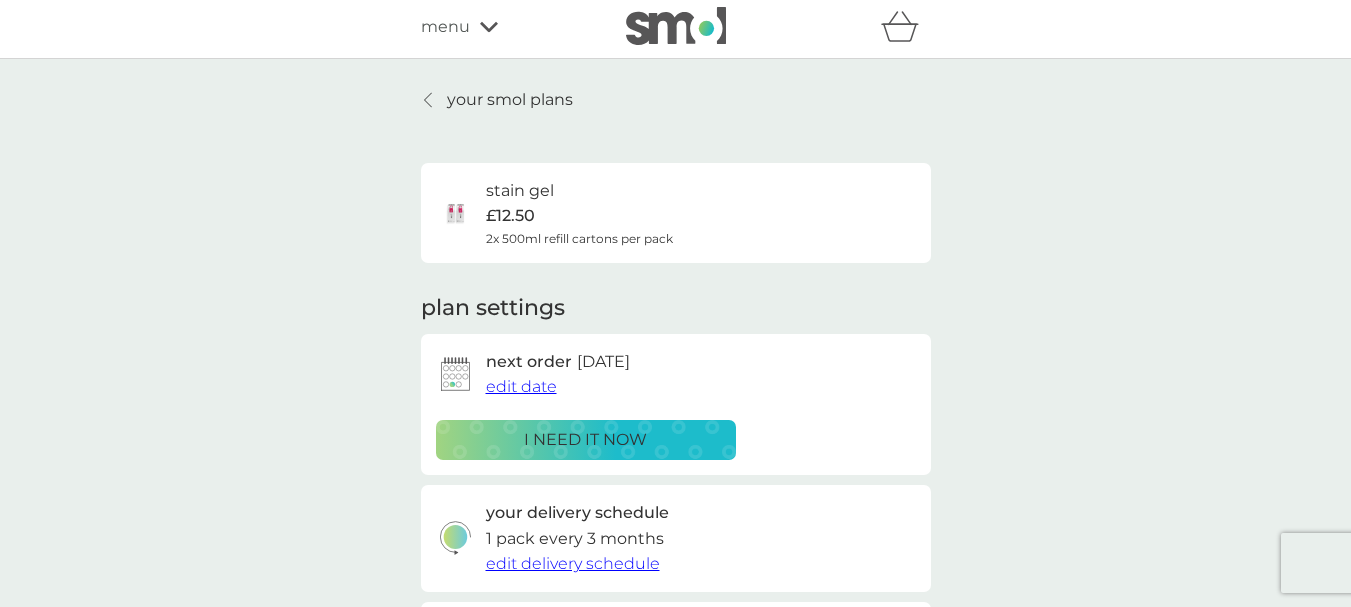scroll, scrollTop: 0, scrollLeft: 0, axis: both 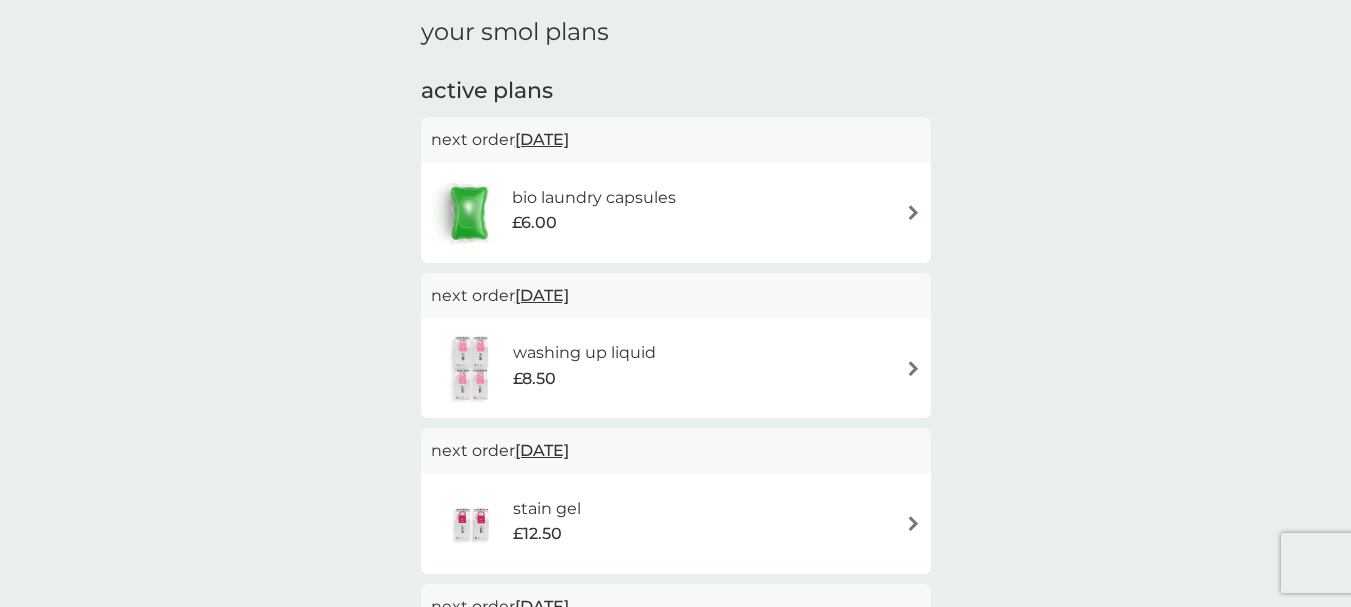 click on "bio laundry capsules £6.00" at bounding box center [676, 213] 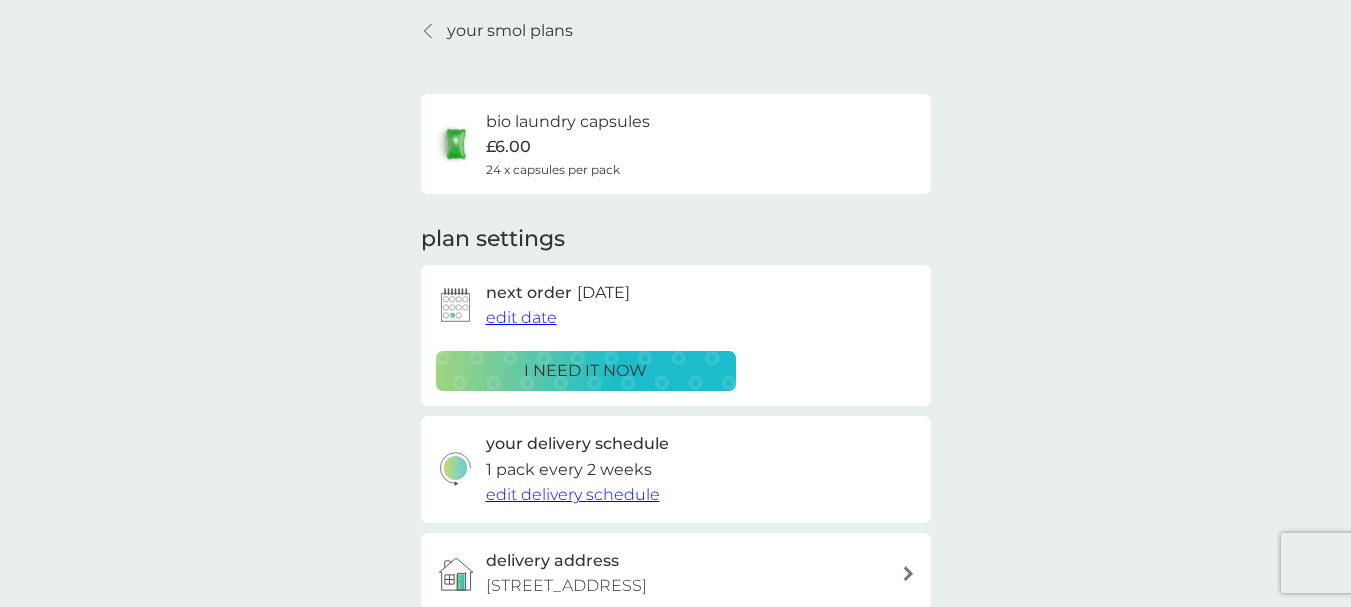 scroll, scrollTop: 200, scrollLeft: 0, axis: vertical 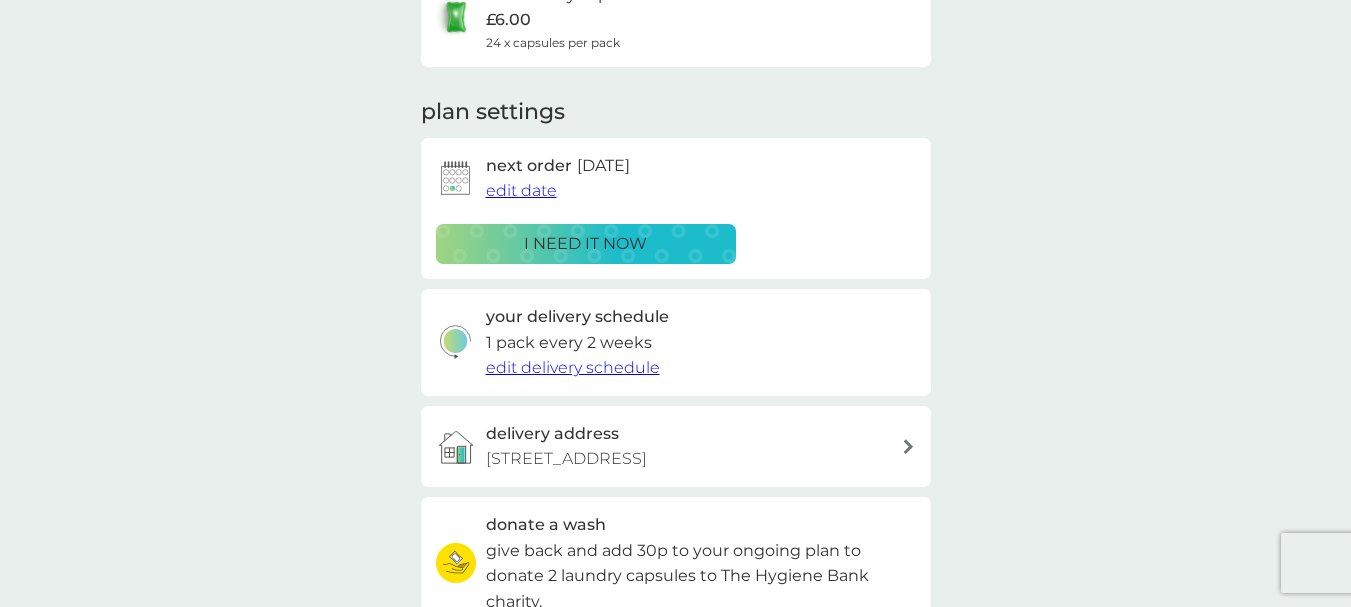 click on "edit date" at bounding box center [521, 190] 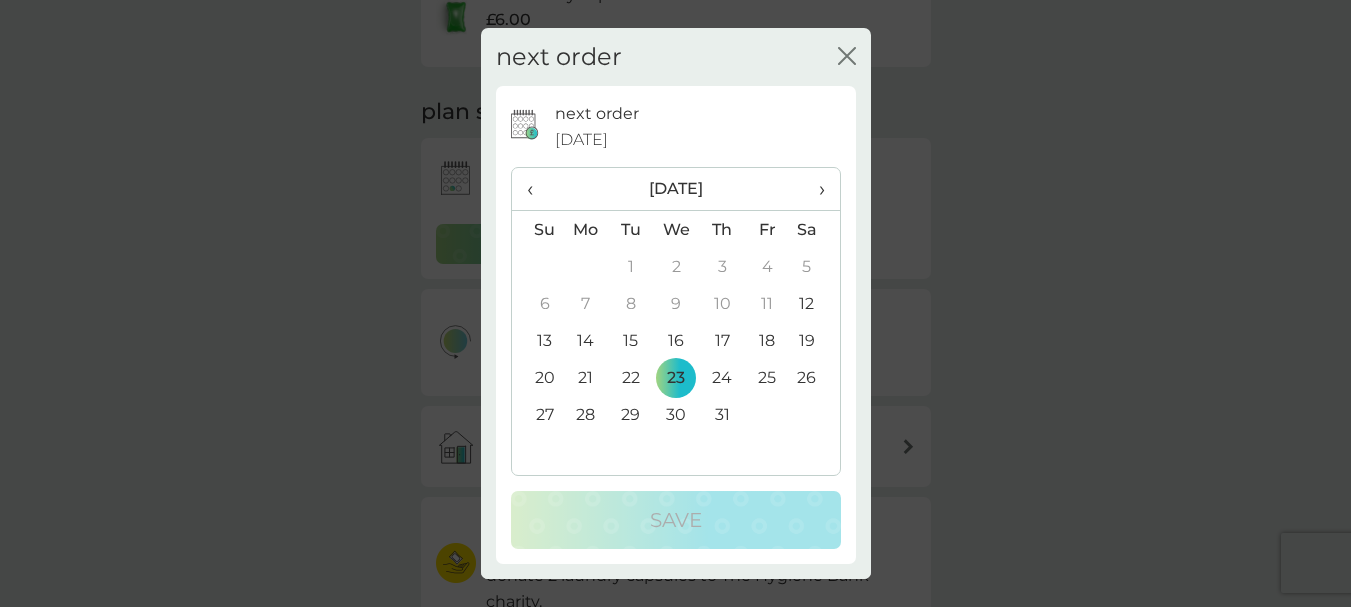 click 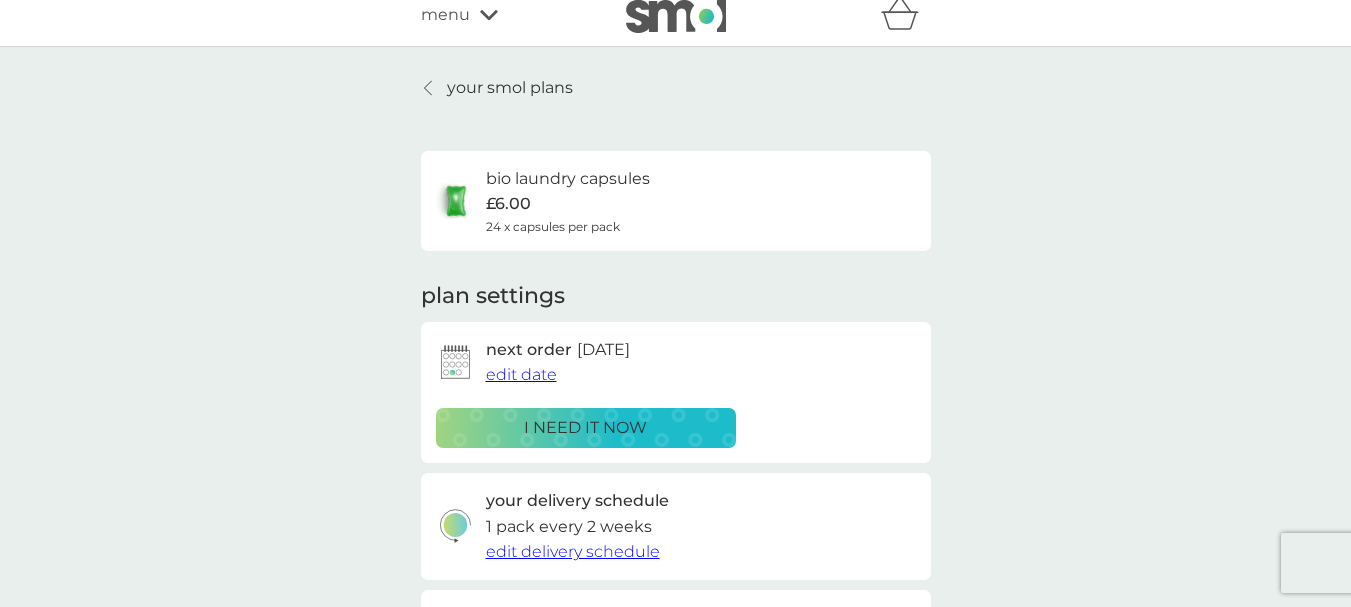 scroll, scrollTop: 0, scrollLeft: 0, axis: both 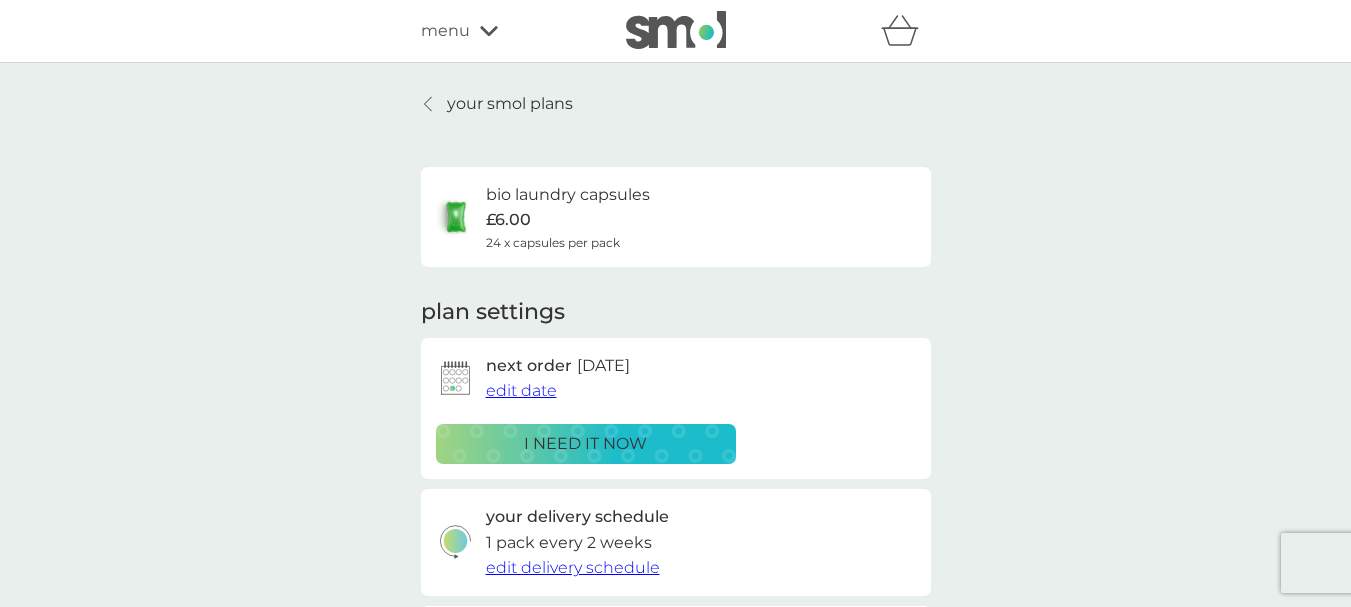 click 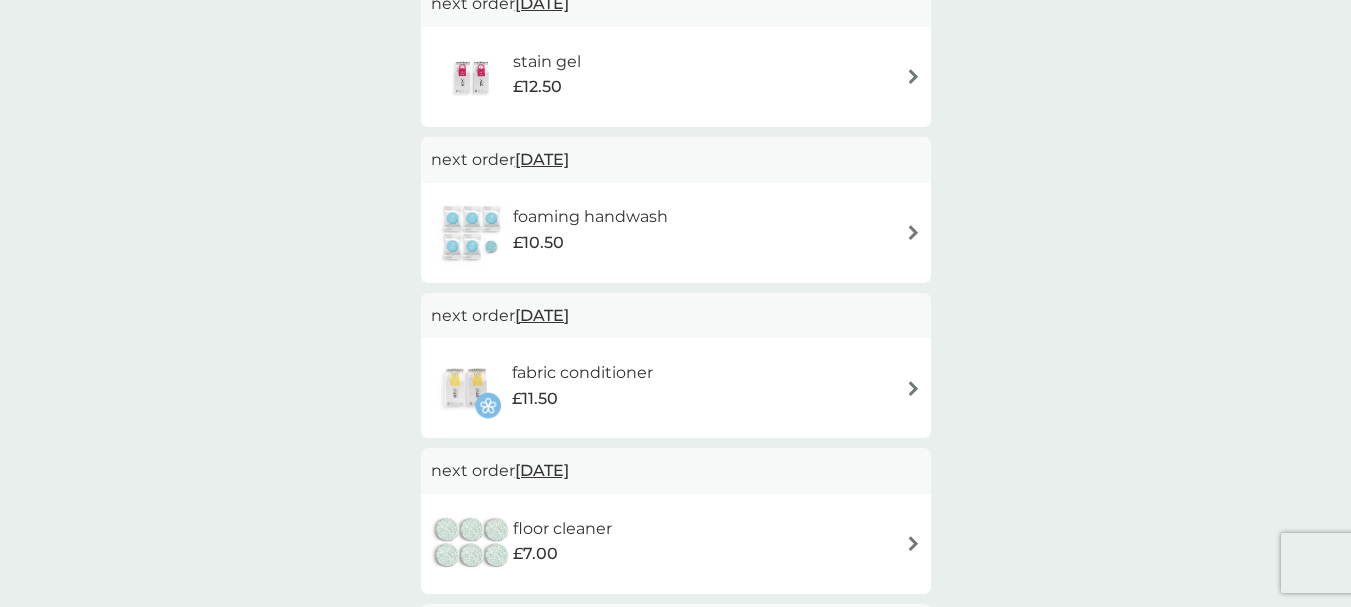 scroll, scrollTop: 800, scrollLeft: 0, axis: vertical 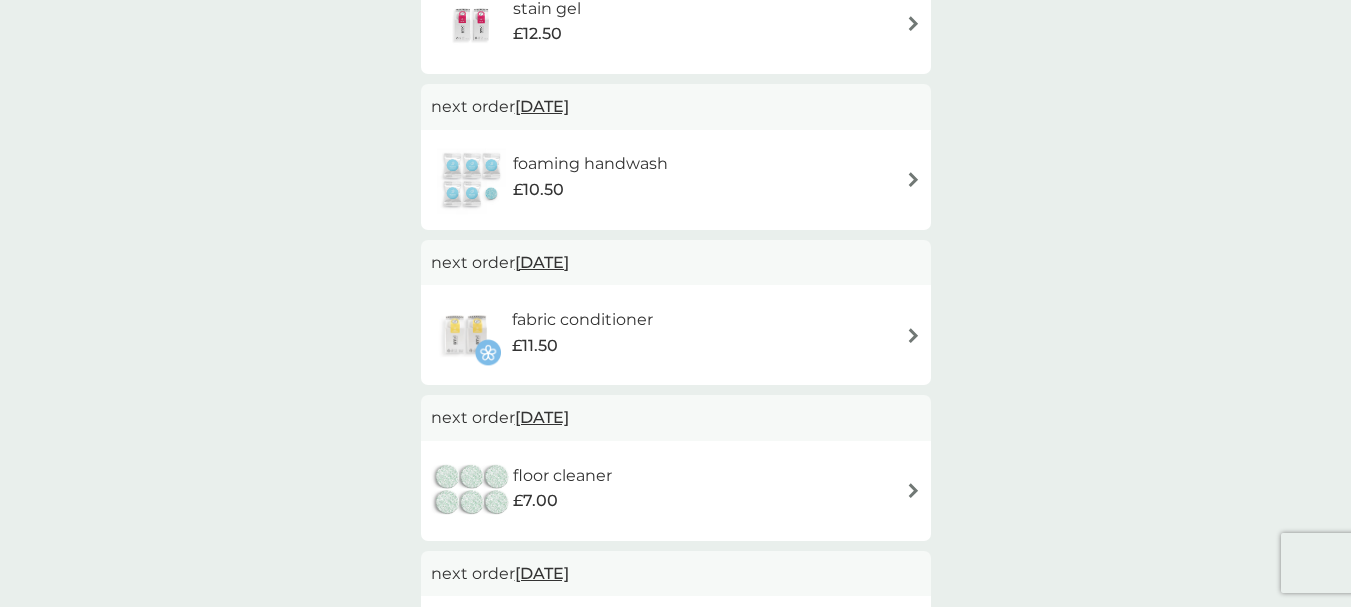 click on "fabric conditioner" at bounding box center [582, 320] 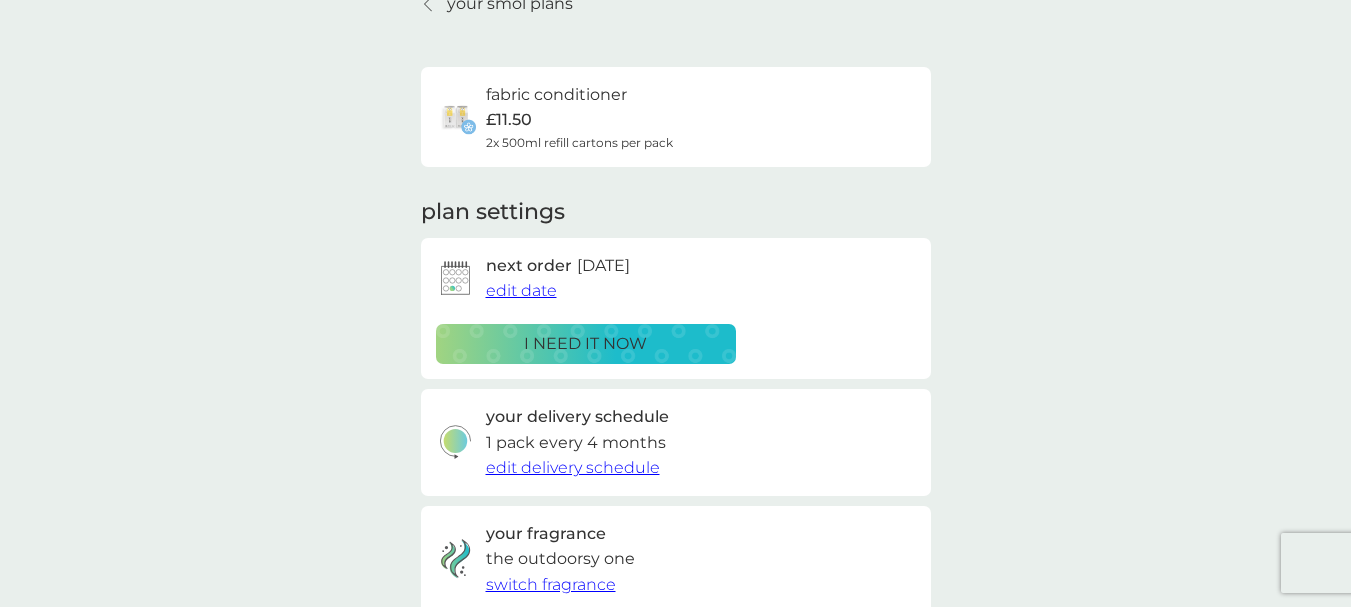 scroll, scrollTop: 200, scrollLeft: 0, axis: vertical 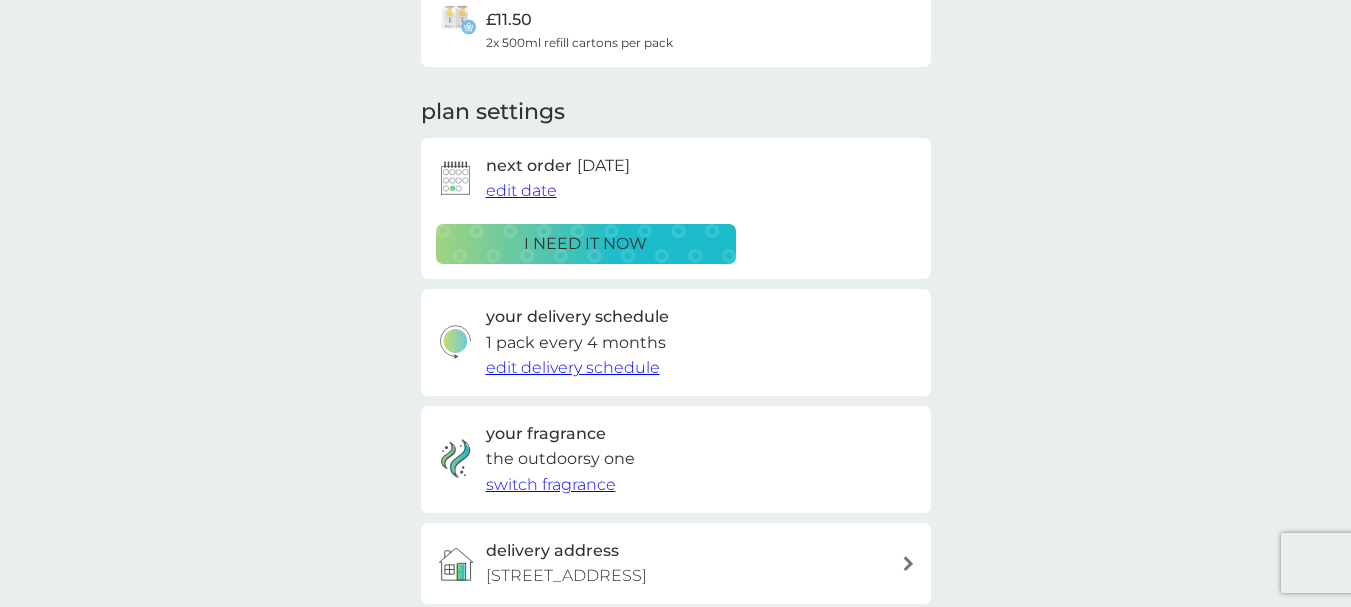 click on "edit delivery schedule" at bounding box center [573, 367] 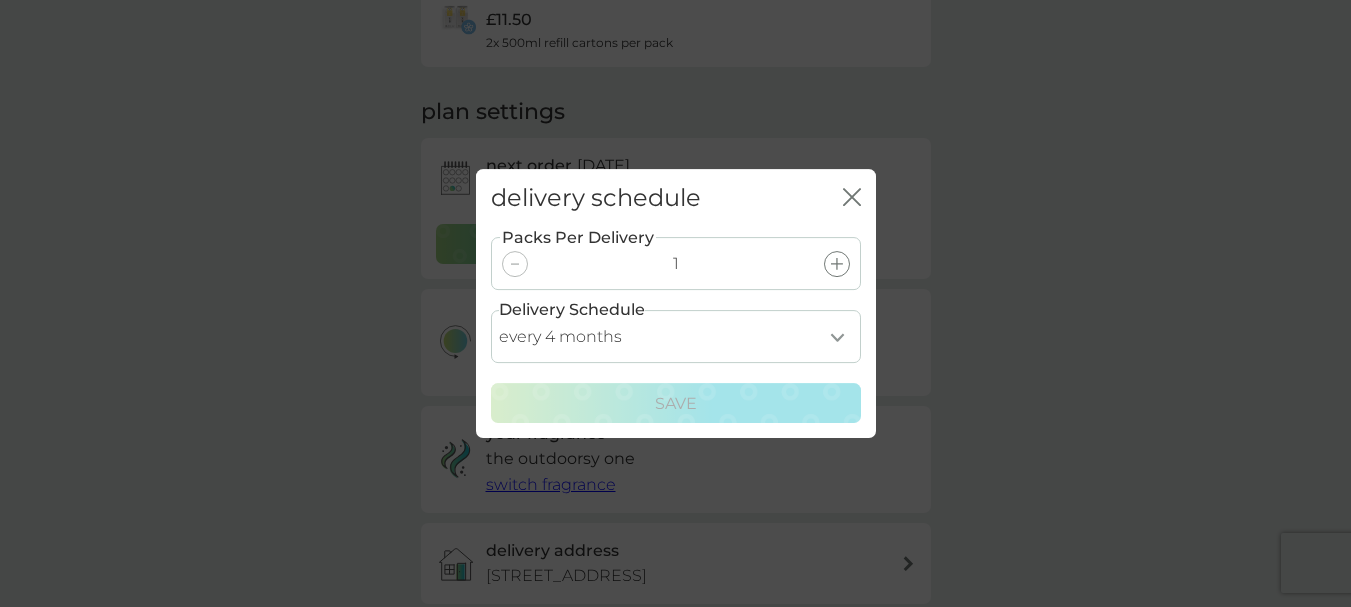 click on "close" 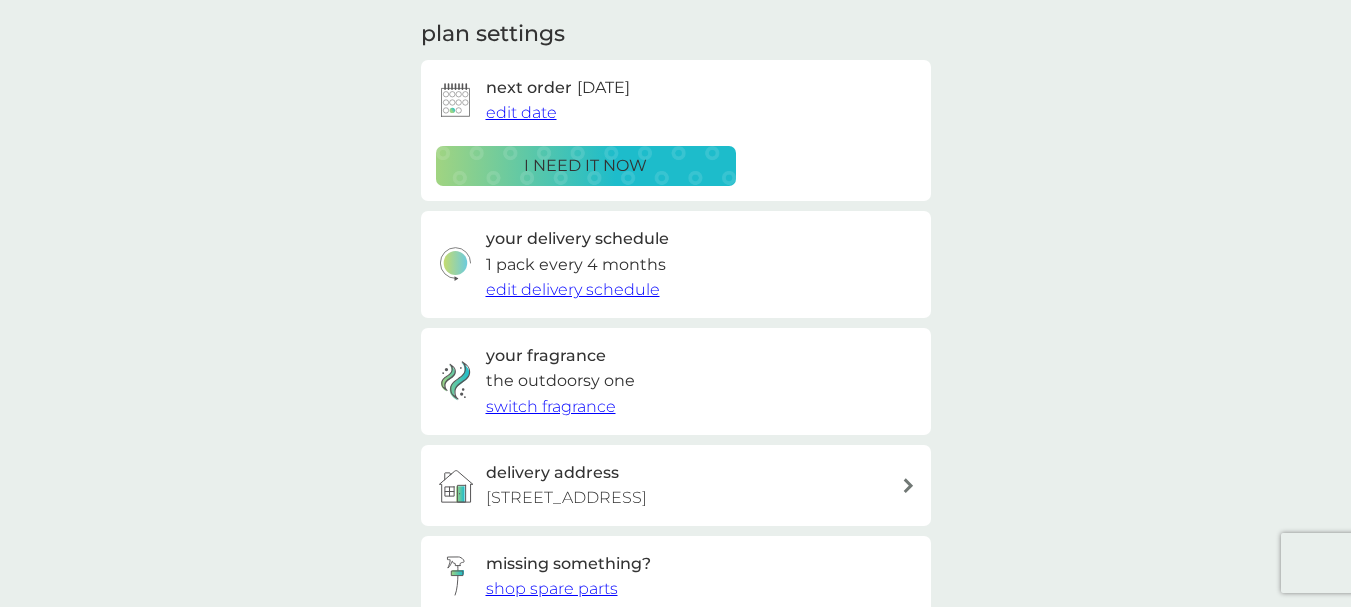 scroll, scrollTop: 300, scrollLeft: 0, axis: vertical 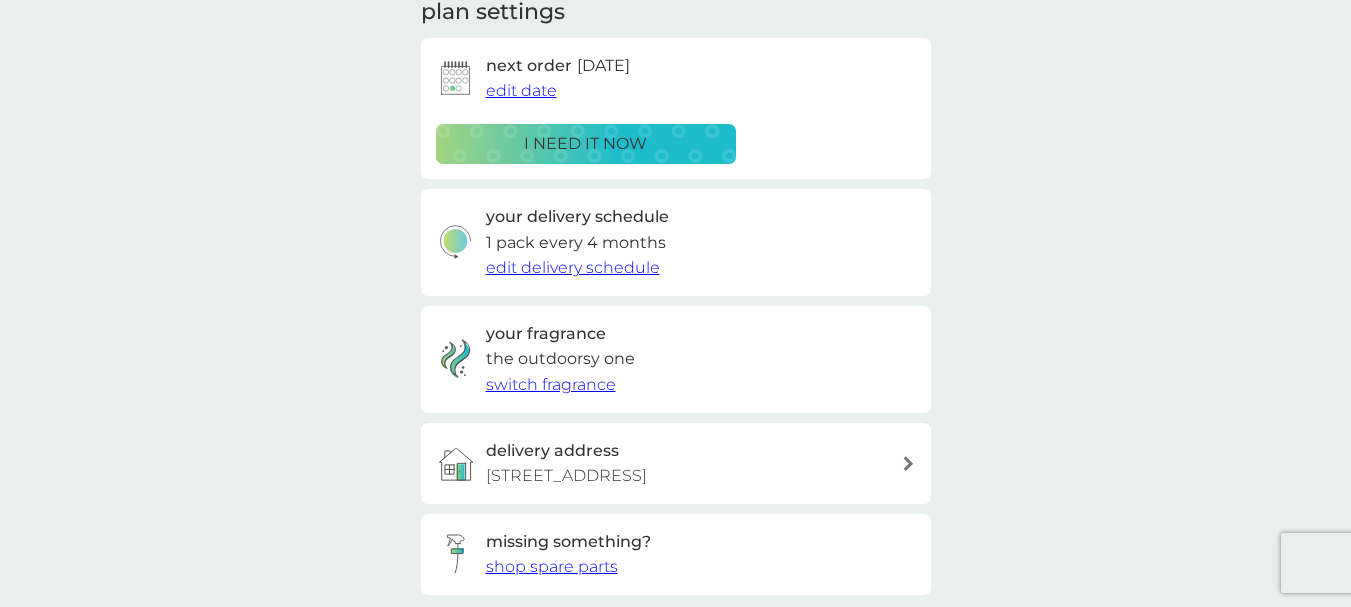 click on "switch fragrance" at bounding box center (551, 384) 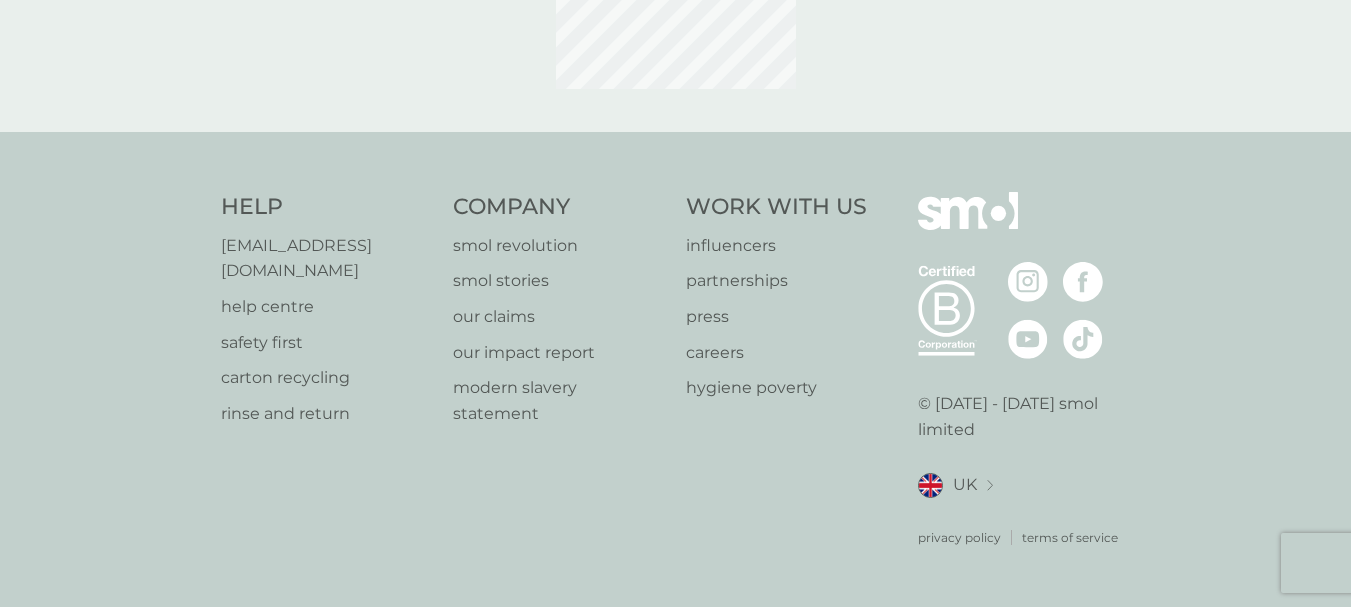 scroll, scrollTop: 0, scrollLeft: 0, axis: both 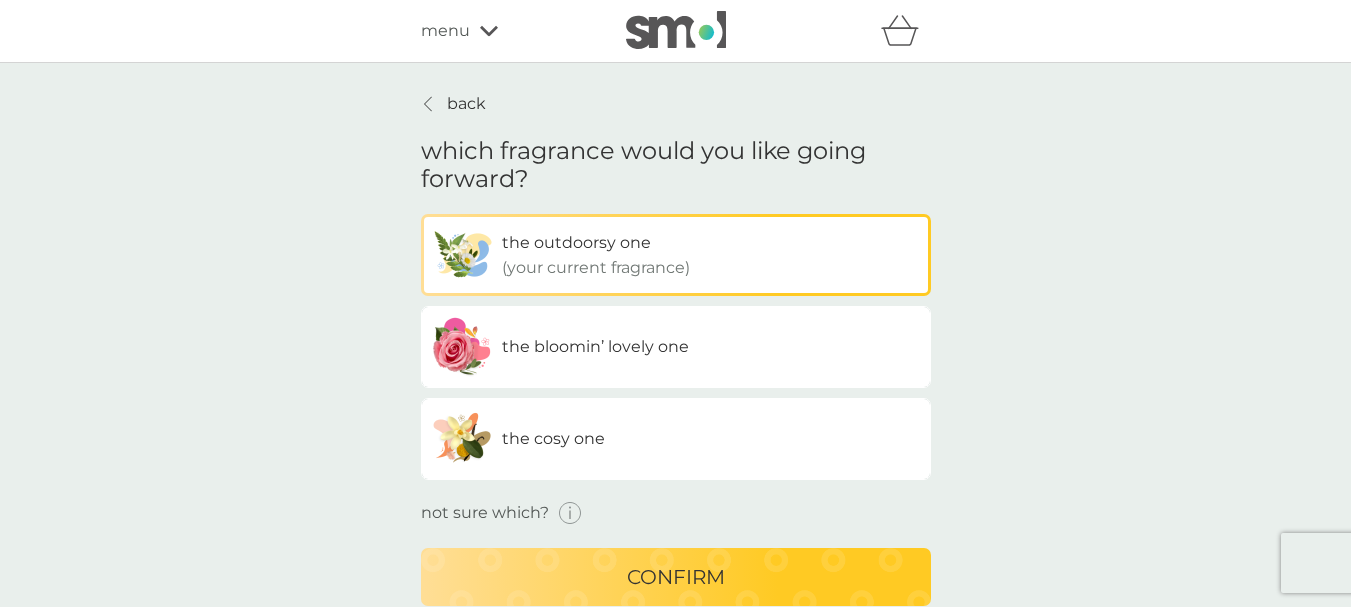 click on "the bloomin’ lovely one" at bounding box center (595, 346) 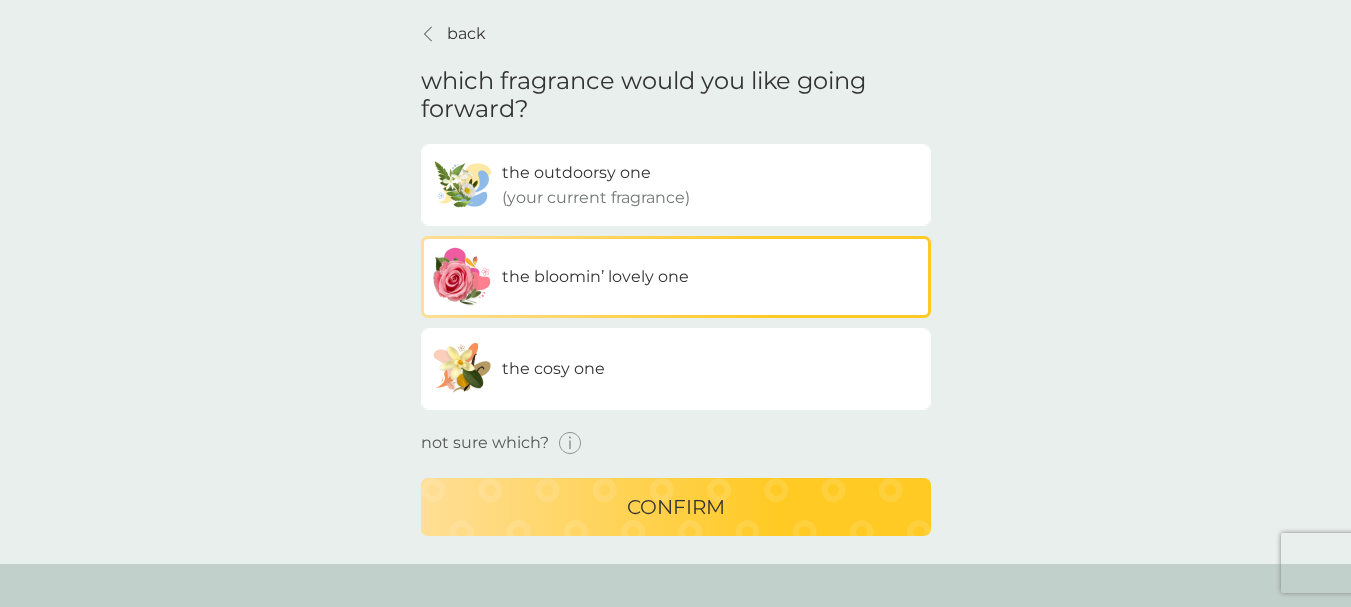 scroll, scrollTop: 100, scrollLeft: 0, axis: vertical 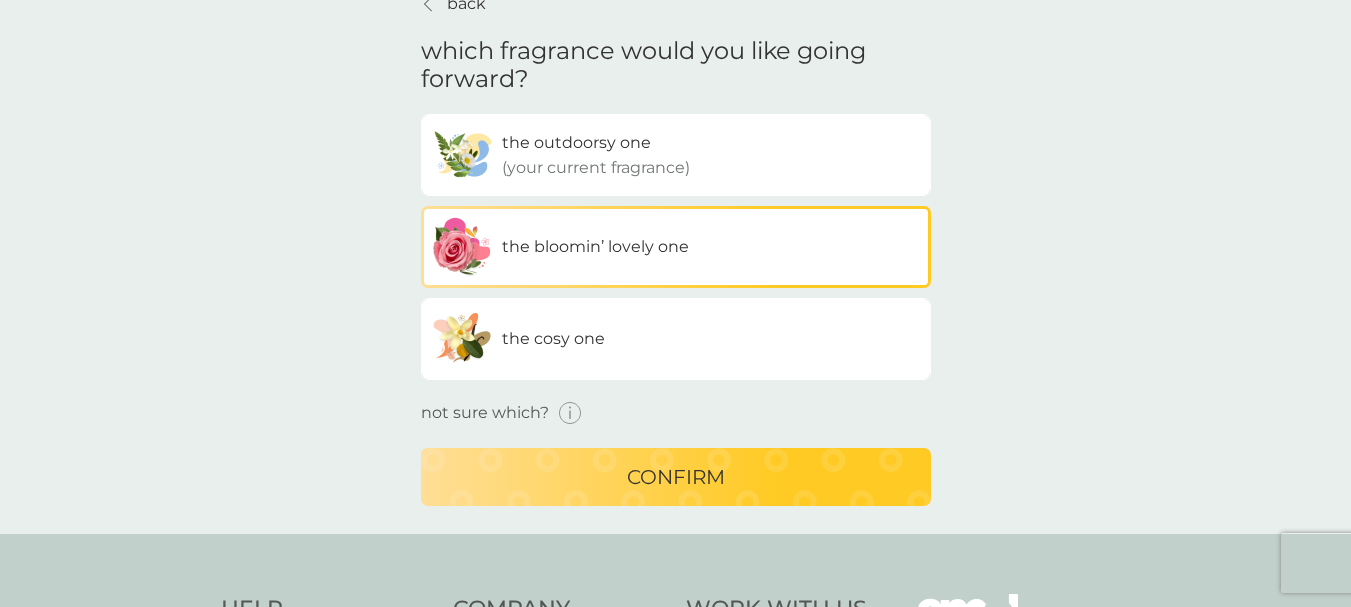 click on "confirm" at bounding box center (676, 477) 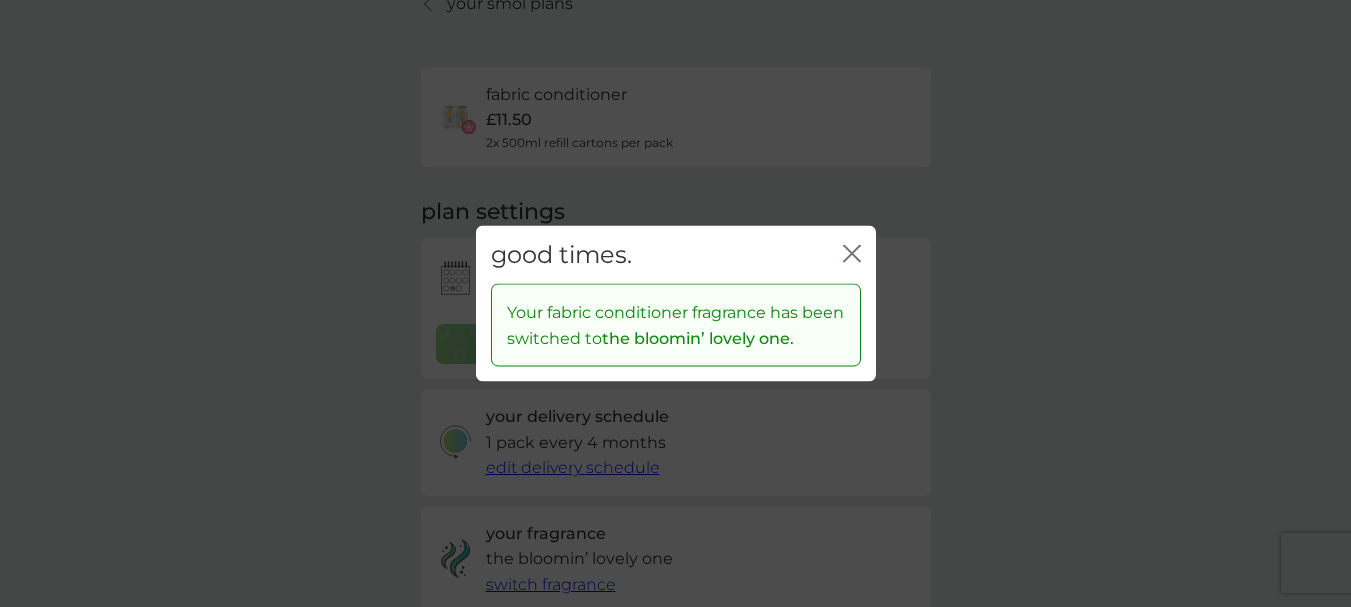 scroll, scrollTop: 0, scrollLeft: 0, axis: both 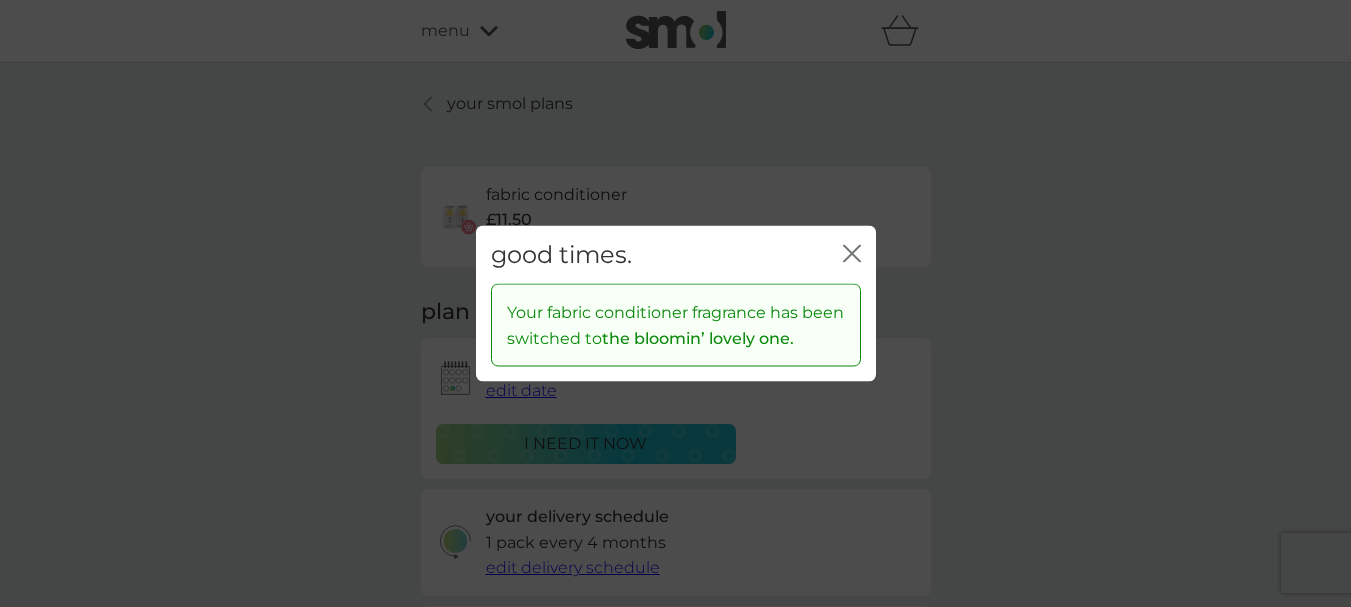 click on "good times. close" at bounding box center [676, 254] 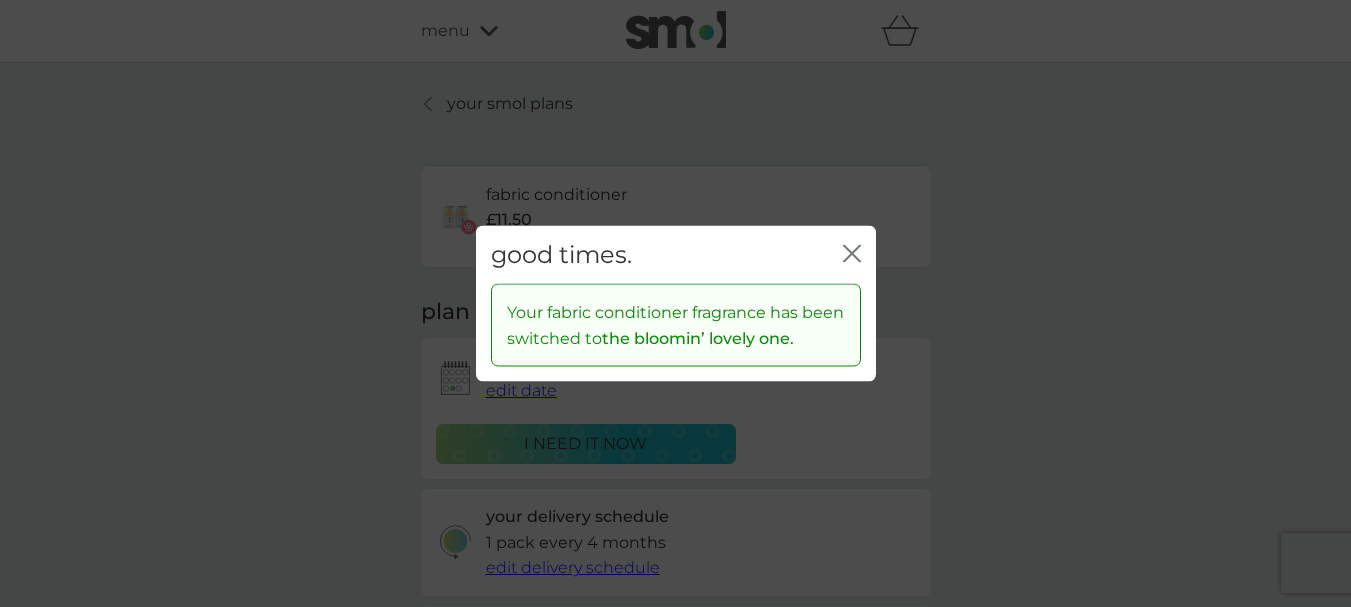 click 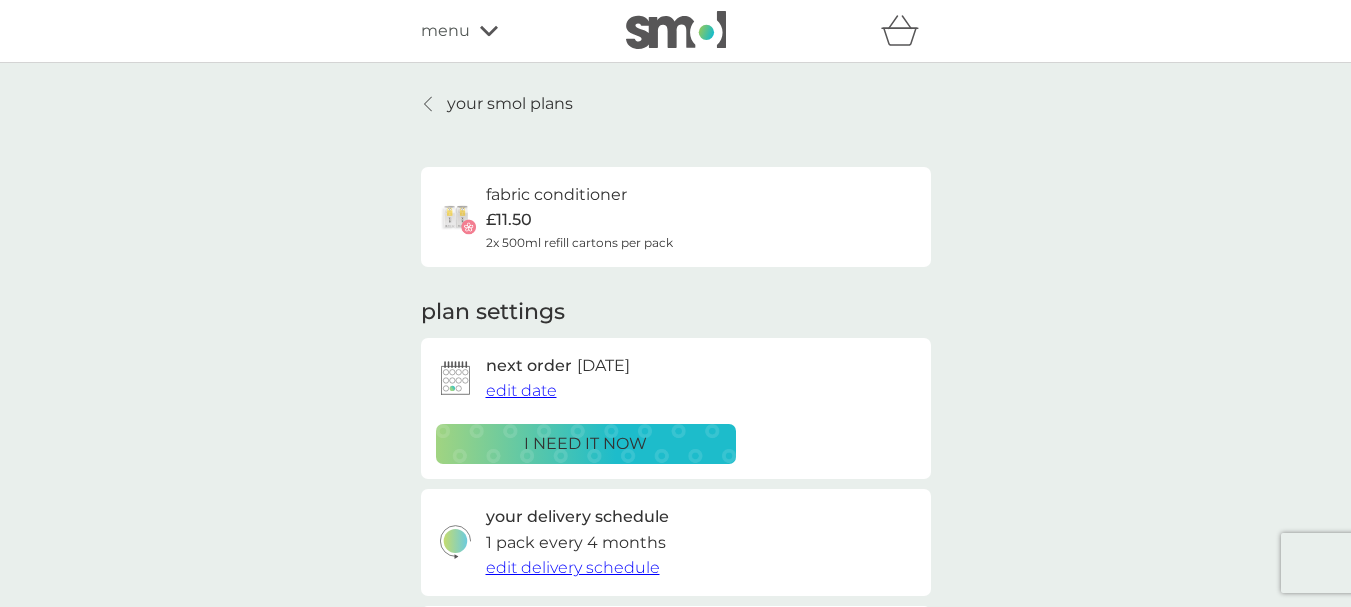 click 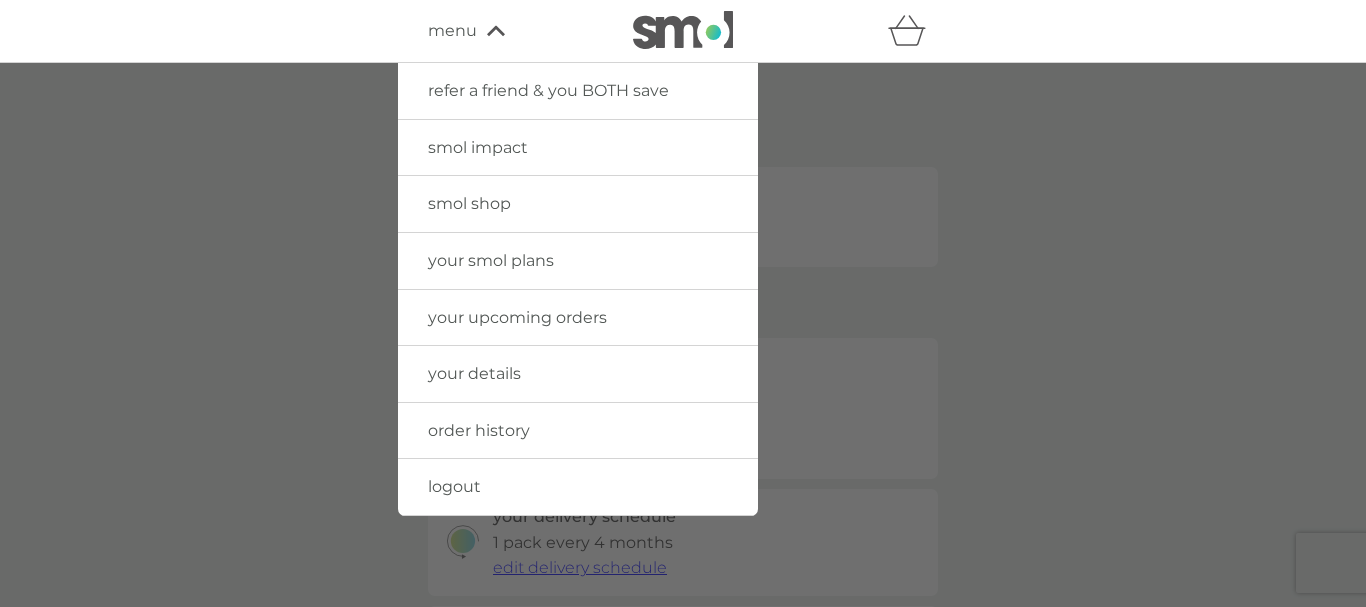 click on "smol shop" at bounding box center [469, 203] 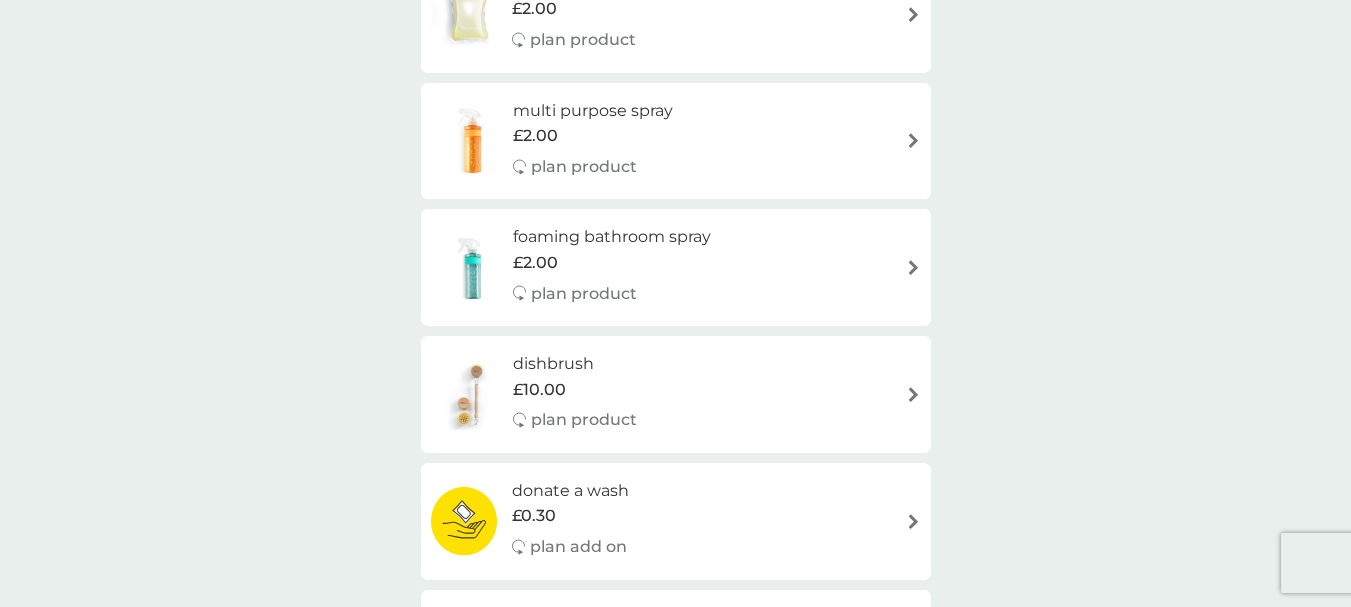 scroll, scrollTop: 0, scrollLeft: 0, axis: both 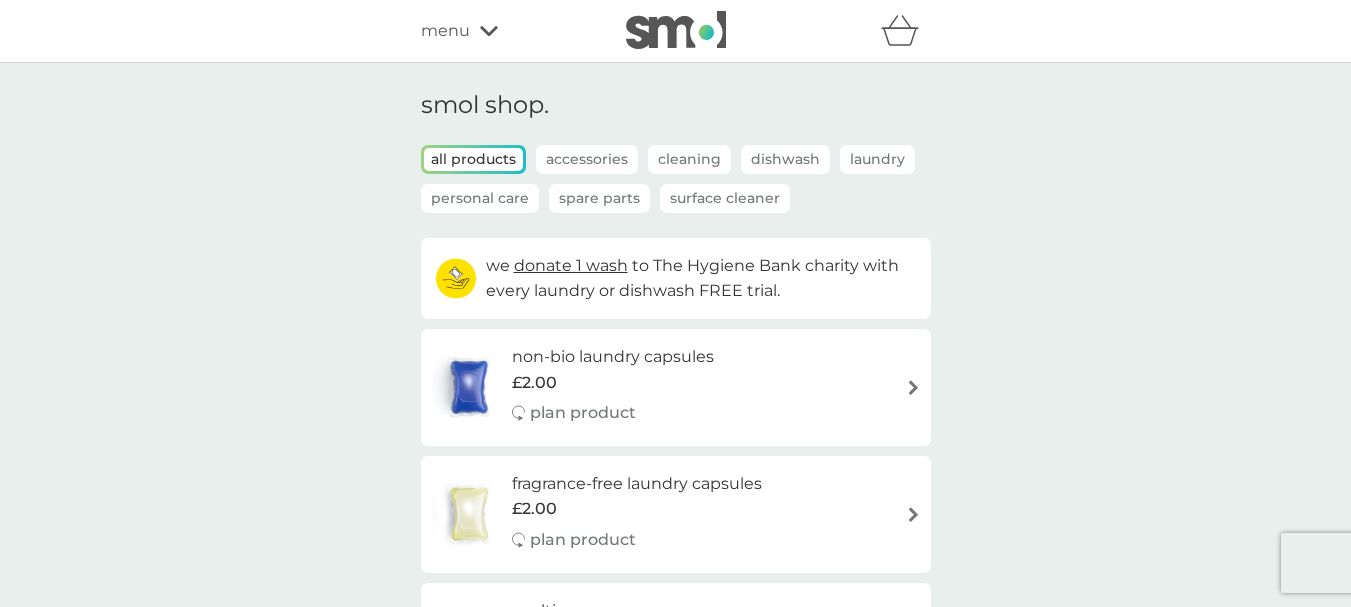click on "Personal Care" at bounding box center [480, 198] 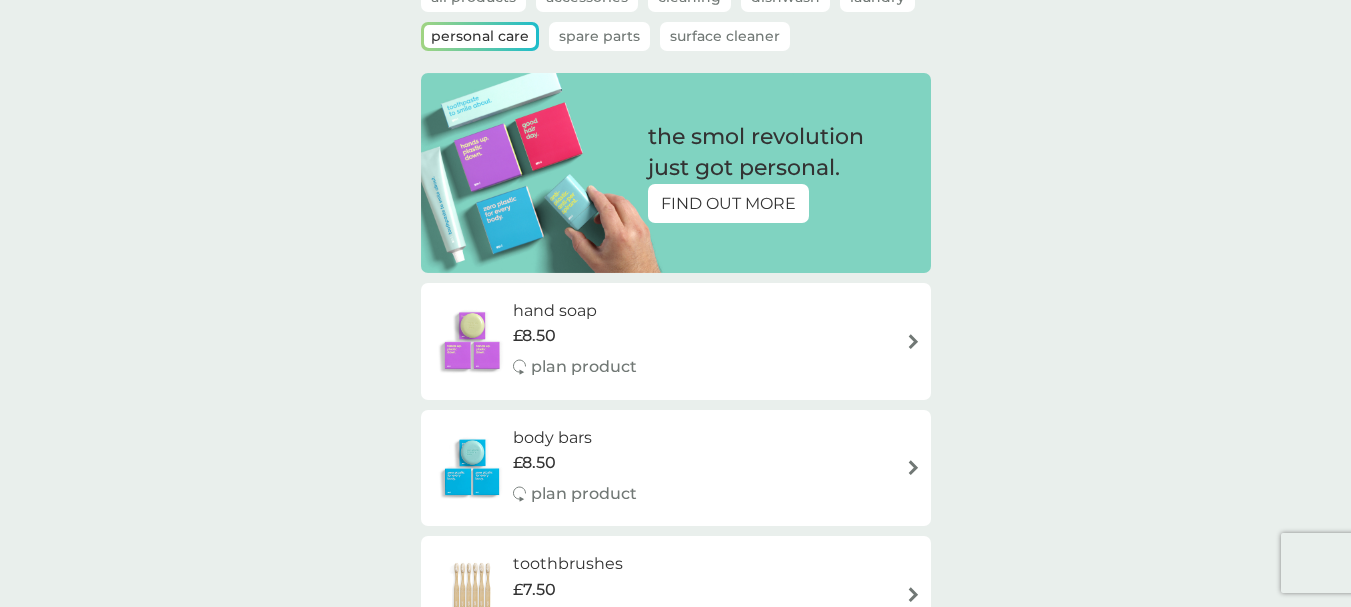 scroll, scrollTop: 0, scrollLeft: 0, axis: both 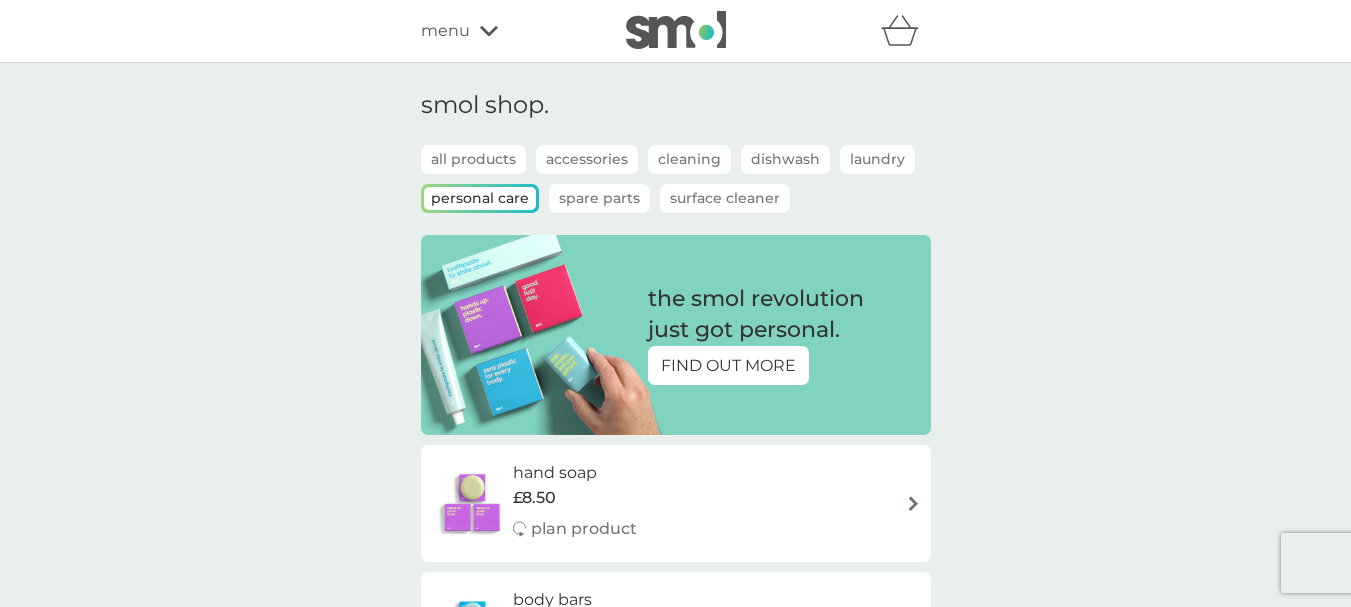 click on "Accessories" at bounding box center (587, 159) 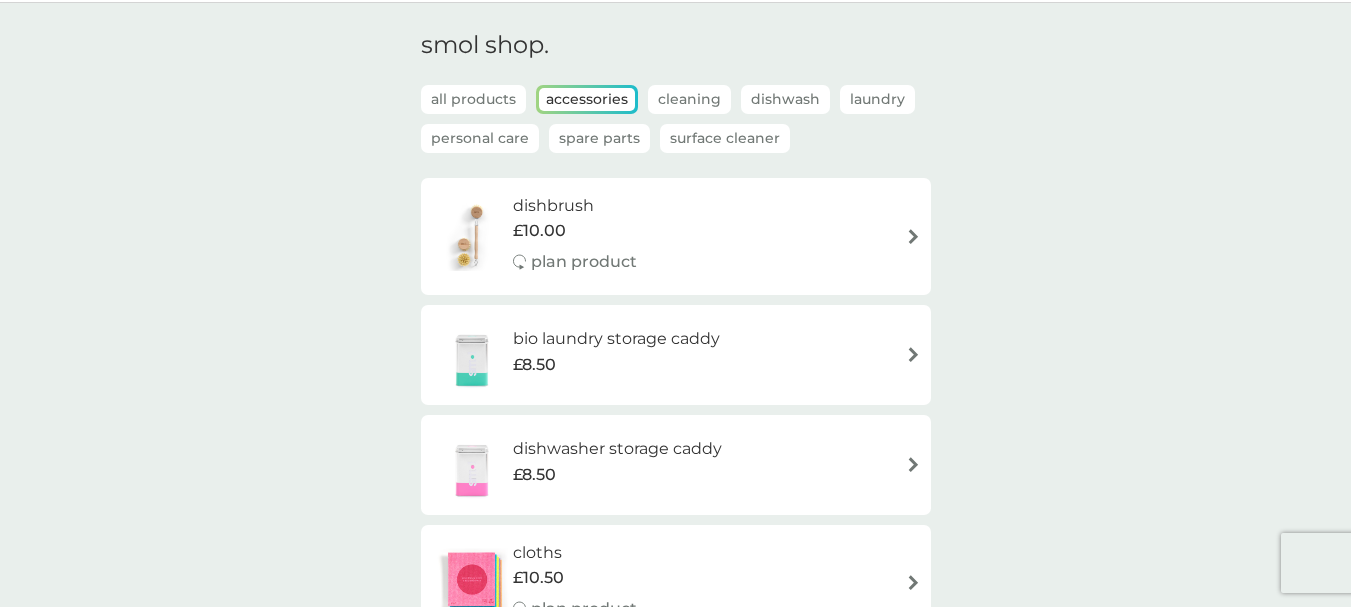 scroll, scrollTop: 0, scrollLeft: 0, axis: both 